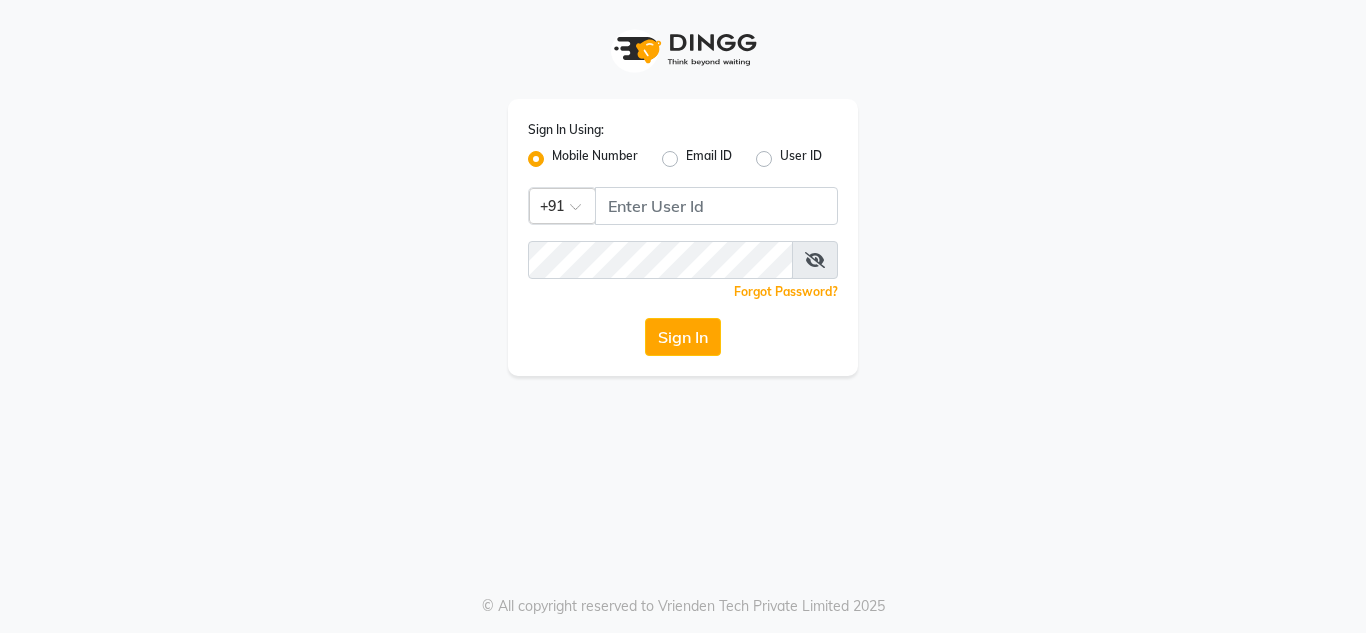 scroll, scrollTop: 0, scrollLeft: 0, axis: both 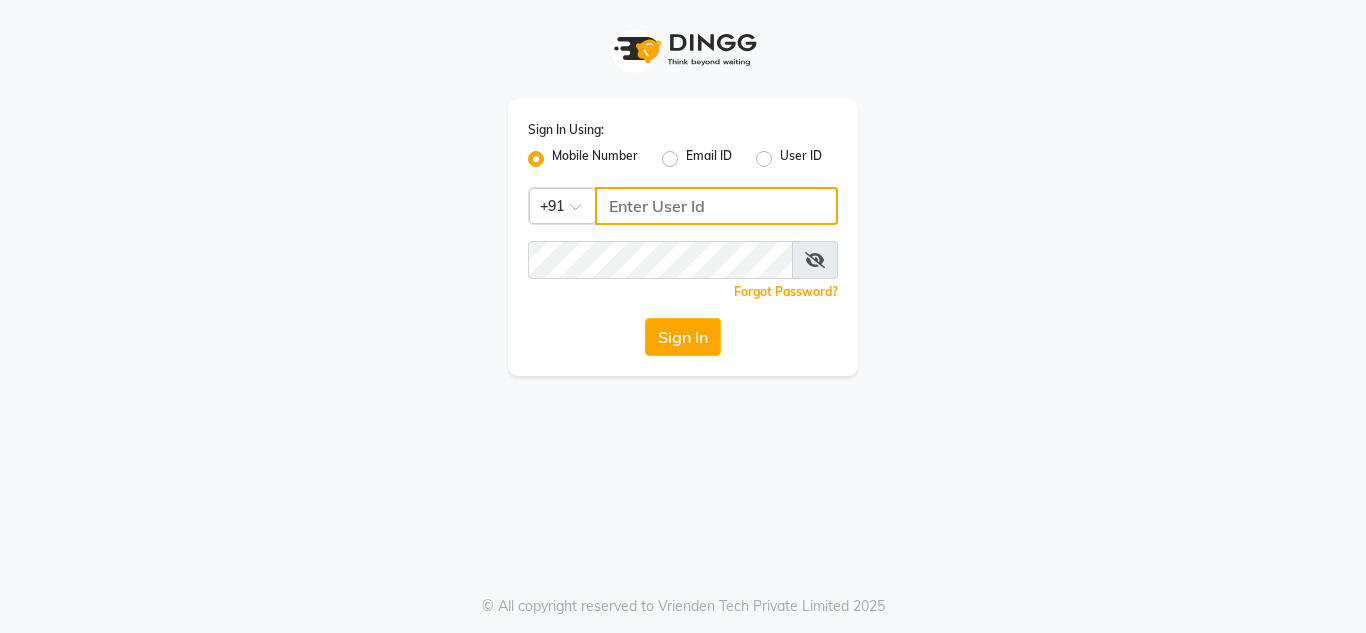 type on "7338382651" 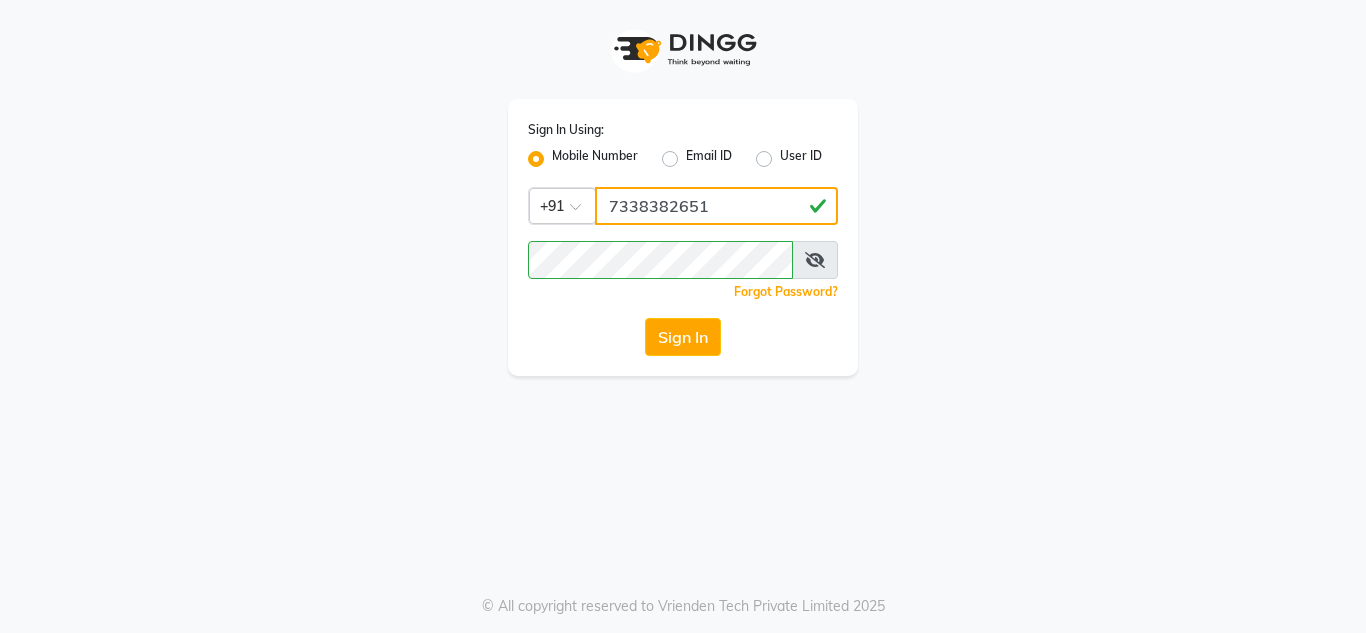 click on "7338382651" 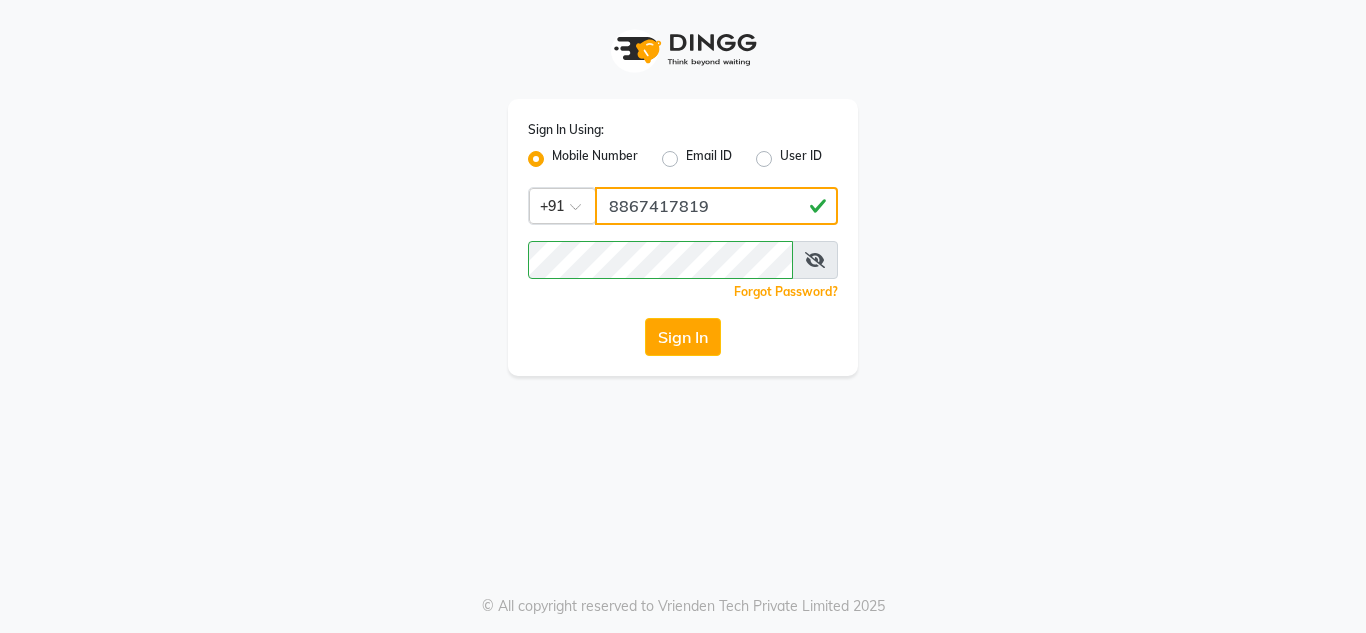 type on "8867417819" 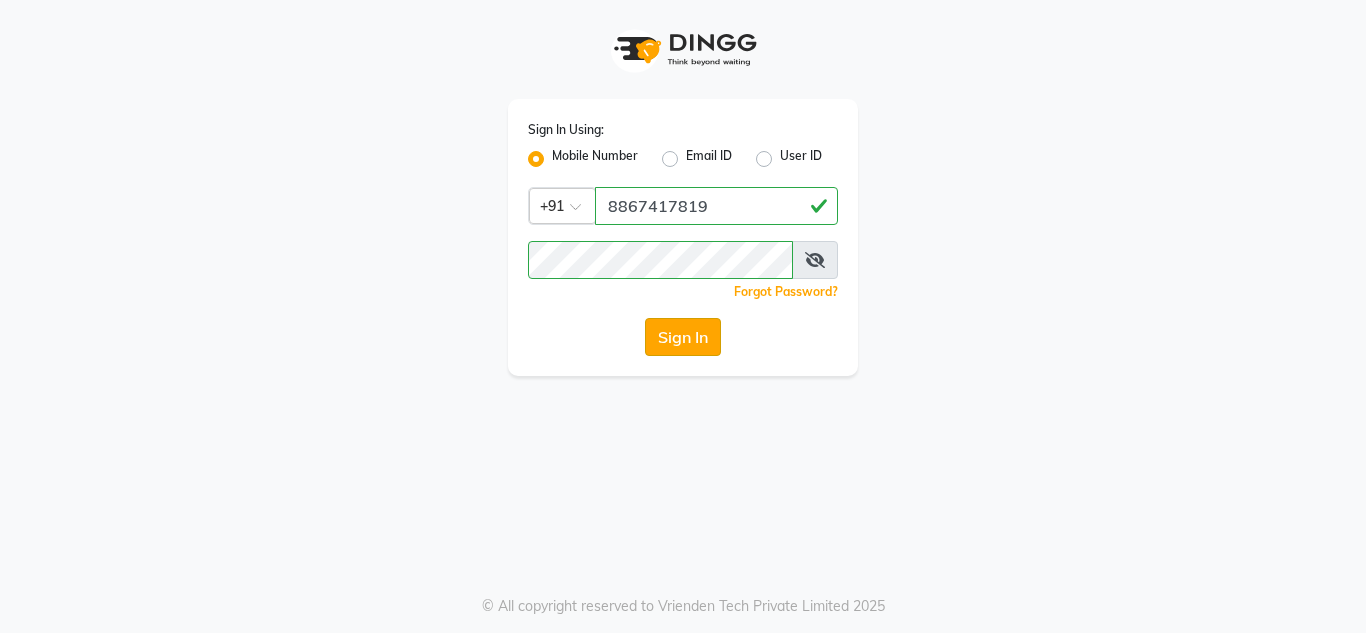 click on "Sign In" 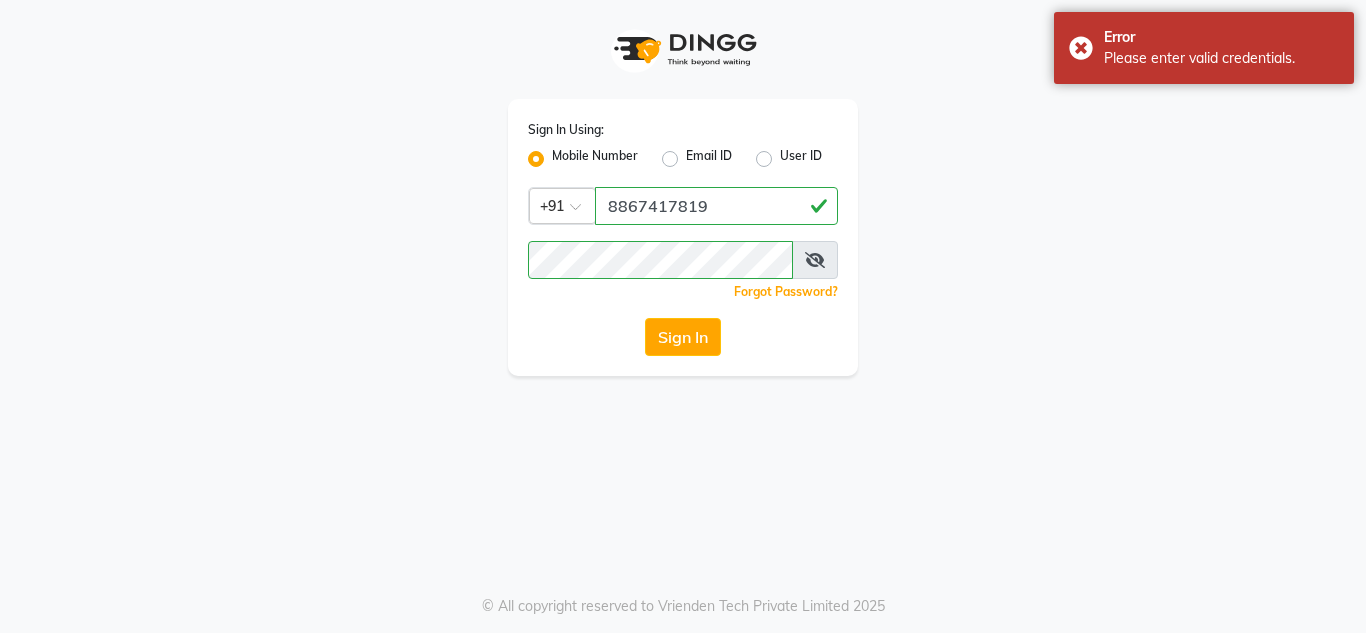 click at bounding box center (815, 260) 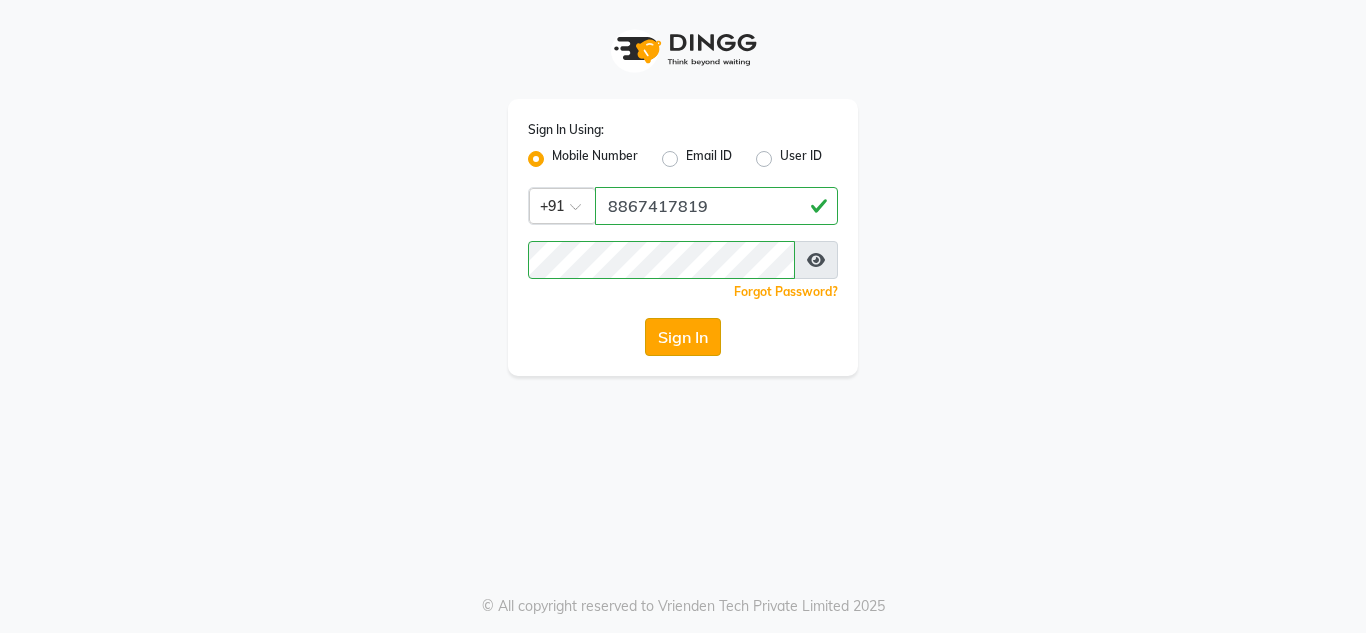 click on "Sign In" 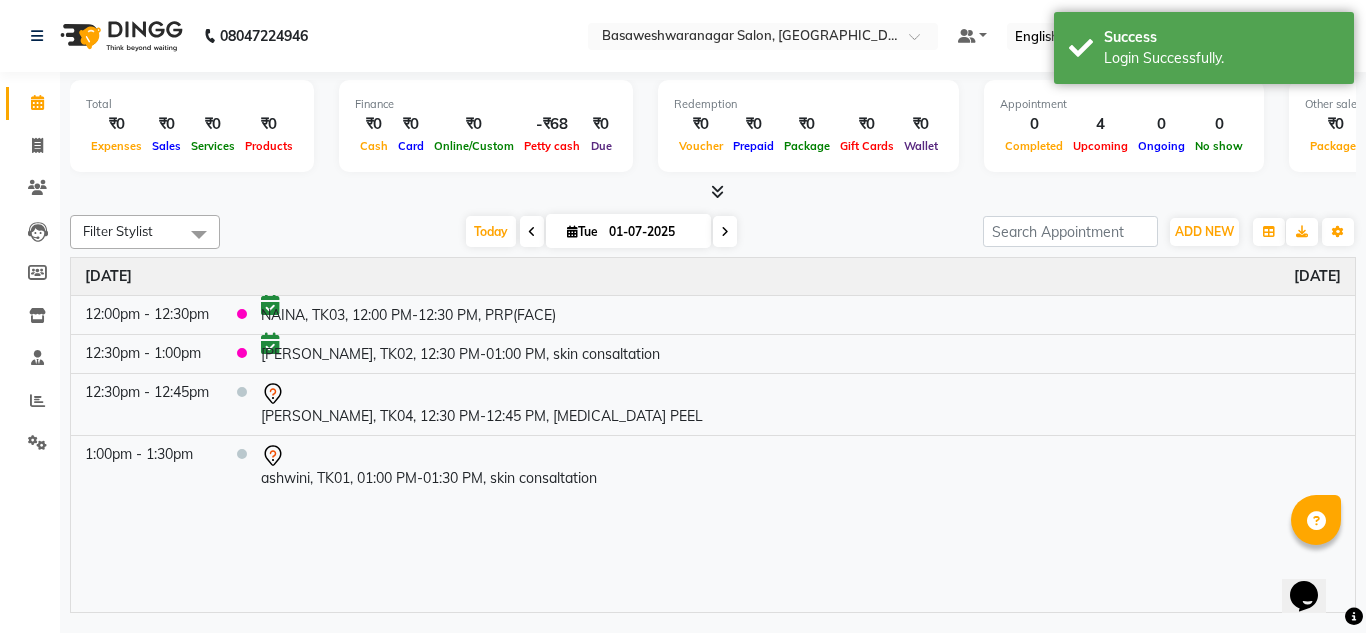 scroll, scrollTop: 0, scrollLeft: 0, axis: both 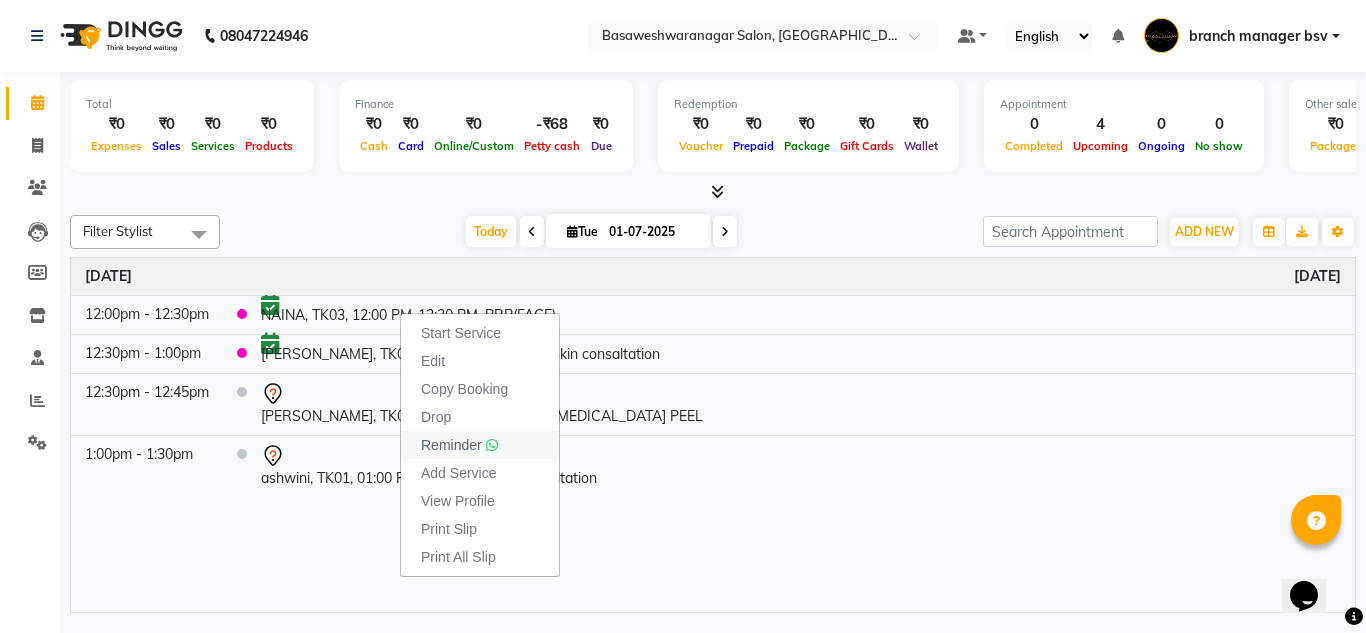 click on "Reminder" at bounding box center (480, 445) 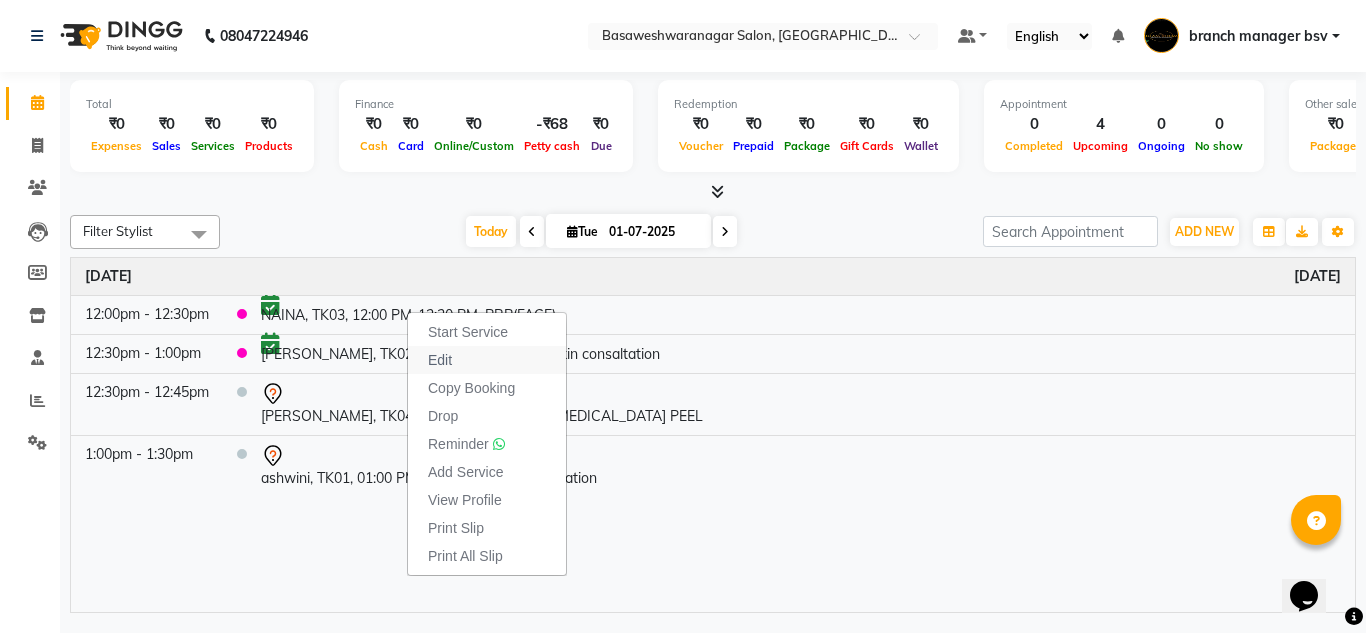 click on "Edit" at bounding box center (440, 360) 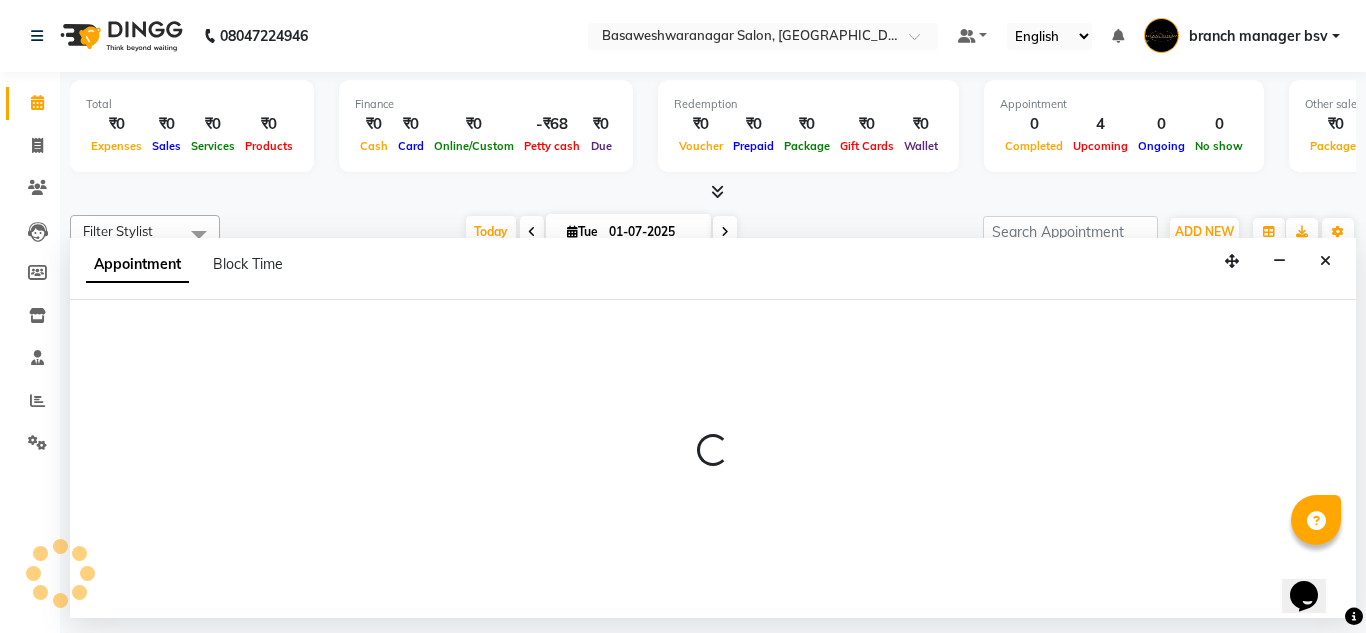 select on "confirm booking" 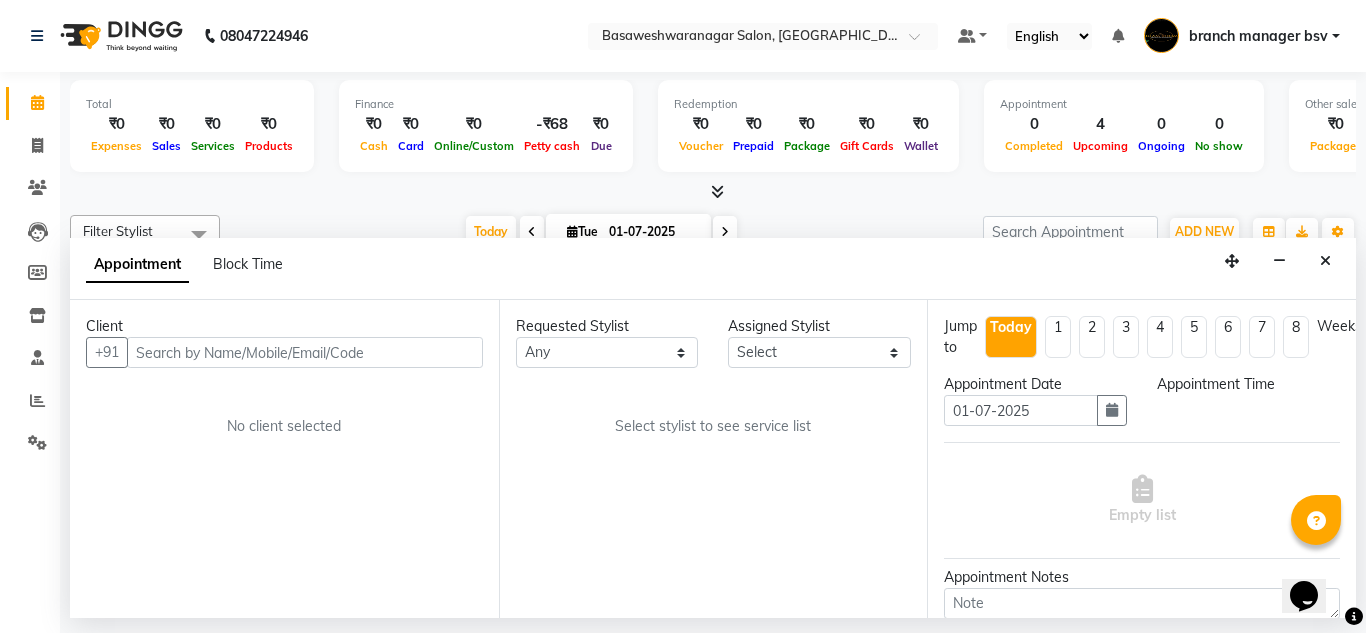select on "47930" 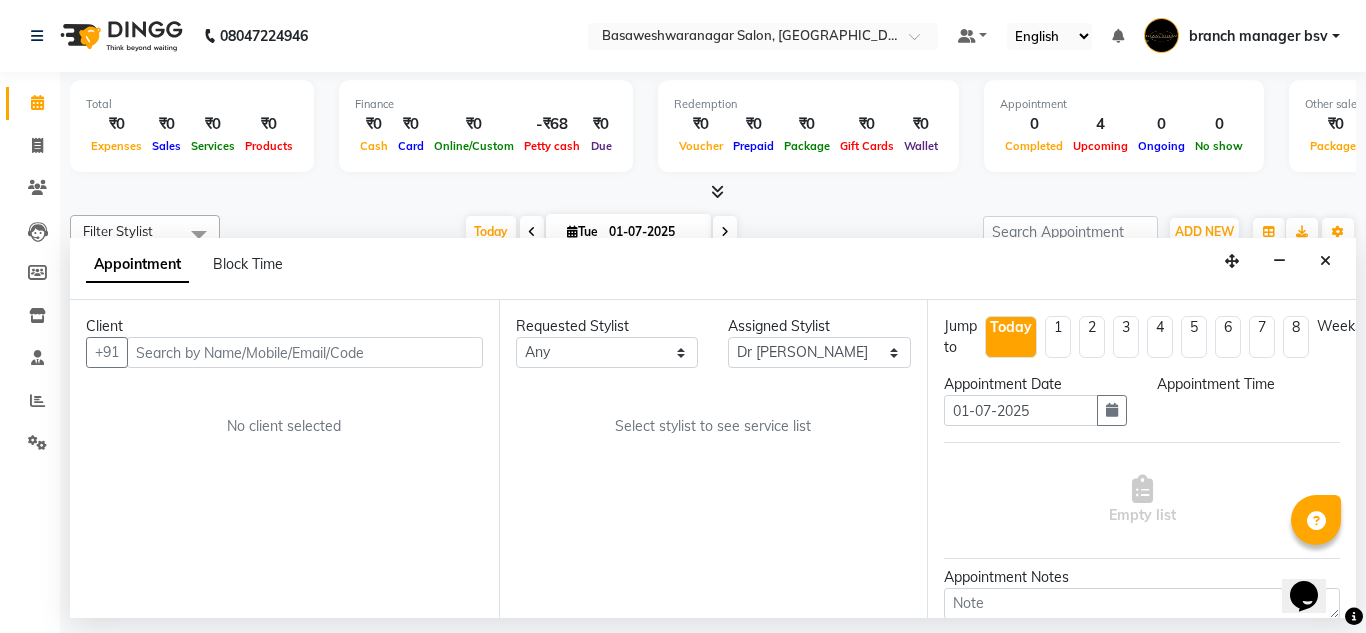 select on "720" 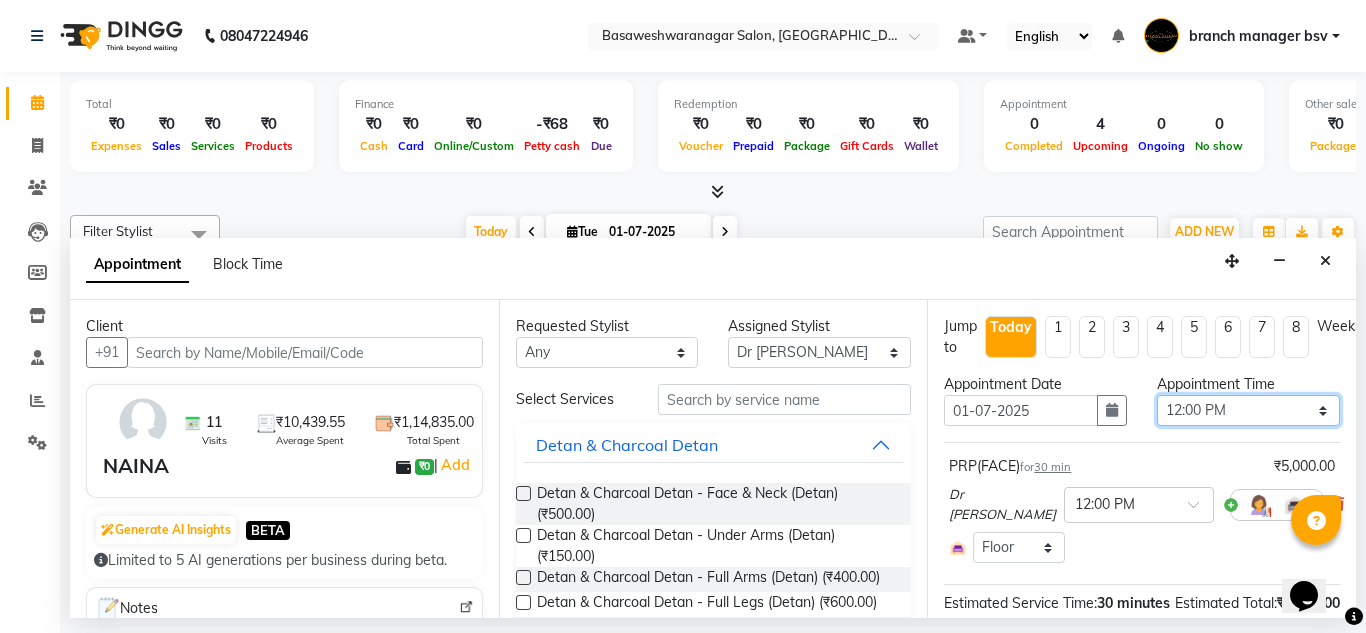 click on "Select 09:00 AM 09:15 AM 09:30 AM 09:45 AM 10:00 AM 10:15 AM 10:30 AM 10:45 AM 11:00 AM 11:15 AM 11:30 AM 11:45 AM 12:00 PM 12:15 PM 12:30 PM 12:45 PM 01:00 PM 01:15 PM 01:30 PM 01:45 PM 02:00 PM 02:15 PM 02:30 PM 02:45 PM 03:00 PM 03:15 PM 03:30 PM 03:45 PM 04:00 PM 04:15 PM 04:30 PM 04:45 PM 05:00 PM 05:15 PM 05:30 PM 05:45 PM 06:00 PM 06:15 PM 06:30 PM 06:45 PM 07:00 PM 07:15 PM 07:30 PM 07:45 PM 08:00 PM" at bounding box center (1248, 410) 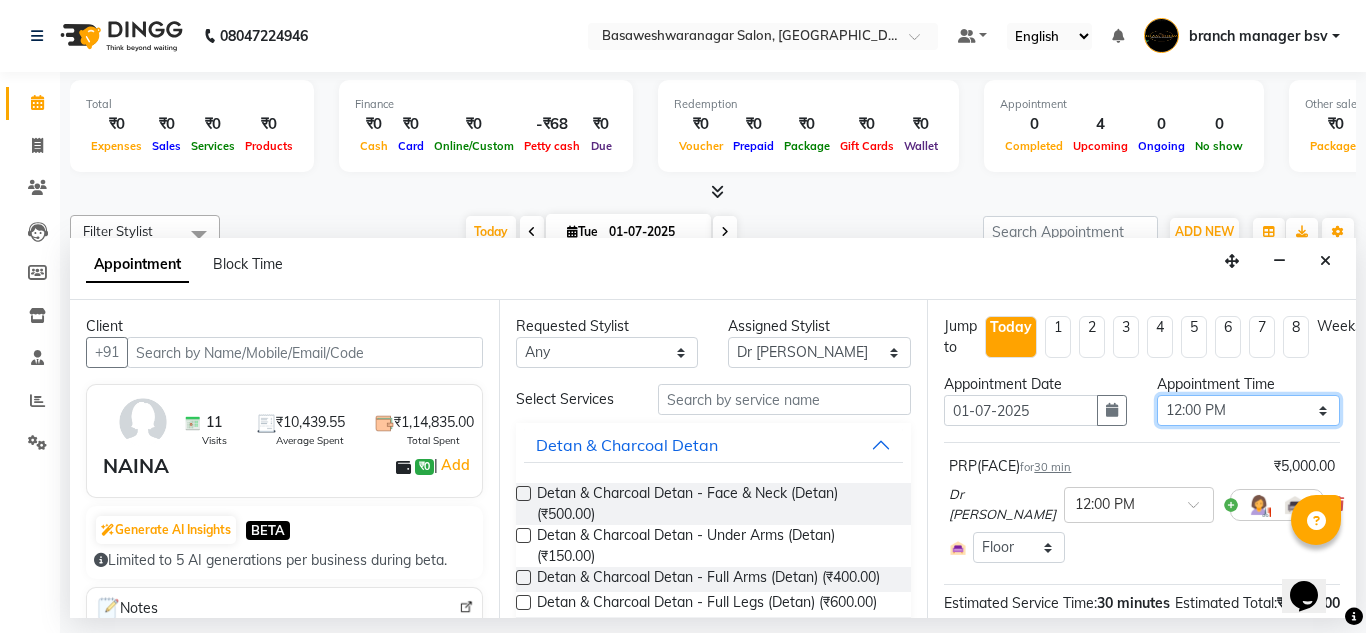 select on "750" 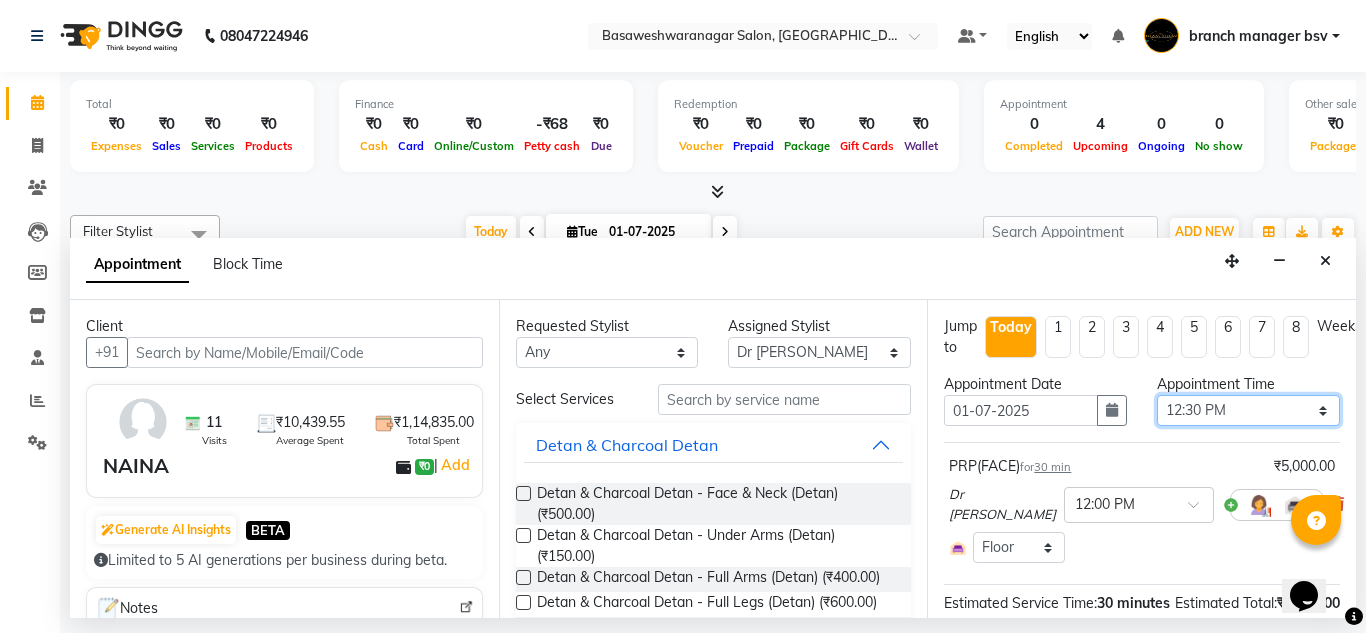 click on "Select 09:00 AM 09:15 AM 09:30 AM 09:45 AM 10:00 AM 10:15 AM 10:30 AM 10:45 AM 11:00 AM 11:15 AM 11:30 AM 11:45 AM 12:00 PM 12:15 PM 12:30 PM 12:45 PM 01:00 PM 01:15 PM 01:30 PM 01:45 PM 02:00 PM 02:15 PM 02:30 PM 02:45 PM 03:00 PM 03:15 PM 03:30 PM 03:45 PM 04:00 PM 04:15 PM 04:30 PM 04:45 PM 05:00 PM 05:15 PM 05:30 PM 05:45 PM 06:00 PM 06:15 PM 06:30 PM 06:45 PM 07:00 PM 07:15 PM 07:30 PM 07:45 PM 08:00 PM" at bounding box center [1248, 410] 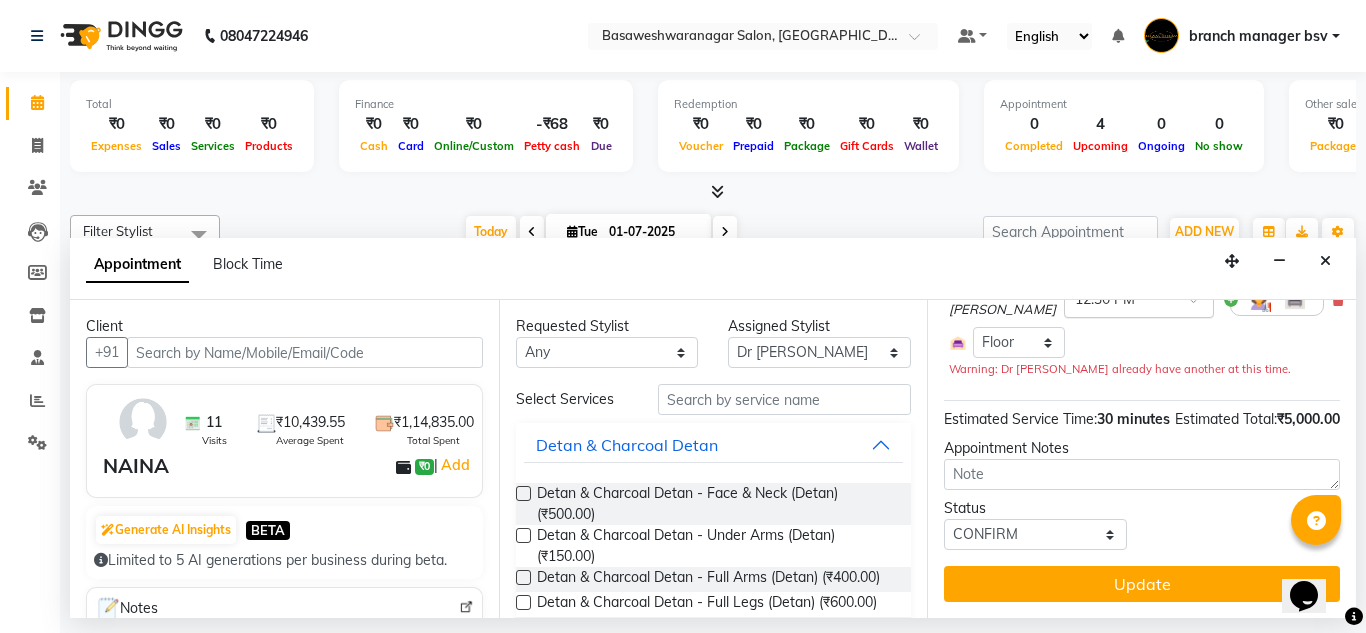 scroll, scrollTop: 238, scrollLeft: 0, axis: vertical 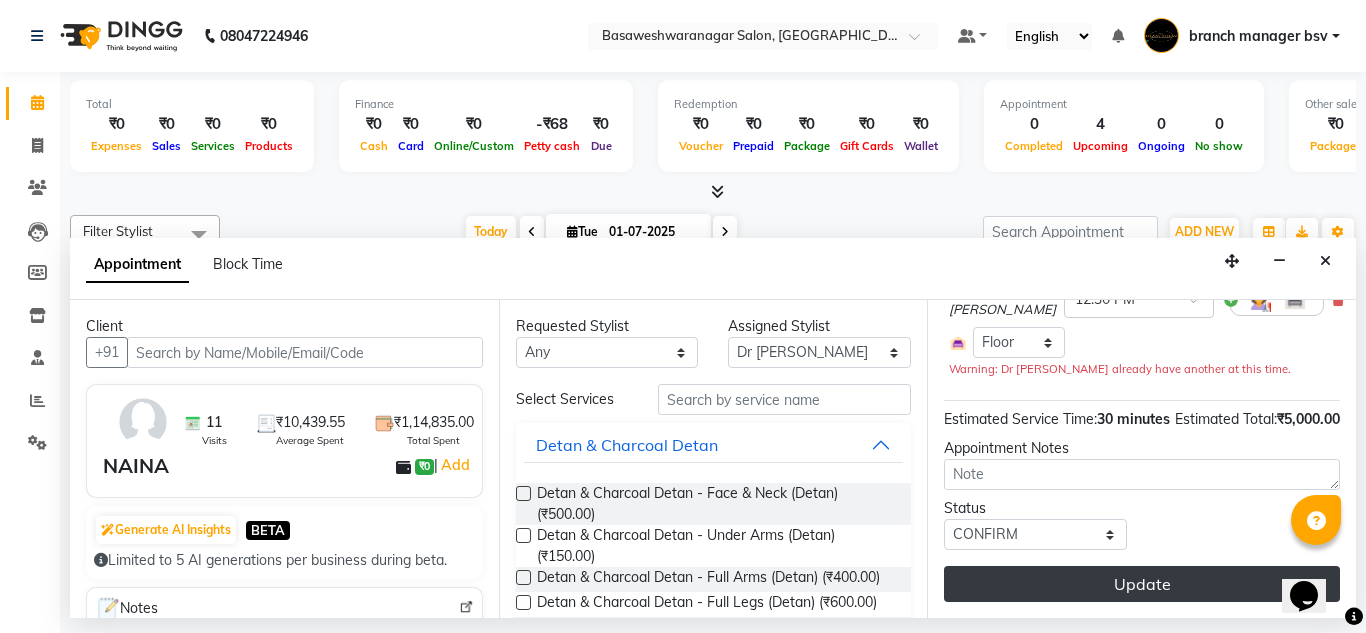 click on "Update" at bounding box center (1142, 584) 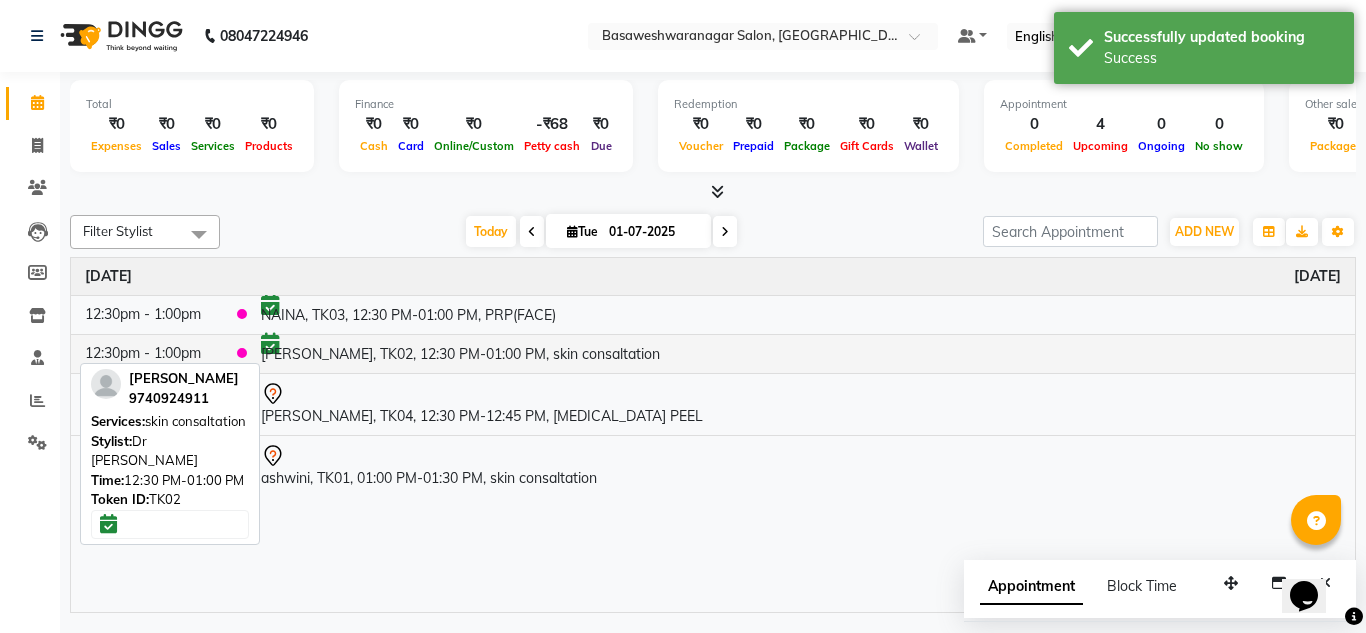 click on "[PERSON_NAME], TK02, 12:30 PM-01:00 PM, skin consaltation" at bounding box center [801, 353] 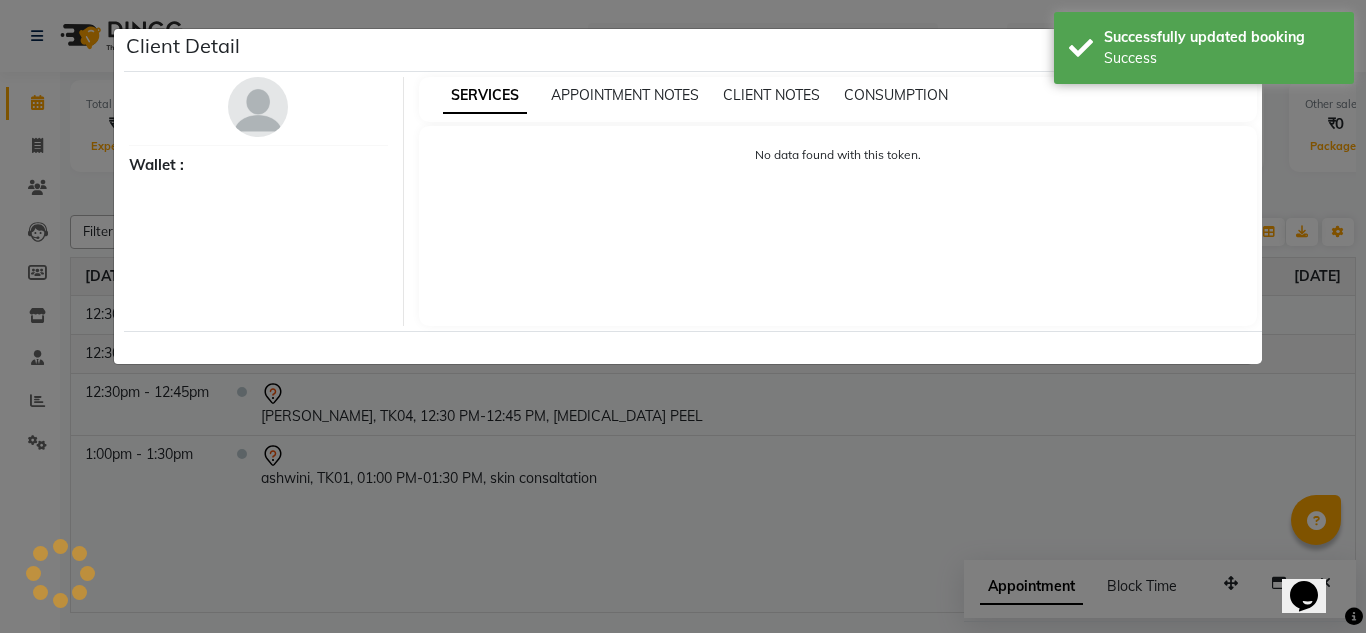 select on "6" 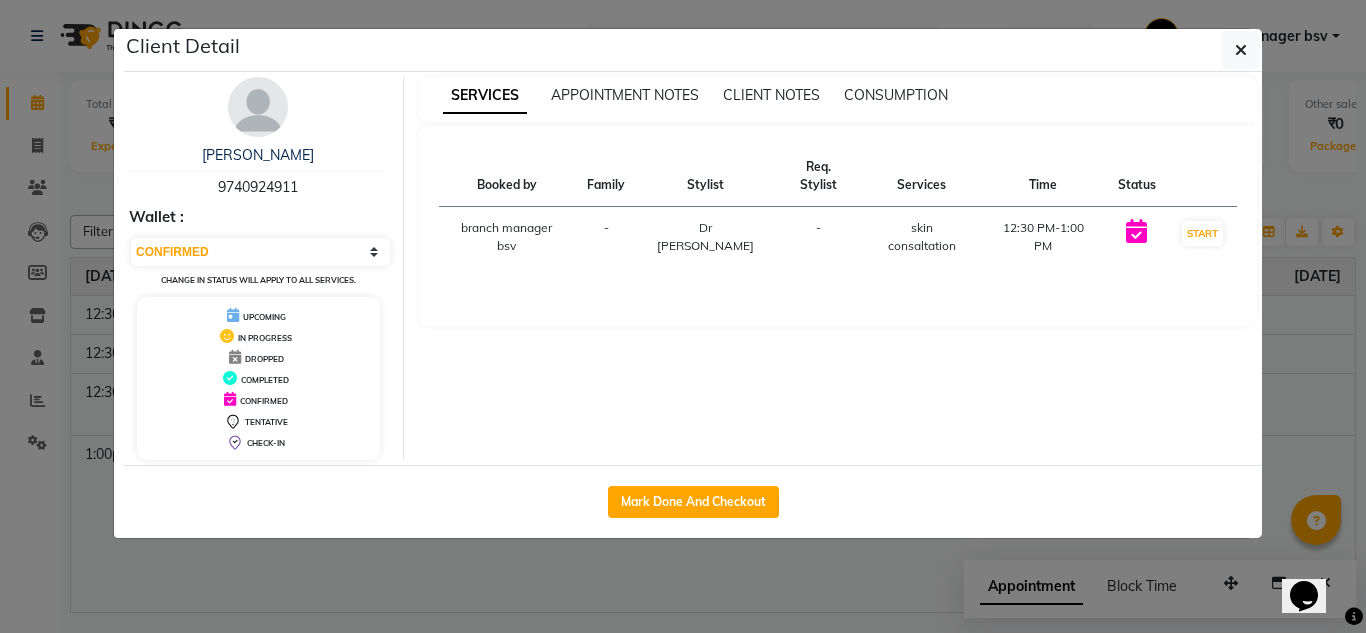 click on "Client Detail  [PERSON_NAME]    9740924911 Wallet : Select IN SERVICE CONFIRMED TENTATIVE CHECK IN MARK DONE DROPPED UPCOMING Change in status will apply to all services. UPCOMING IN PROGRESS DROPPED COMPLETED CONFIRMED TENTATIVE CHECK-IN SERVICES APPOINTMENT NOTES CLIENT NOTES CONSUMPTION Booked by Family Stylist Req. Stylist Services Time Status  branch manager bsv  - Dr [PERSON_NAME] -  skin consaltation   12:30 PM-1:00 PM   START   Mark Done And Checkout" 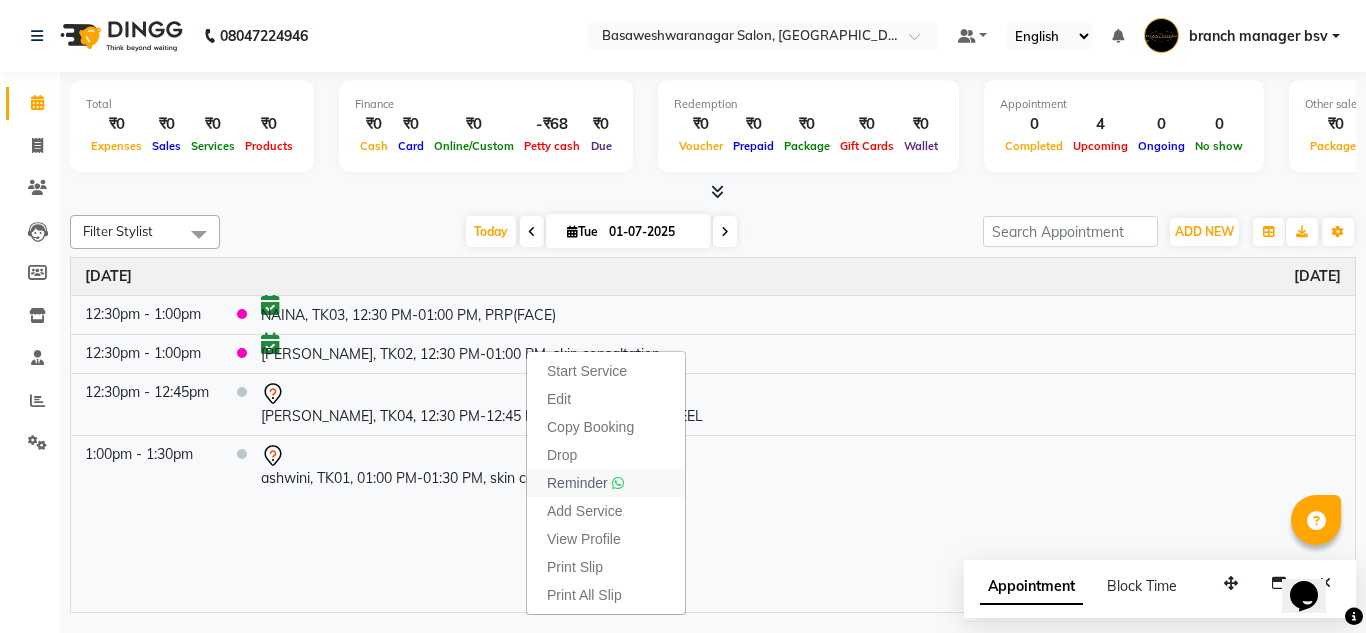 click on "Reminder" at bounding box center (606, 483) 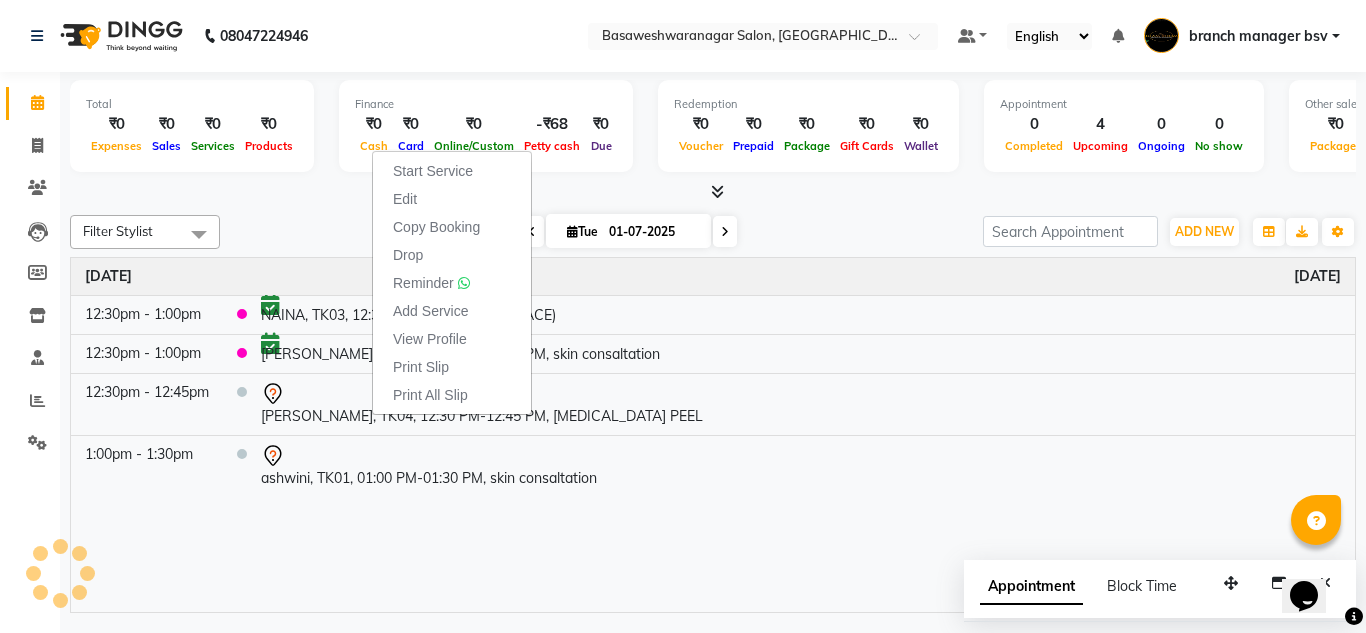 click on "Time Event [DATE] 12:30pm - 1:00pm     NAINA, TK03, 12:30 PM-01:00 PM, PRP(FACE) 12:30pm - 1:00pm     [PERSON_NAME], TK02, 12:30 PM-01:00 PM, skin consaltation 12:30pm - 12:45pm             [PERSON_NAME], TK04, 12:30 PM-12:45 PM, [MEDICAL_DATA] PEEL 1:00pm - 1:30pm             ashwini, TK01, 01:00 PM-01:30 PM, skin consaltation" at bounding box center (713, 435) 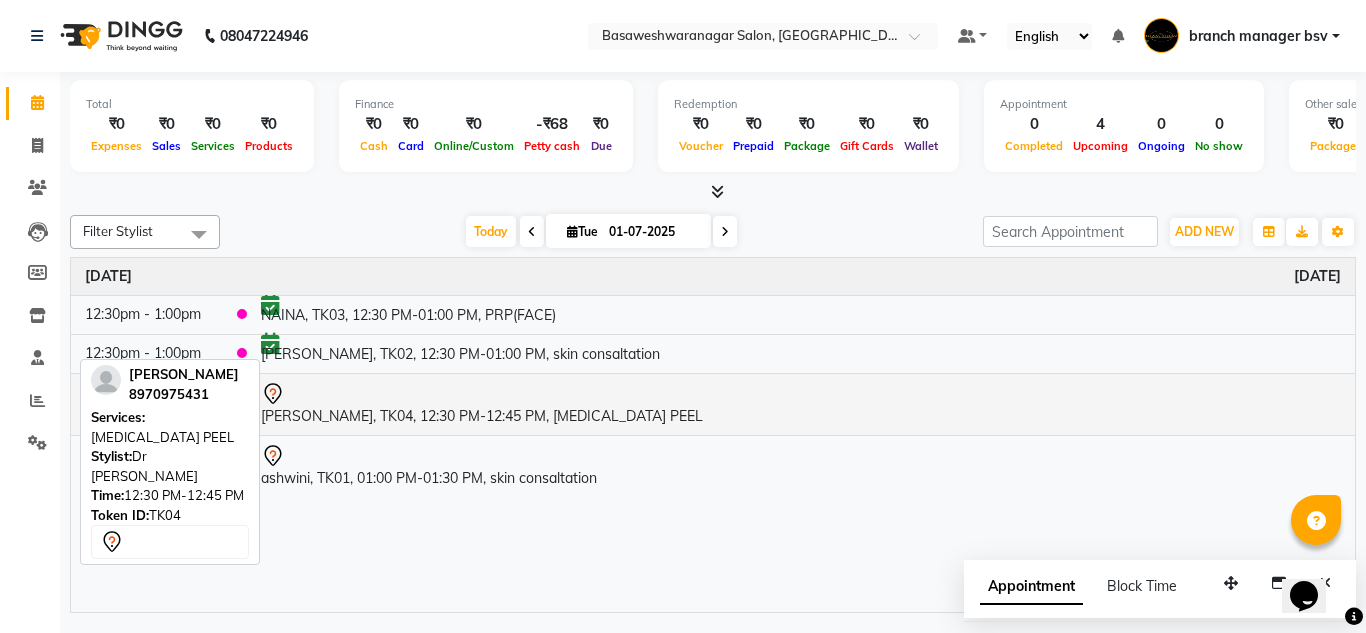 drag, startPoint x: 452, startPoint y: 408, endPoint x: 488, endPoint y: 407, distance: 36.013885 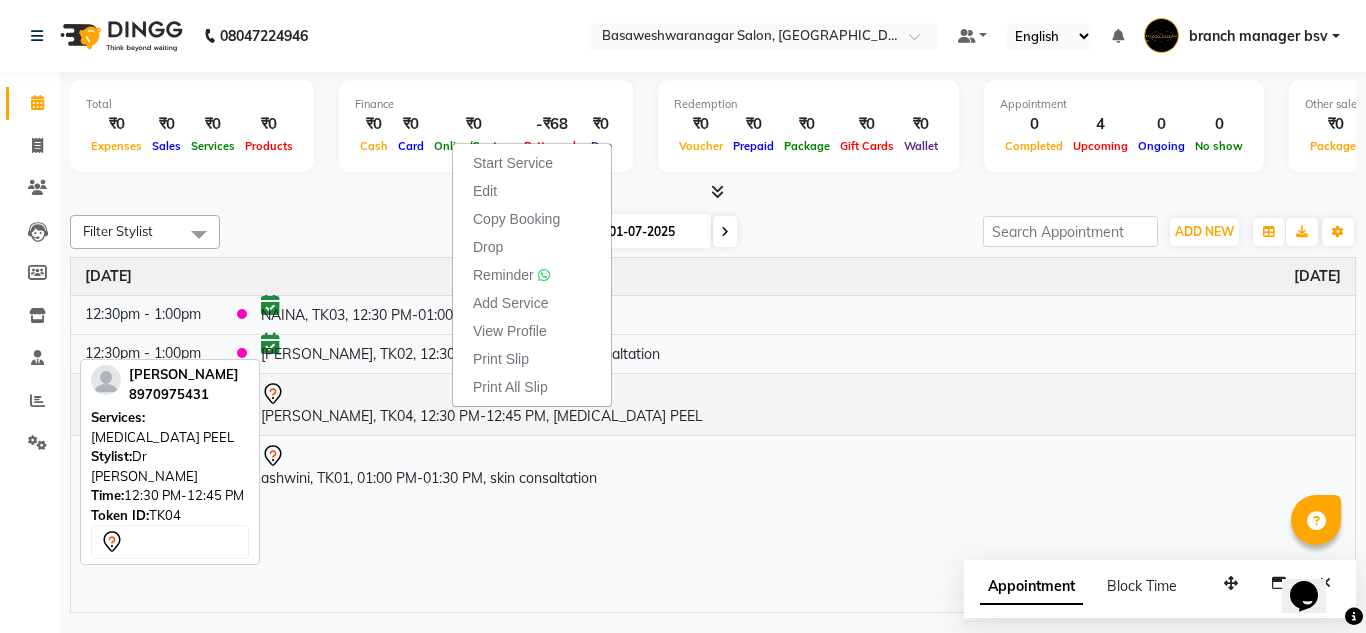 click on "[PERSON_NAME], TK04, 12:30 PM-12:45 PM, [MEDICAL_DATA] PEEL" at bounding box center [801, 404] 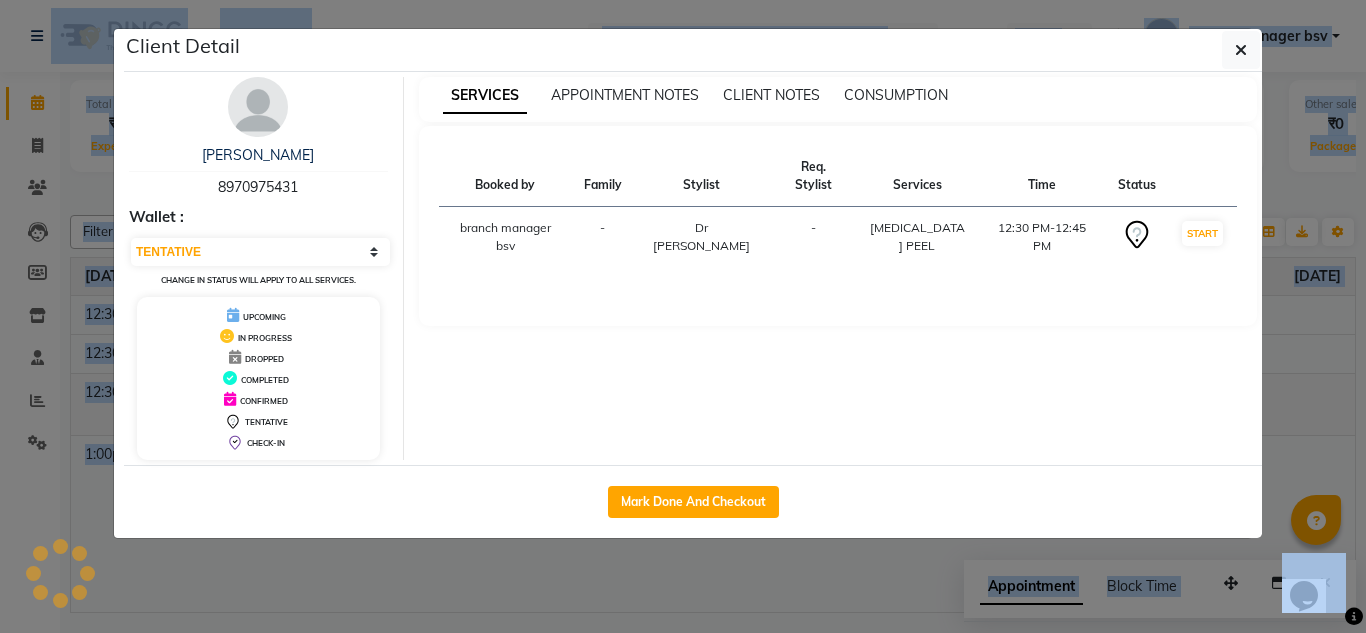 click on "Client Detail  [PERSON_NAME]    8970975431 Wallet : Select IN SERVICE CONFIRMED TENTATIVE CHECK IN MARK DONE DROPPED UPCOMING Change in status will apply to all services. UPCOMING IN PROGRESS DROPPED COMPLETED CONFIRMED TENTATIVE CHECK-IN SERVICES APPOINTMENT NOTES CLIENT NOTES CONSUMPTION Booked by Family Stylist Req. Stylist Services Time Status  branch manager bsv  - Dr [PERSON_NAME] -  [MEDICAL_DATA] PEEL   12:30 PM-12:45 PM   START   Mark Done And Checkout" 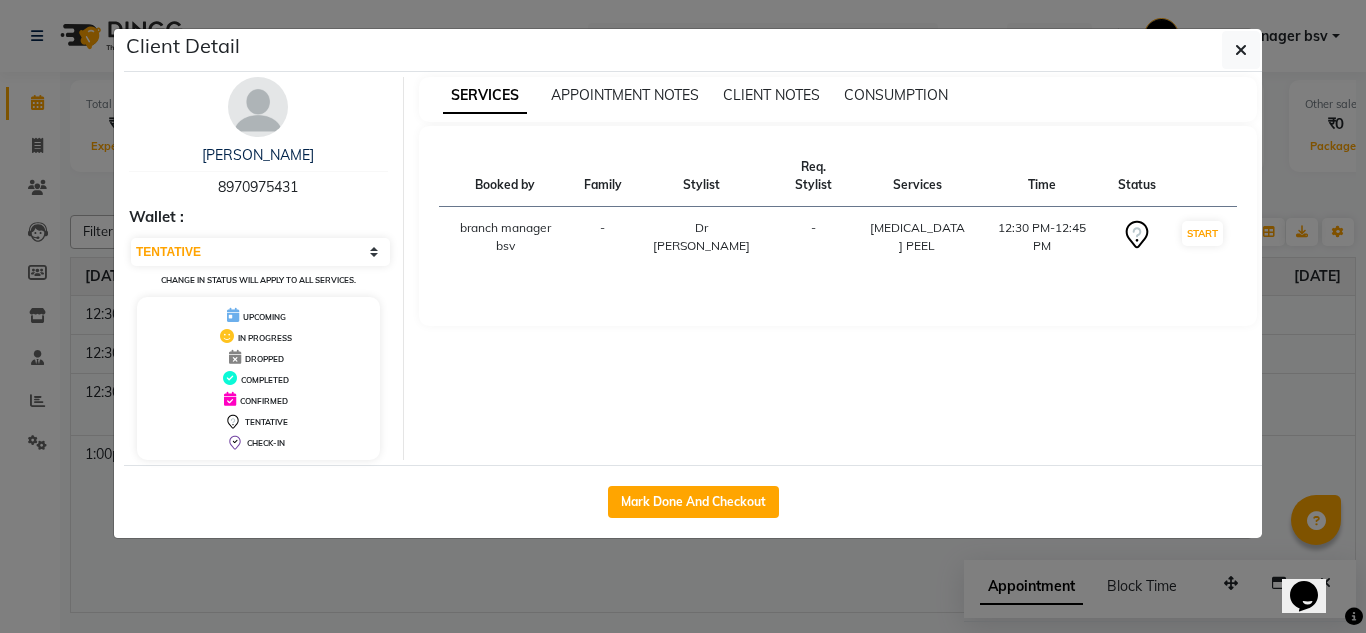 click on "Client Detail  [PERSON_NAME]    8970975431 Wallet : Select IN SERVICE CONFIRMED TENTATIVE CHECK IN MARK DONE DROPPED UPCOMING Change in status will apply to all services. UPCOMING IN PROGRESS DROPPED COMPLETED CONFIRMED TENTATIVE CHECK-IN SERVICES APPOINTMENT NOTES CLIENT NOTES CONSUMPTION Booked by Family Stylist Req. Stylist Services Time Status  branch manager bsv  - Dr [PERSON_NAME] -  [MEDICAL_DATA] PEEL   12:30 PM-12:45 PM   START   Mark Done And Checkout" 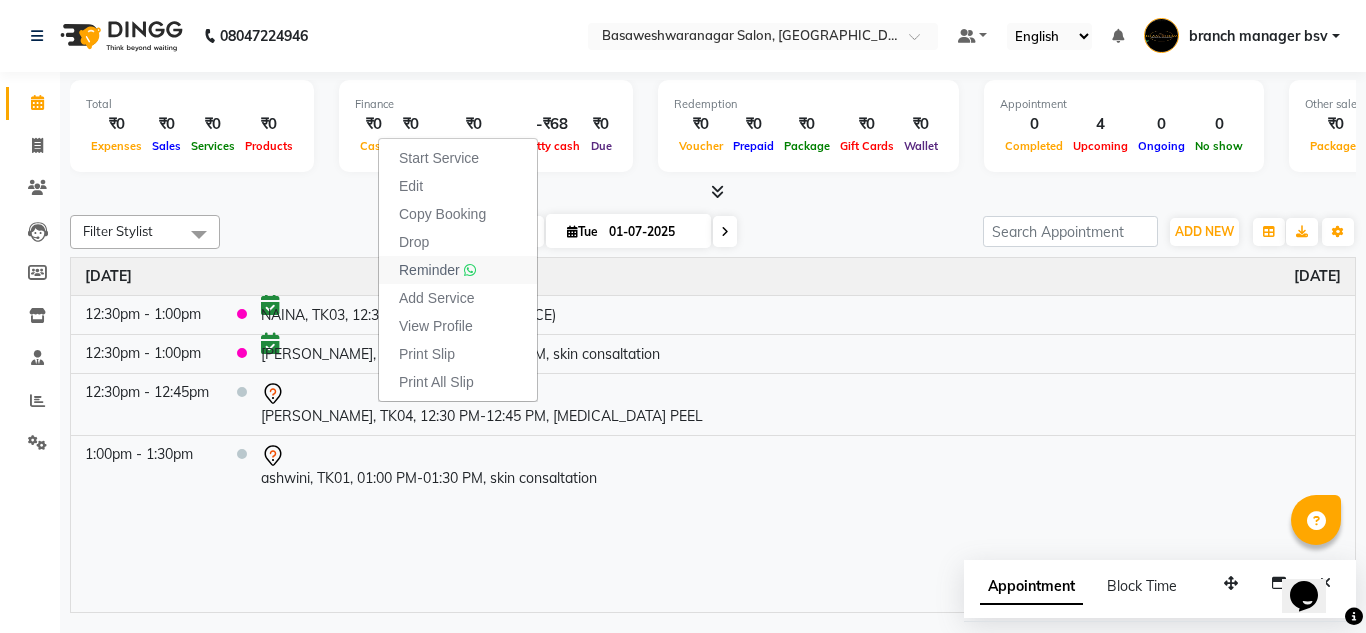 click at bounding box center (470, 270) 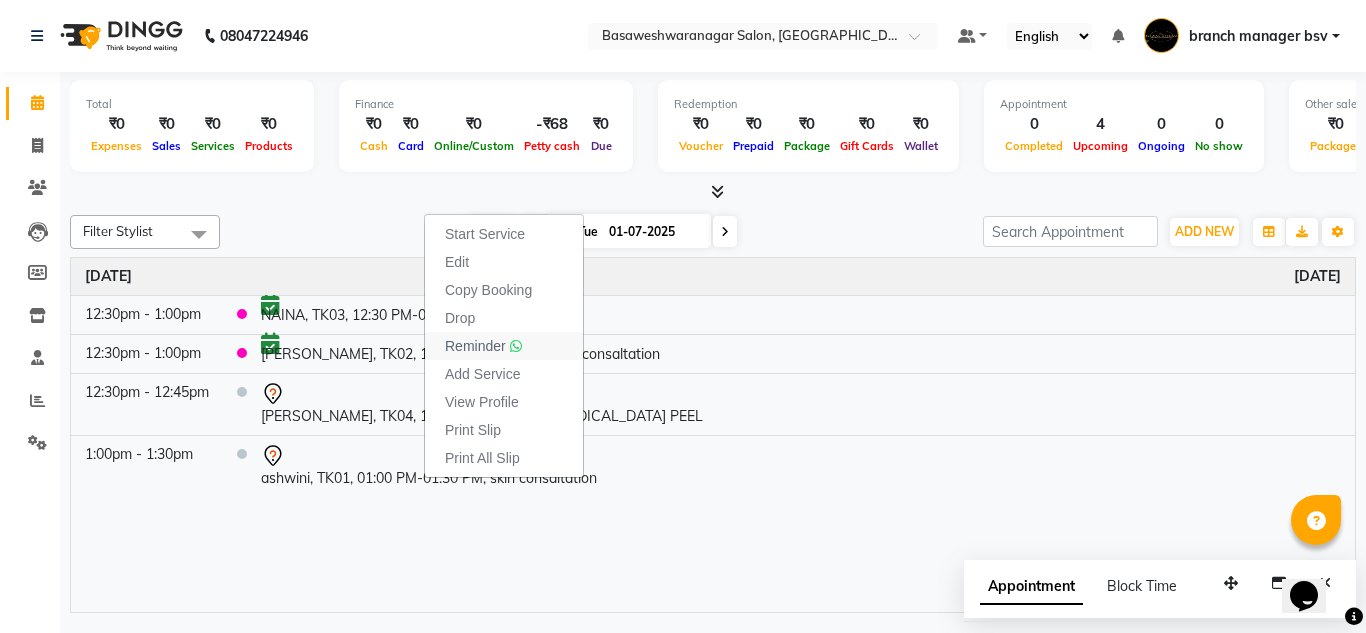 click at bounding box center (516, 346) 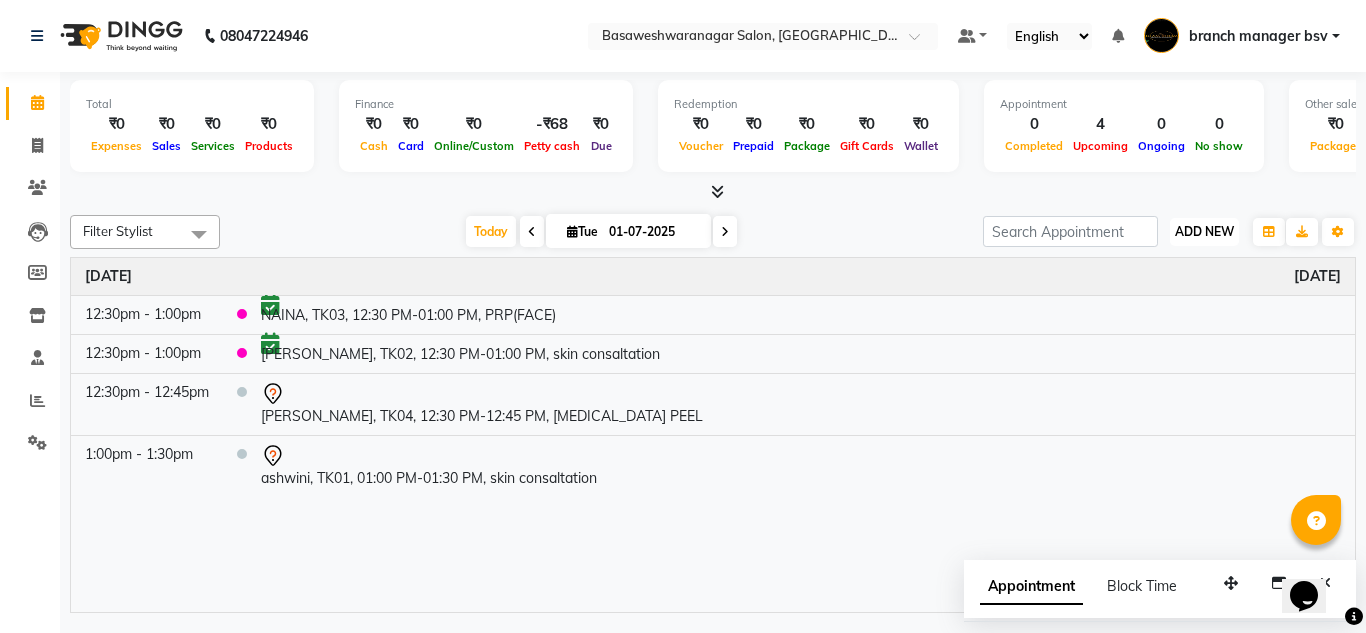 click on "ADD NEW Toggle Dropdown" at bounding box center [1204, 232] 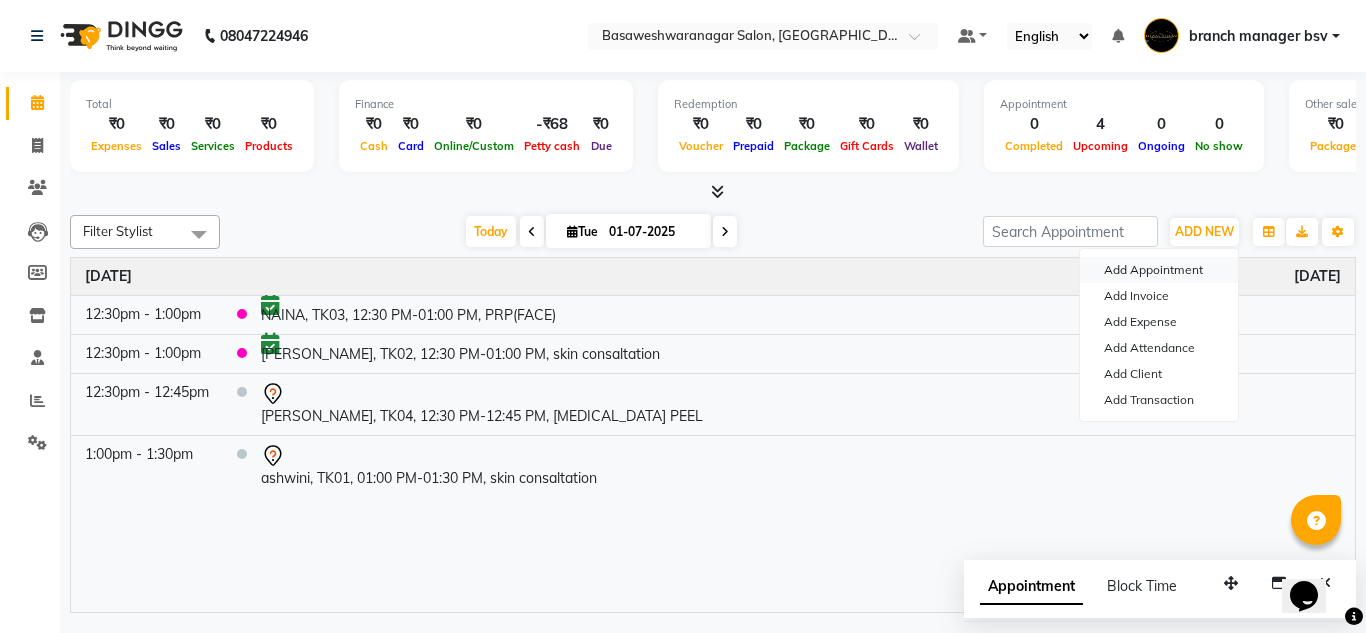 click on "Add Appointment" at bounding box center [1159, 270] 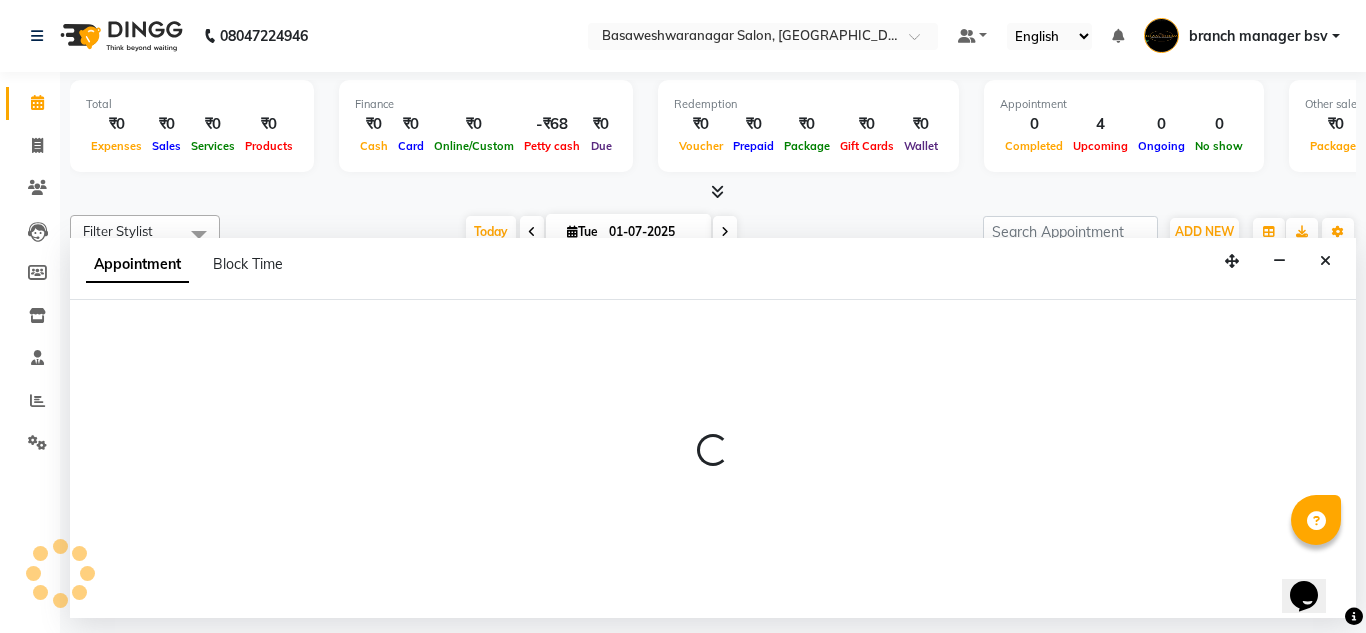 select on "540" 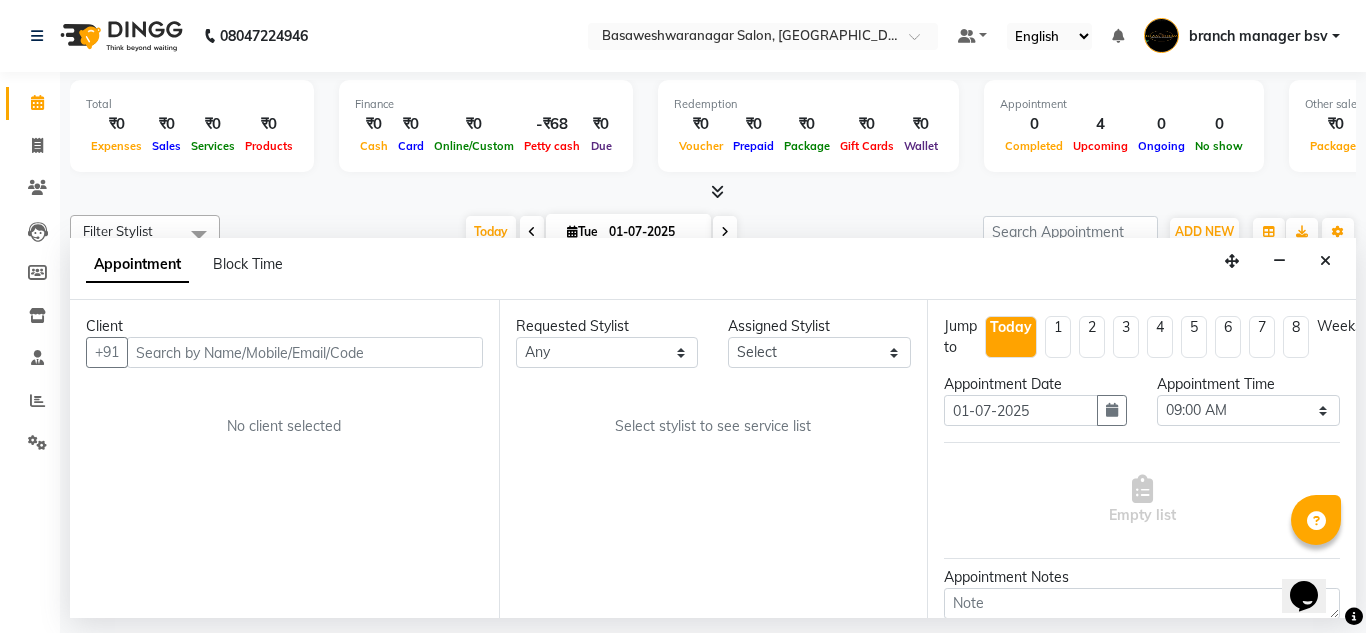 click at bounding box center [305, 352] 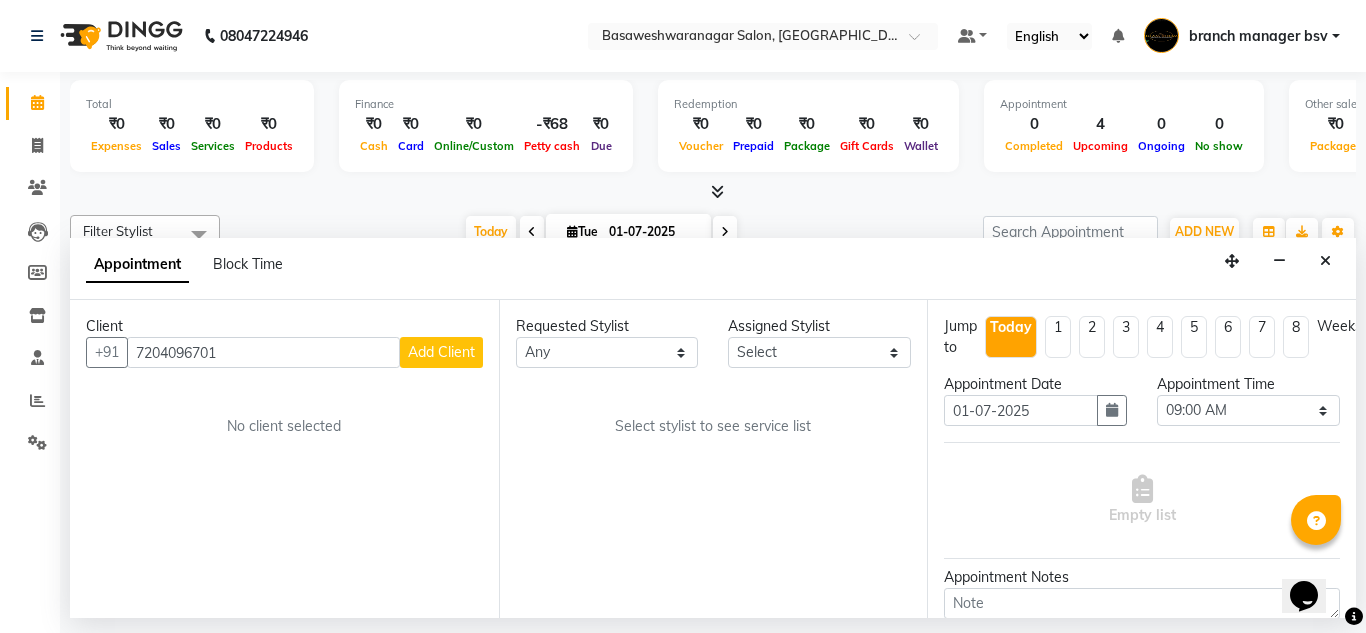 type on "7204096701" 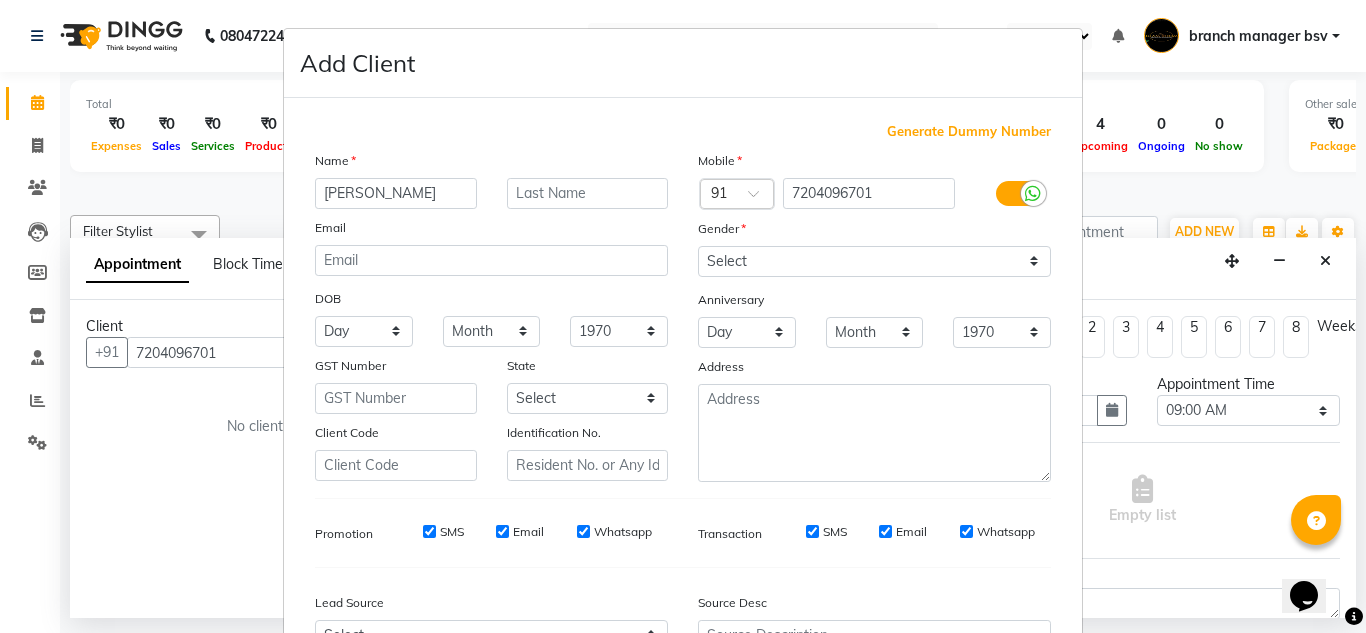 type on "[PERSON_NAME]" 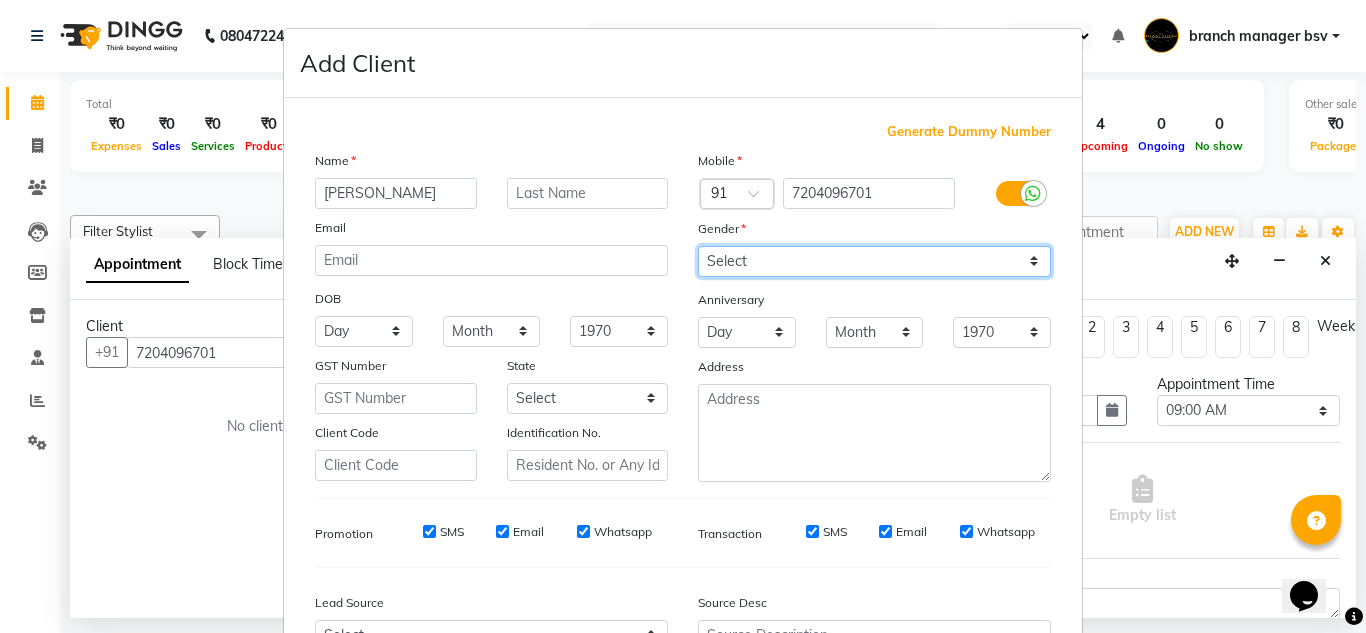 click on "Select [DEMOGRAPHIC_DATA] [DEMOGRAPHIC_DATA] Other Prefer Not To Say" at bounding box center [874, 261] 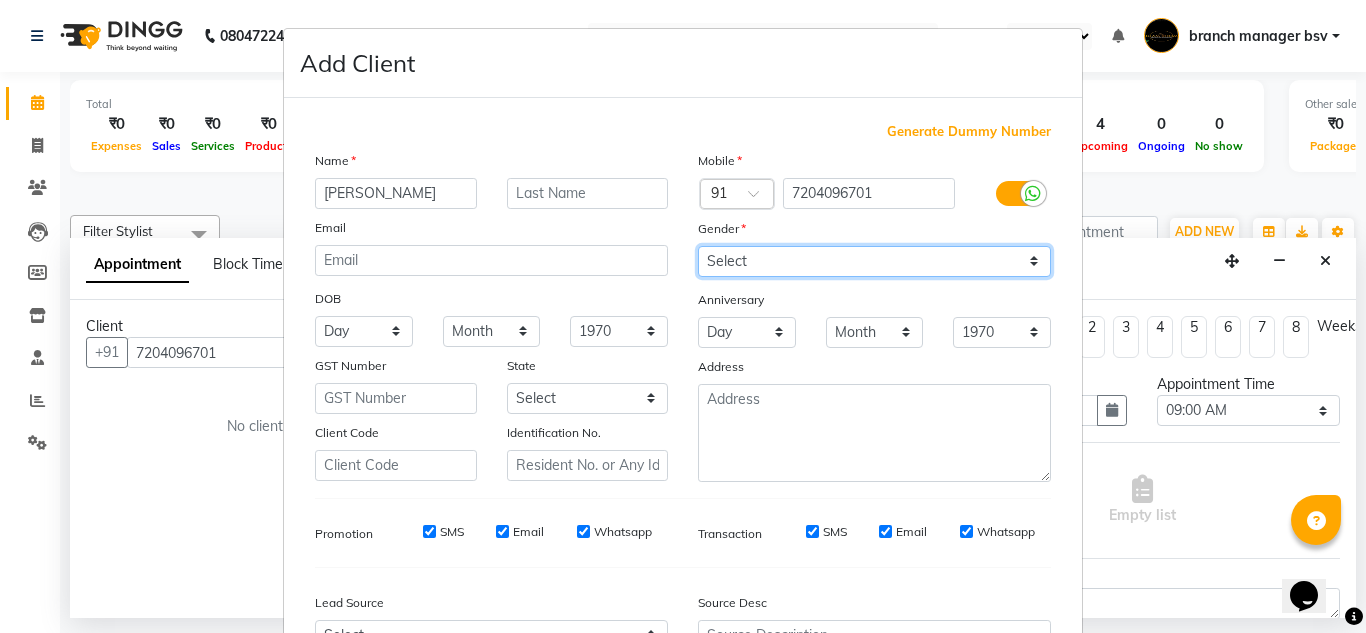 scroll, scrollTop: 216, scrollLeft: 0, axis: vertical 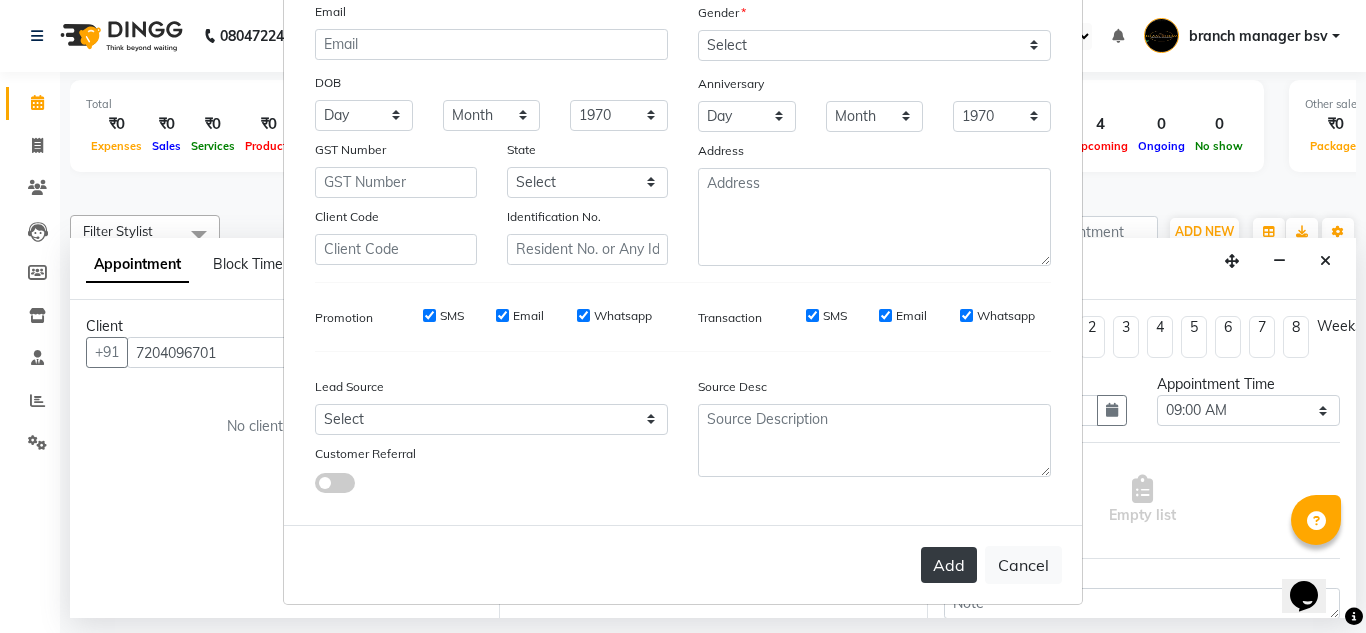 click on "Add" at bounding box center [949, 565] 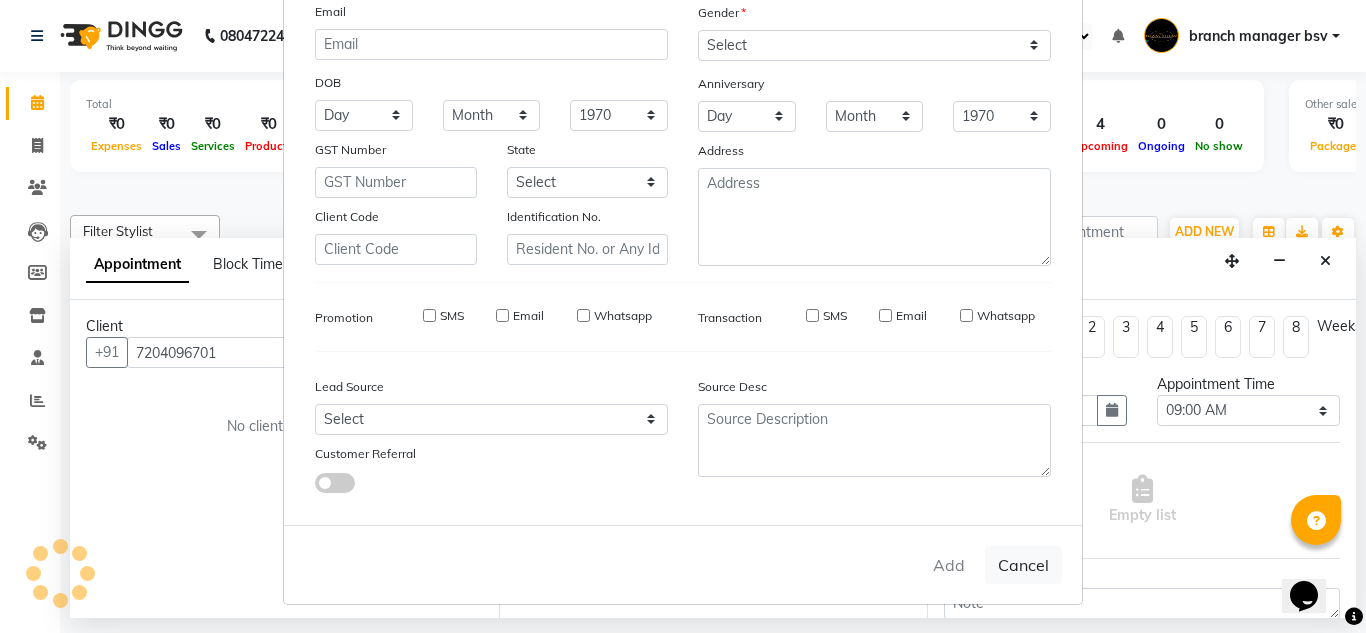 type 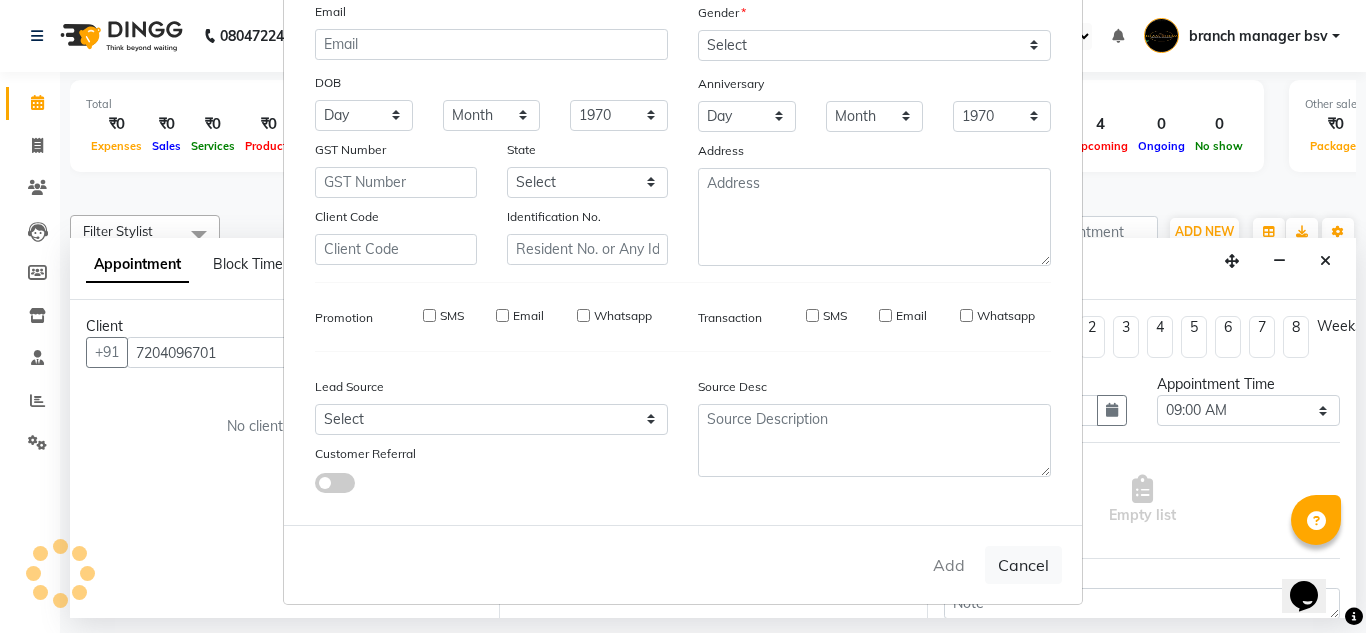 select 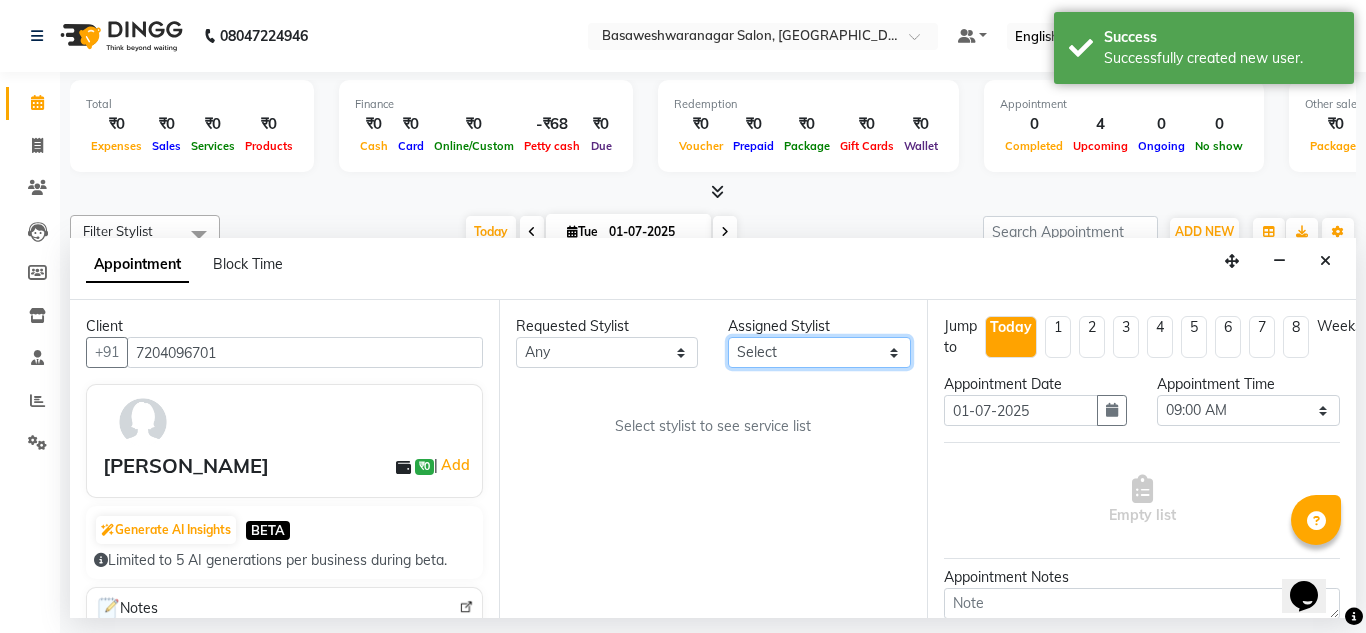 click on "Select [PERSON_NAME] manager bsv [PERSON_NAME] [PERSON_NAME] [PERSON_NAME] [PERSON_NAME] pooja accounts [PERSON_NAME] [PERSON_NAME] Rasna Sanskruthi shangnimwom [PERSON_NAME] [PERSON_NAME] [PERSON_NAME]  TEZZ The Glam Room [PERSON_NAME] [PERSON_NAME]" at bounding box center (819, 352) 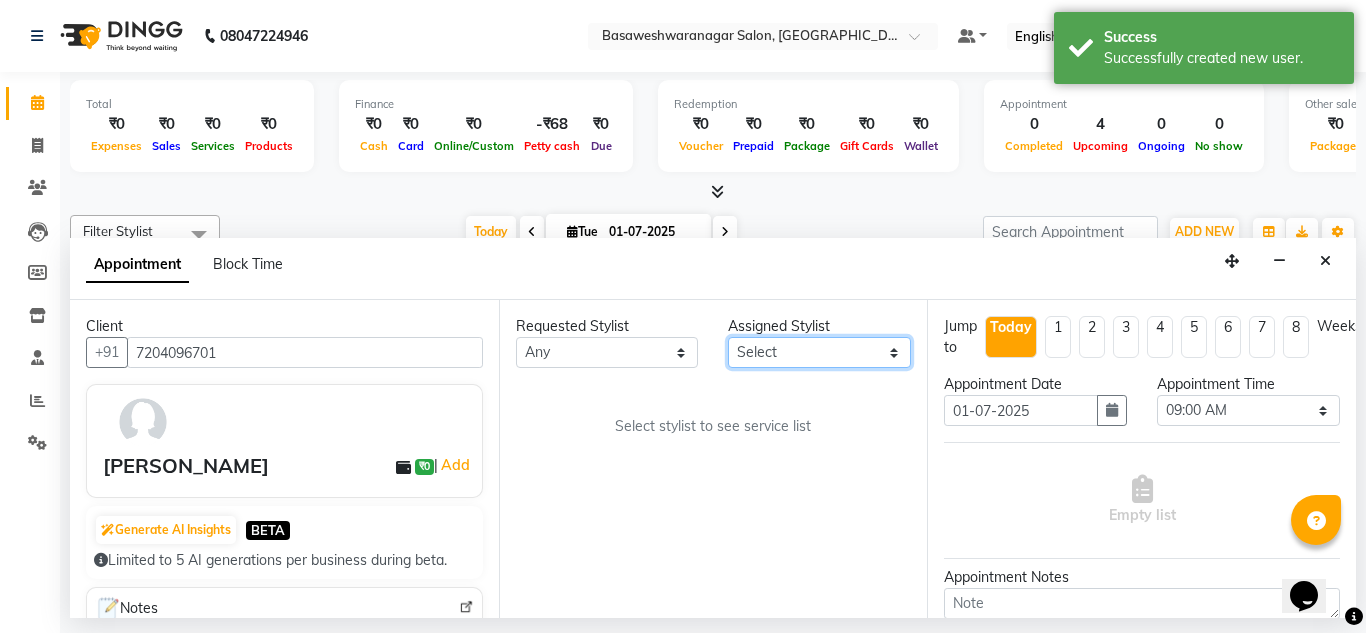 select on "13737" 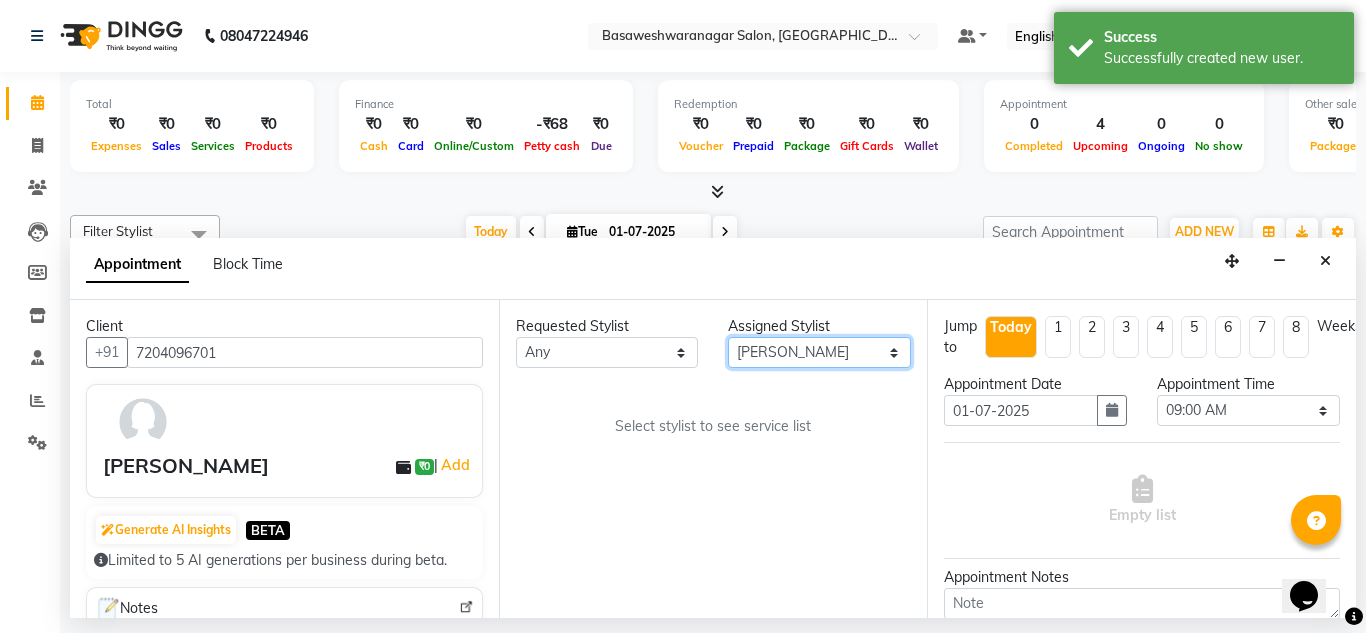 click on "Select [PERSON_NAME] manager bsv [PERSON_NAME] [PERSON_NAME] [PERSON_NAME] [PERSON_NAME] pooja accounts [PERSON_NAME] [PERSON_NAME] Rasna Sanskruthi shangnimwom [PERSON_NAME] [PERSON_NAME] [PERSON_NAME]  TEZZ The Glam Room [PERSON_NAME] [PERSON_NAME]" at bounding box center (819, 352) 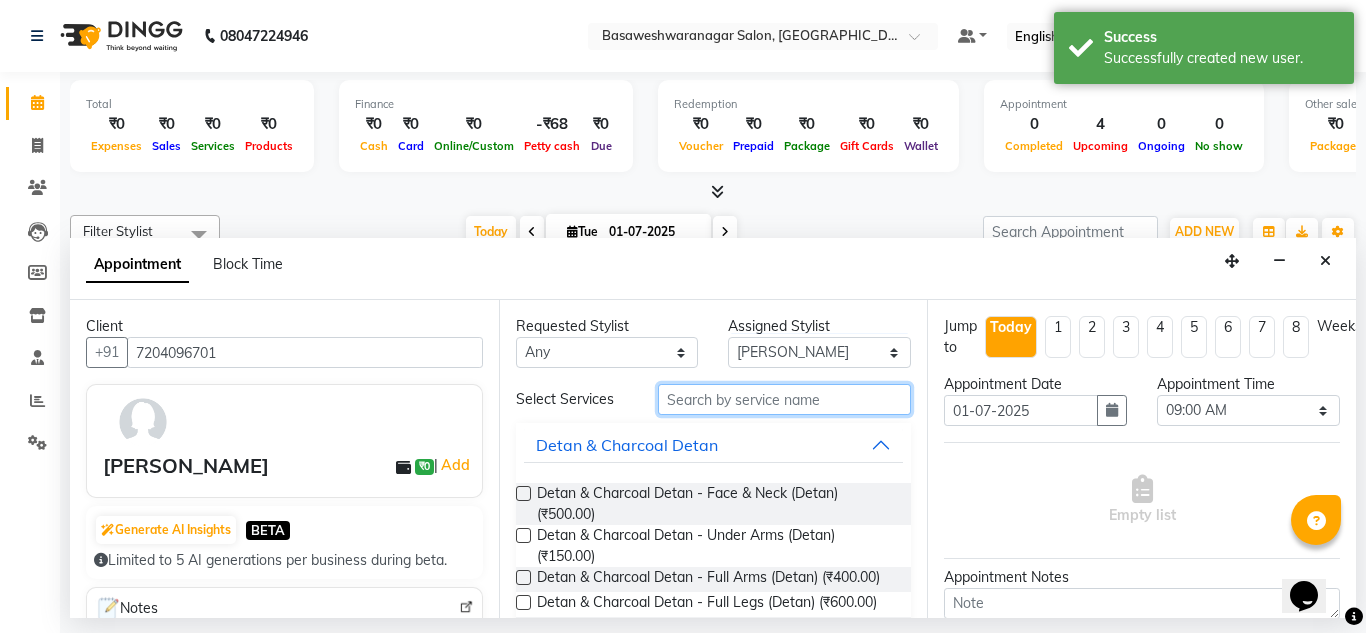 click at bounding box center (785, 399) 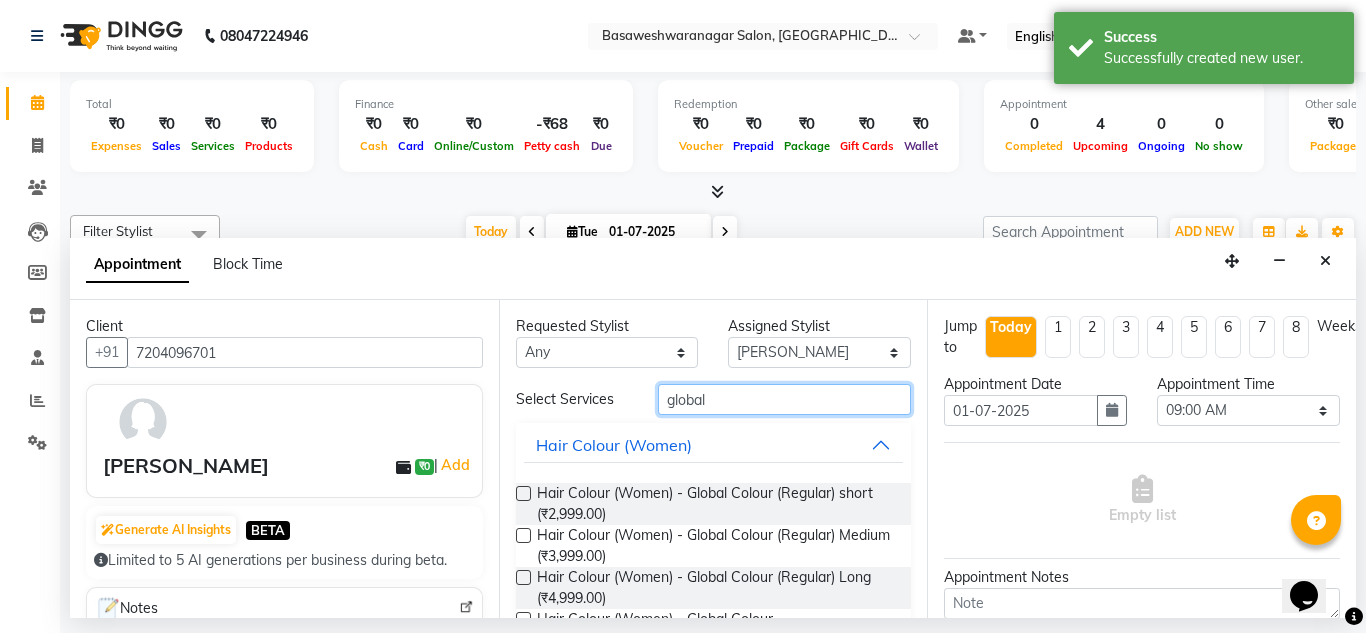 type on "global" 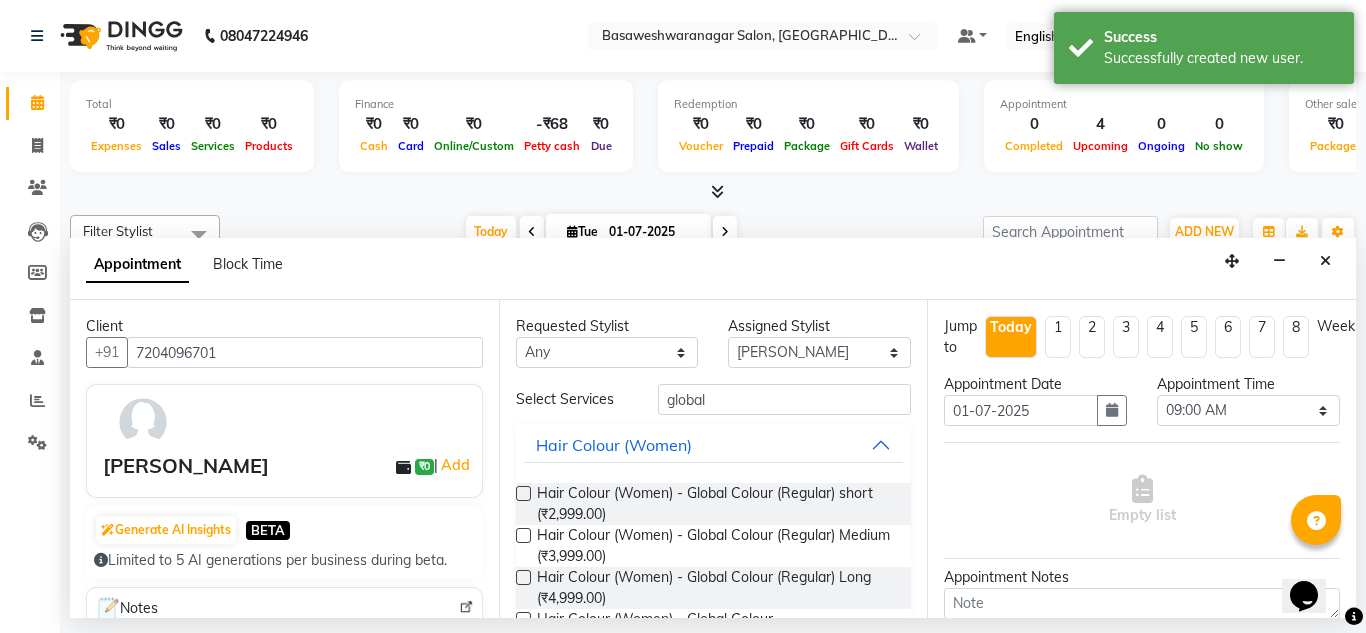 click at bounding box center [523, 535] 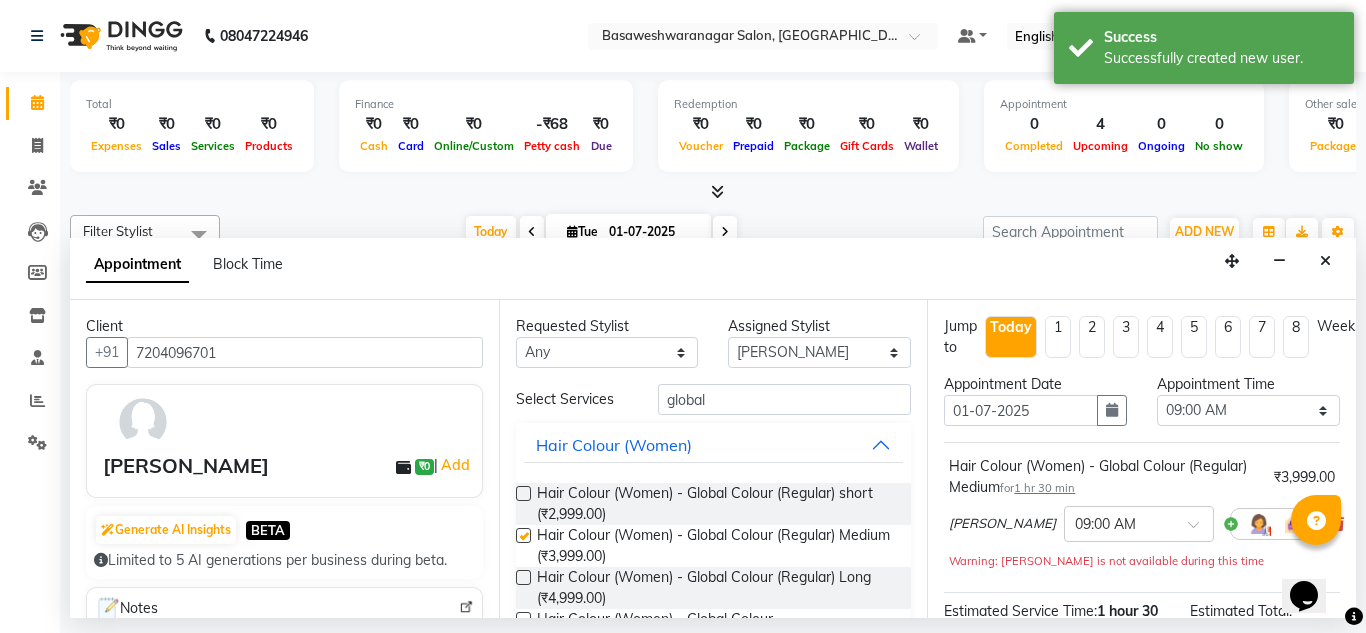 checkbox on "false" 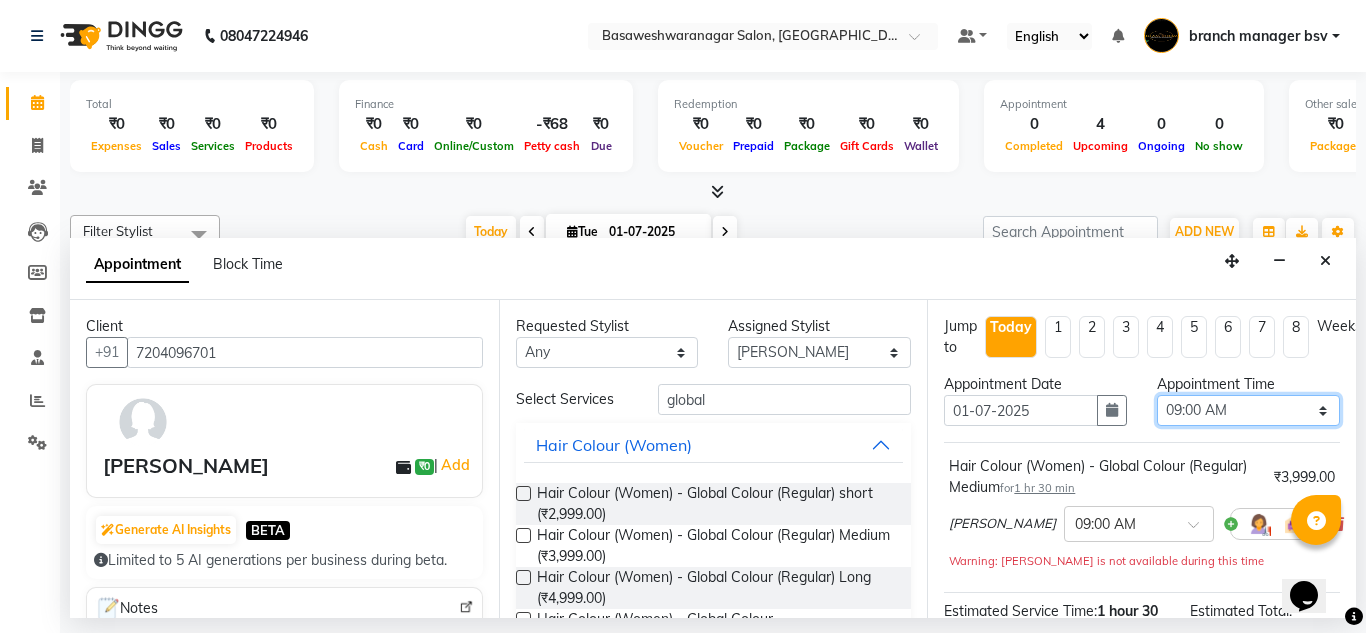 click on "Select 09:00 AM 09:15 AM 09:30 AM 09:45 AM 10:00 AM 10:15 AM 10:30 AM 10:45 AM 11:00 AM 11:15 AM 11:30 AM 11:45 AM 12:00 PM 12:15 PM 12:30 PM 12:45 PM 01:00 PM 01:15 PM 01:30 PM 01:45 PM 02:00 PM 02:15 PM 02:30 PM 02:45 PM 03:00 PM 03:15 PM 03:30 PM 03:45 PM 04:00 PM 04:15 PM 04:30 PM 04:45 PM 05:00 PM 05:15 PM 05:30 PM 05:45 PM 06:00 PM 06:15 PM 06:30 PM 06:45 PM 07:00 PM 07:15 PM 07:30 PM 07:45 PM 08:00 PM" at bounding box center [1248, 410] 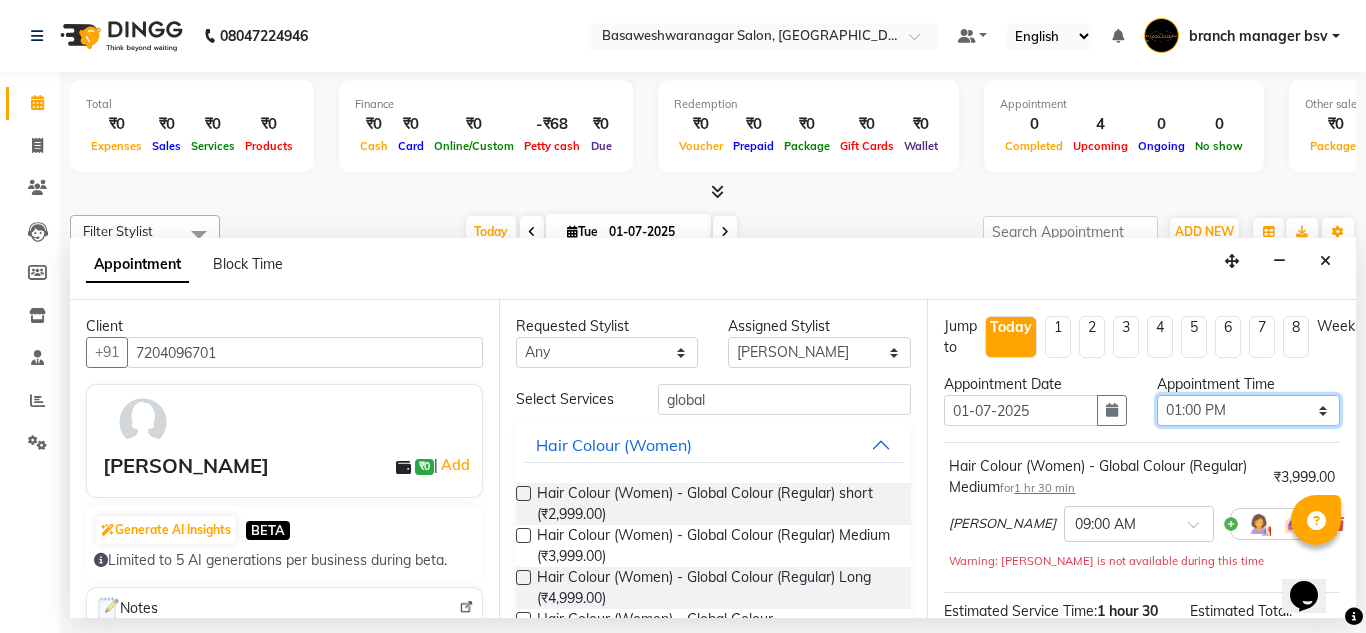 click on "Select 09:00 AM 09:15 AM 09:30 AM 09:45 AM 10:00 AM 10:15 AM 10:30 AM 10:45 AM 11:00 AM 11:15 AM 11:30 AM 11:45 AM 12:00 PM 12:15 PM 12:30 PM 12:45 PM 01:00 PM 01:15 PM 01:30 PM 01:45 PM 02:00 PM 02:15 PM 02:30 PM 02:45 PM 03:00 PM 03:15 PM 03:30 PM 03:45 PM 04:00 PM 04:15 PM 04:30 PM 04:45 PM 05:00 PM 05:15 PM 05:30 PM 05:45 PM 06:00 PM 06:15 PM 06:30 PM 06:45 PM 07:00 PM 07:15 PM 07:30 PM 07:45 PM 08:00 PM" at bounding box center (1248, 410) 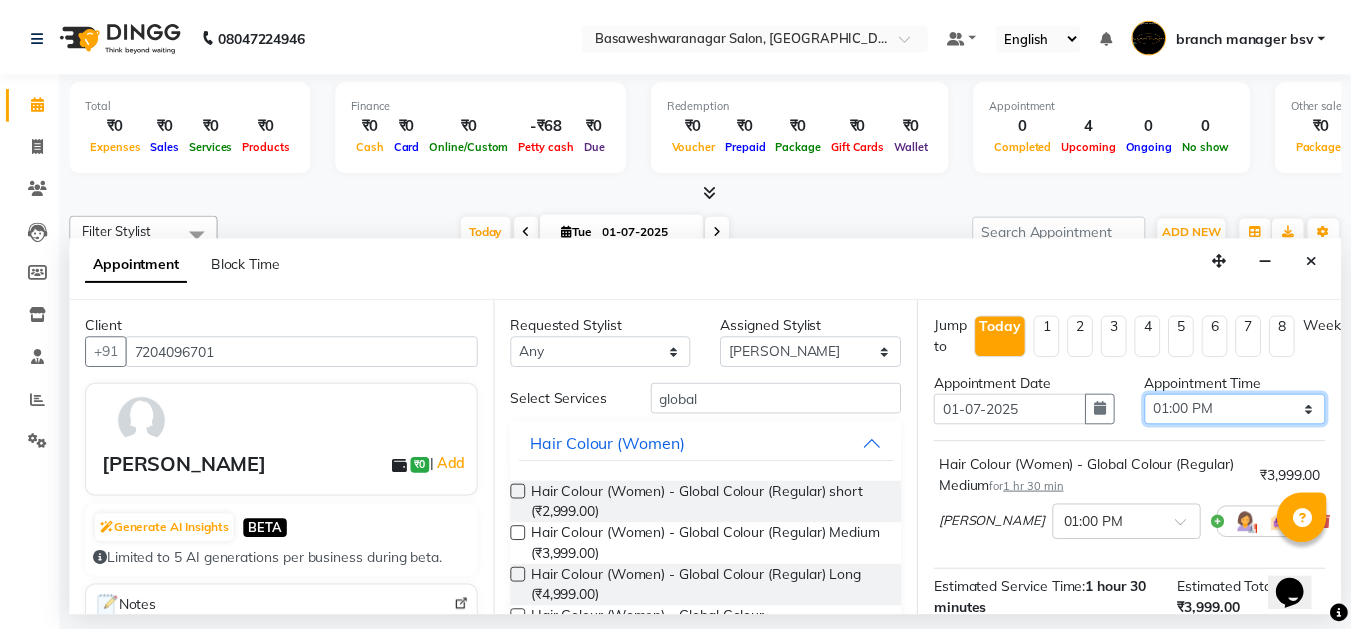 scroll, scrollTop: 265, scrollLeft: 0, axis: vertical 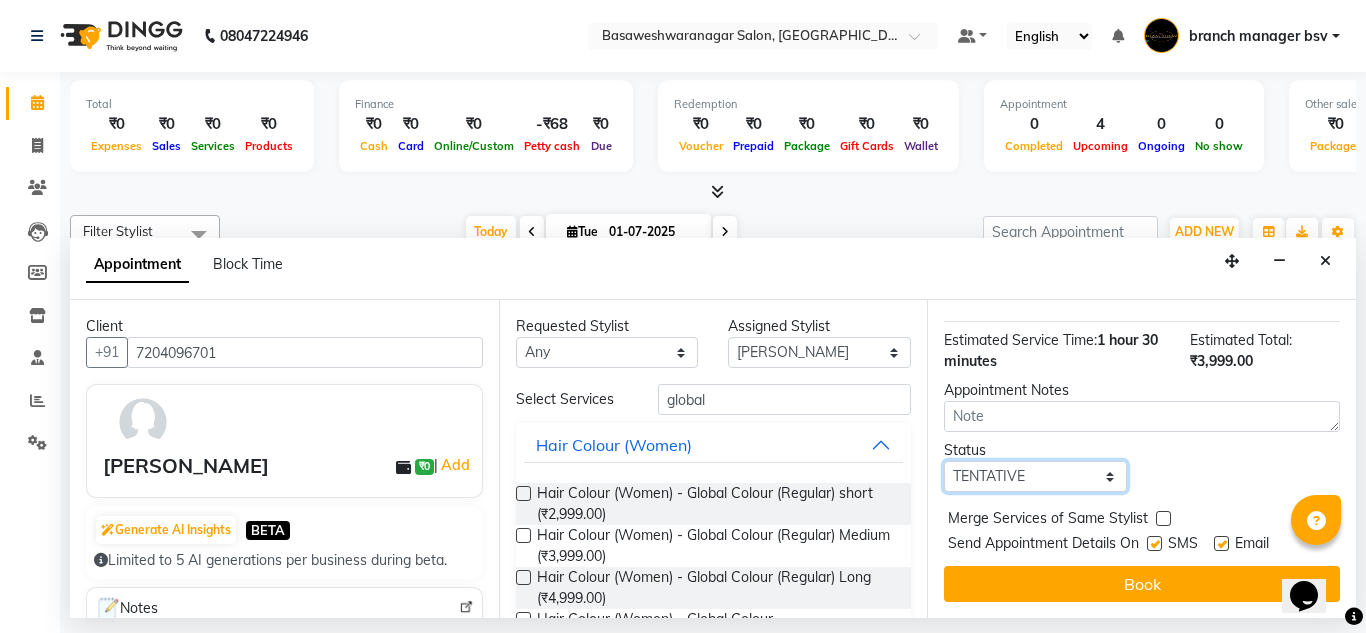 click on "Select TENTATIVE CONFIRM CHECK-IN UPCOMING" at bounding box center (1035, 476) 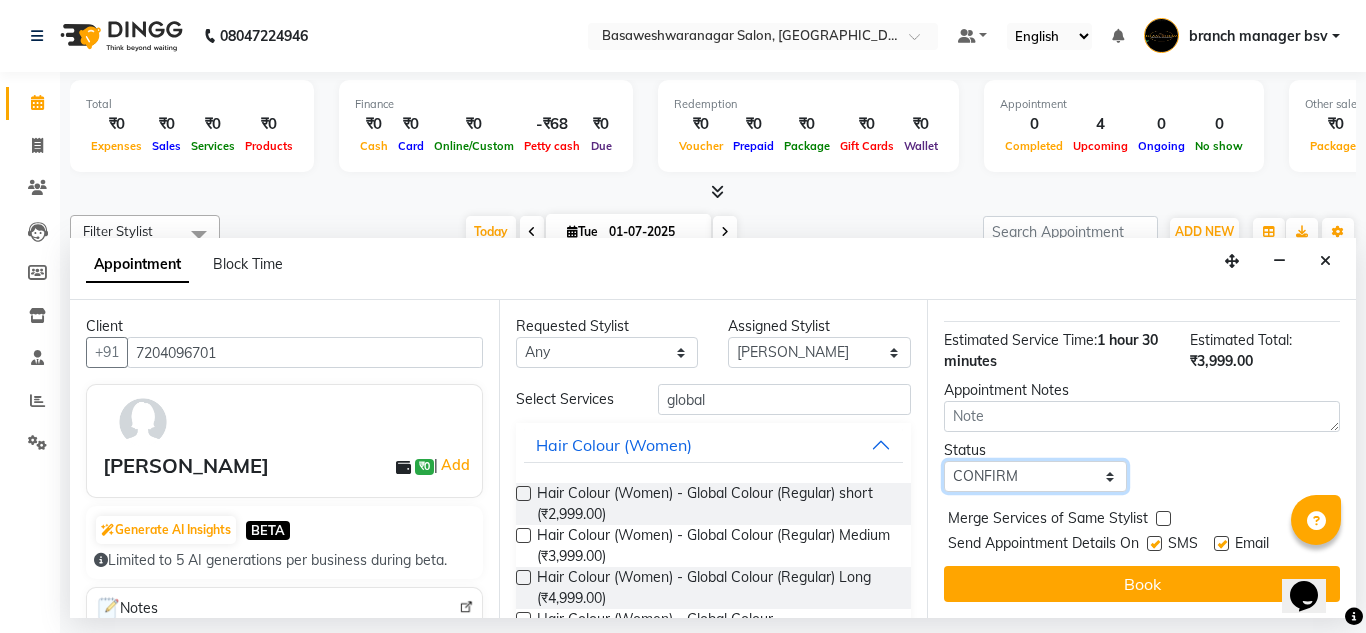 click on "Select TENTATIVE CONFIRM CHECK-IN UPCOMING" at bounding box center (1035, 476) 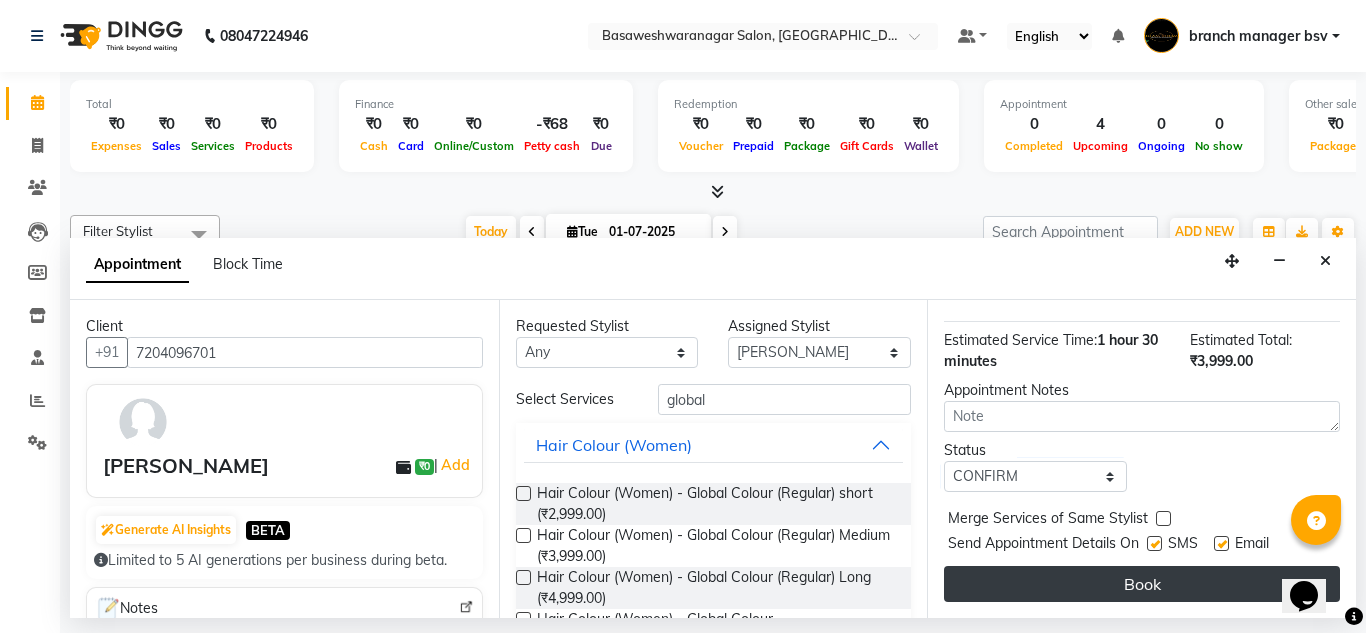 click on "Book" at bounding box center (1142, 584) 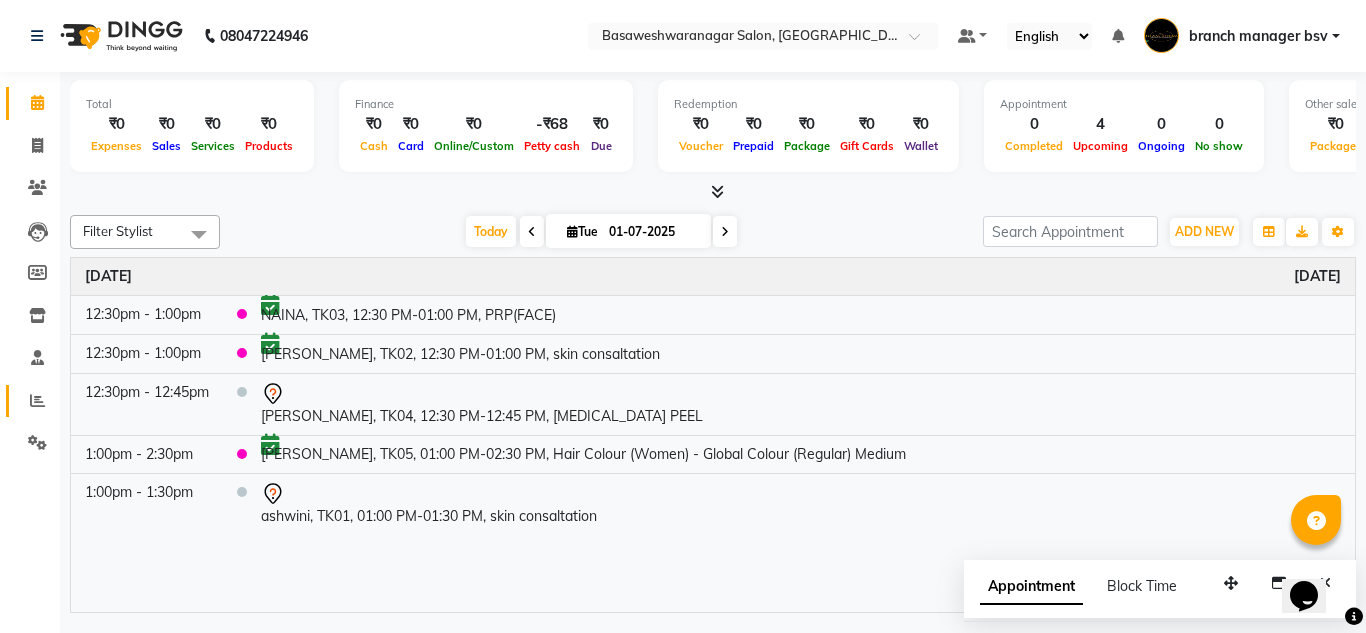 click on "Reports" 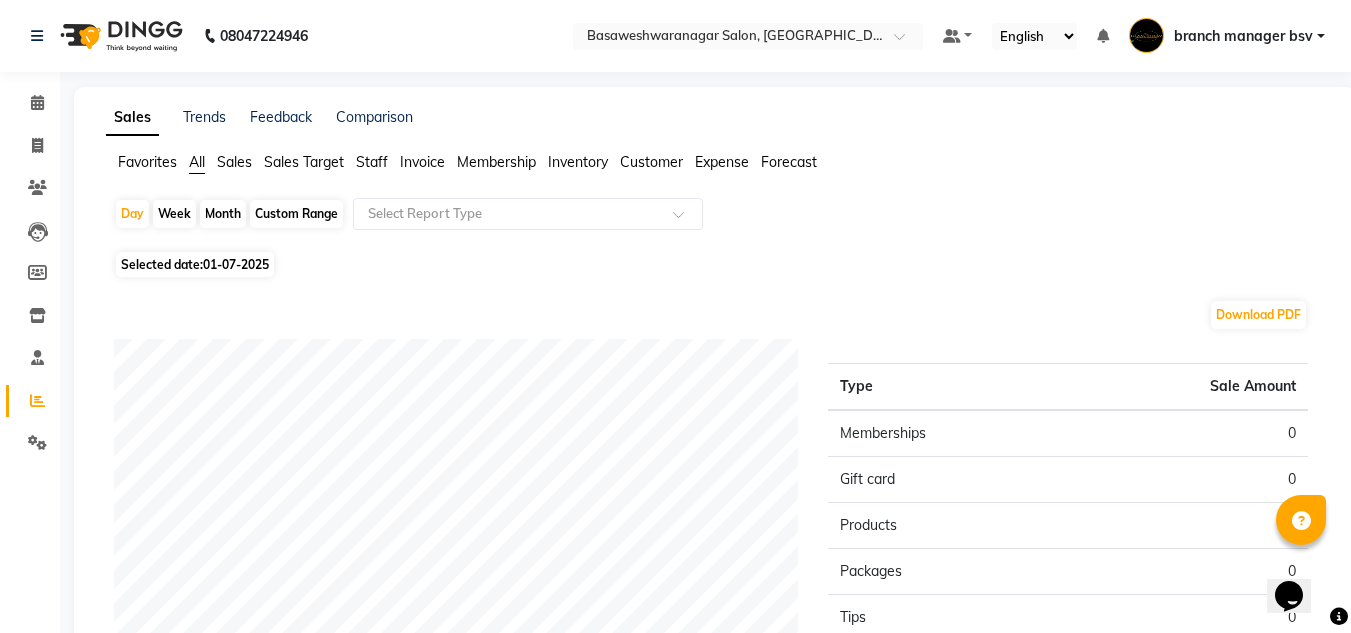 click on "Staff" 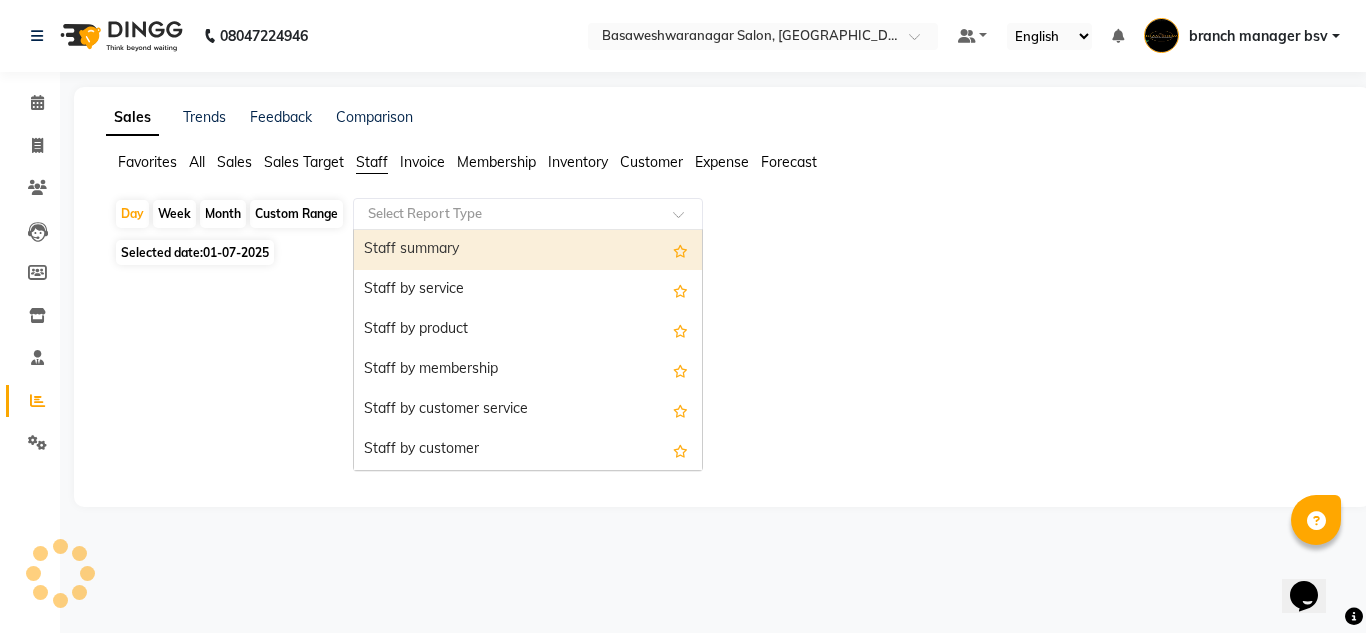 click on "Select Report Type" 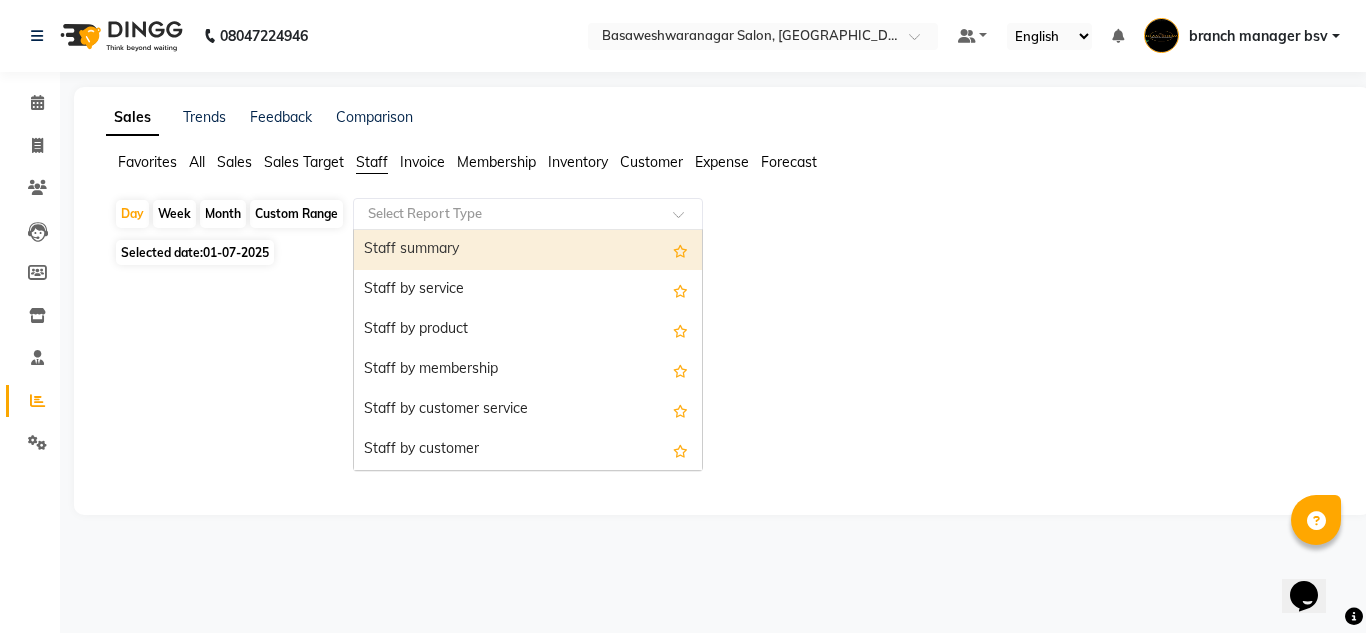click on "Staff summary" at bounding box center [528, 250] 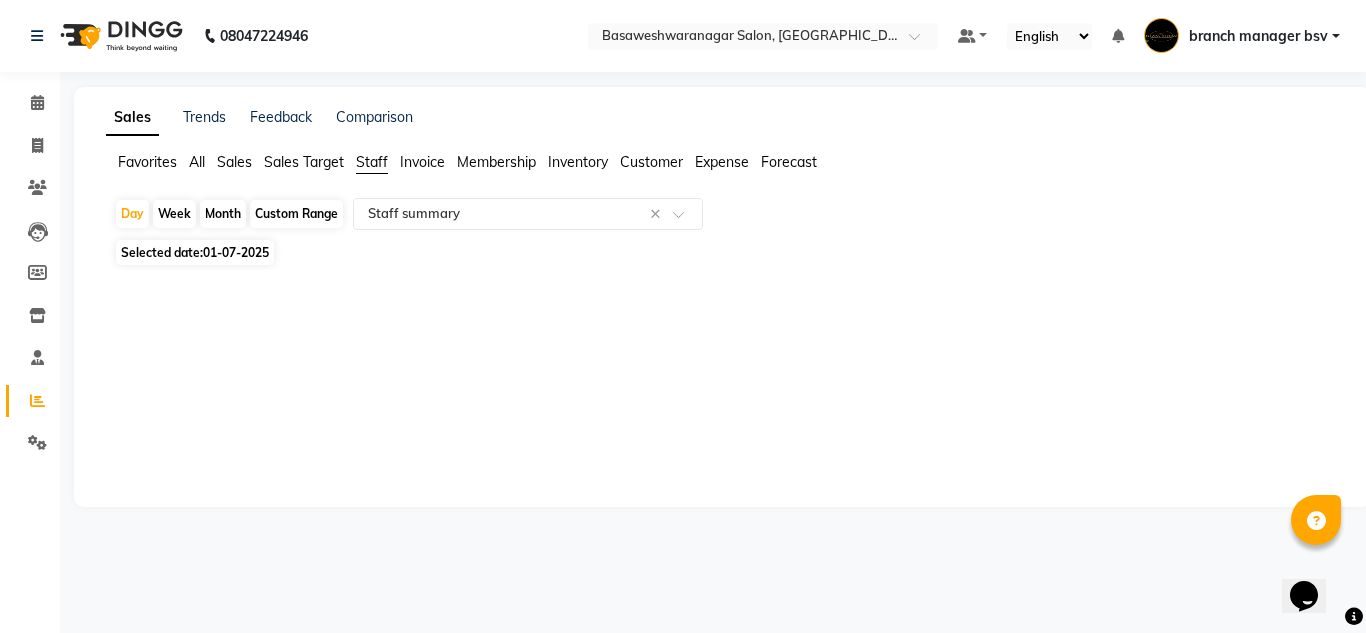 click on "Selected date:  [DATE]" 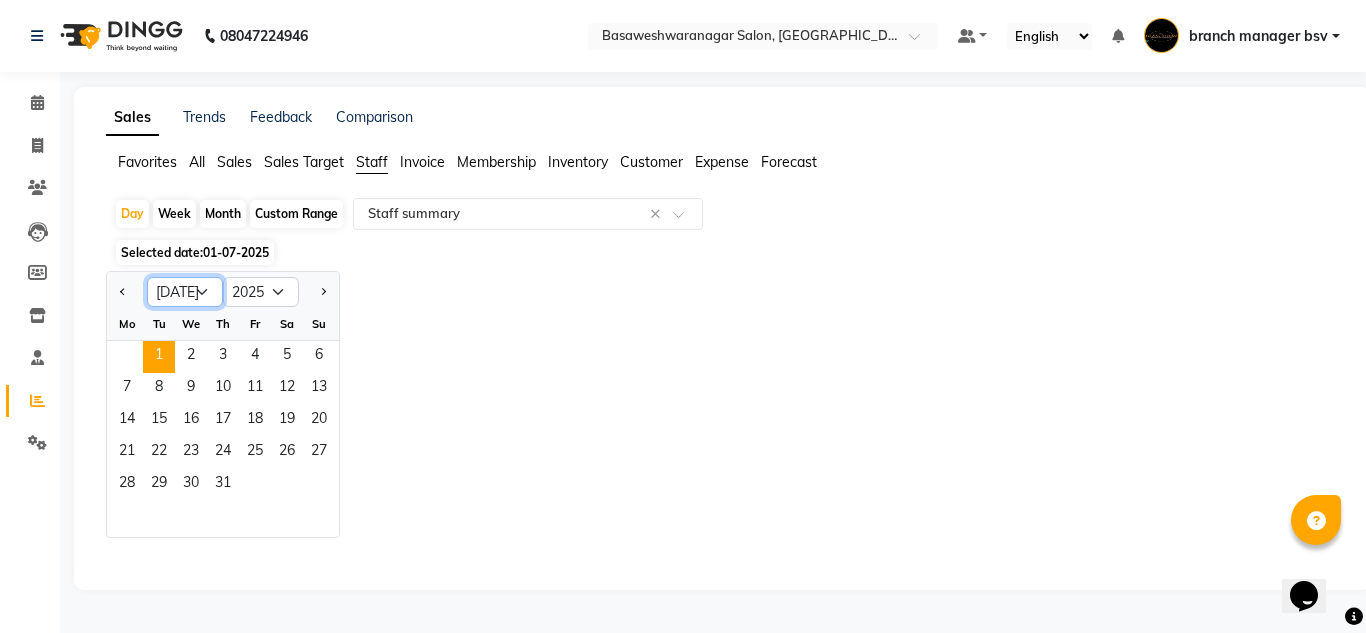 click on "Jan Feb Mar Apr May Jun [DATE] Aug Sep Oct Nov Dec" 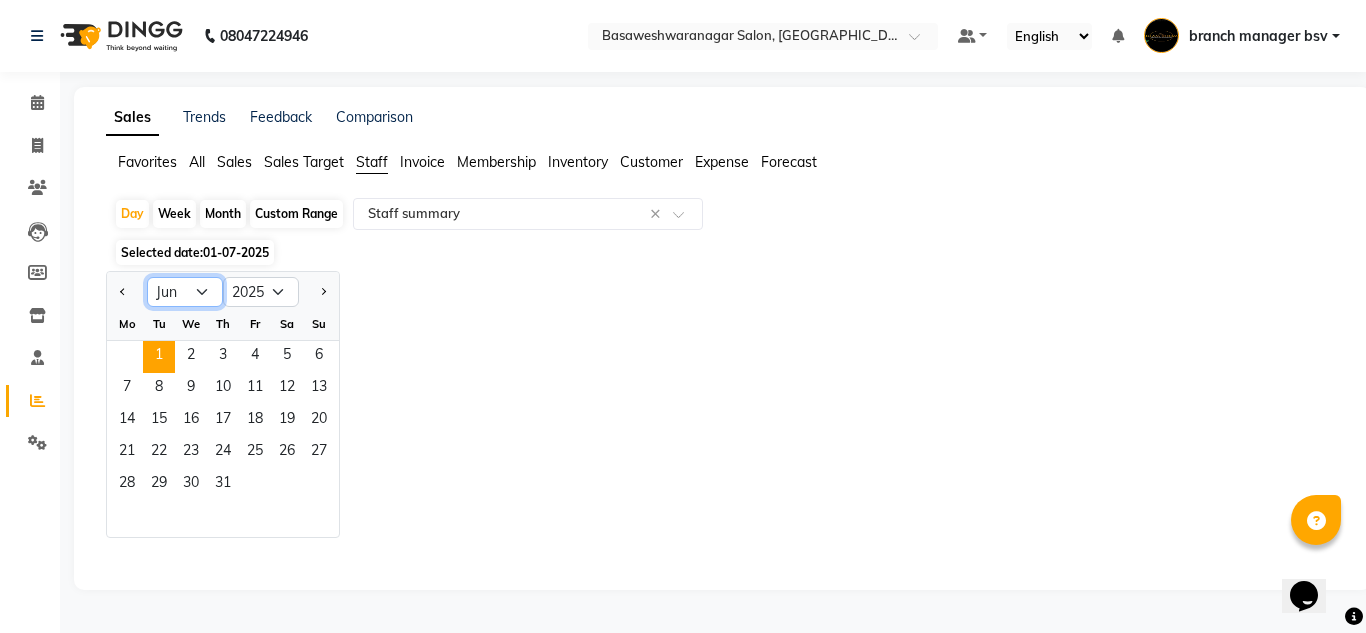 click on "Jan Feb Mar Apr May Jun [DATE] Aug Sep Oct Nov Dec" 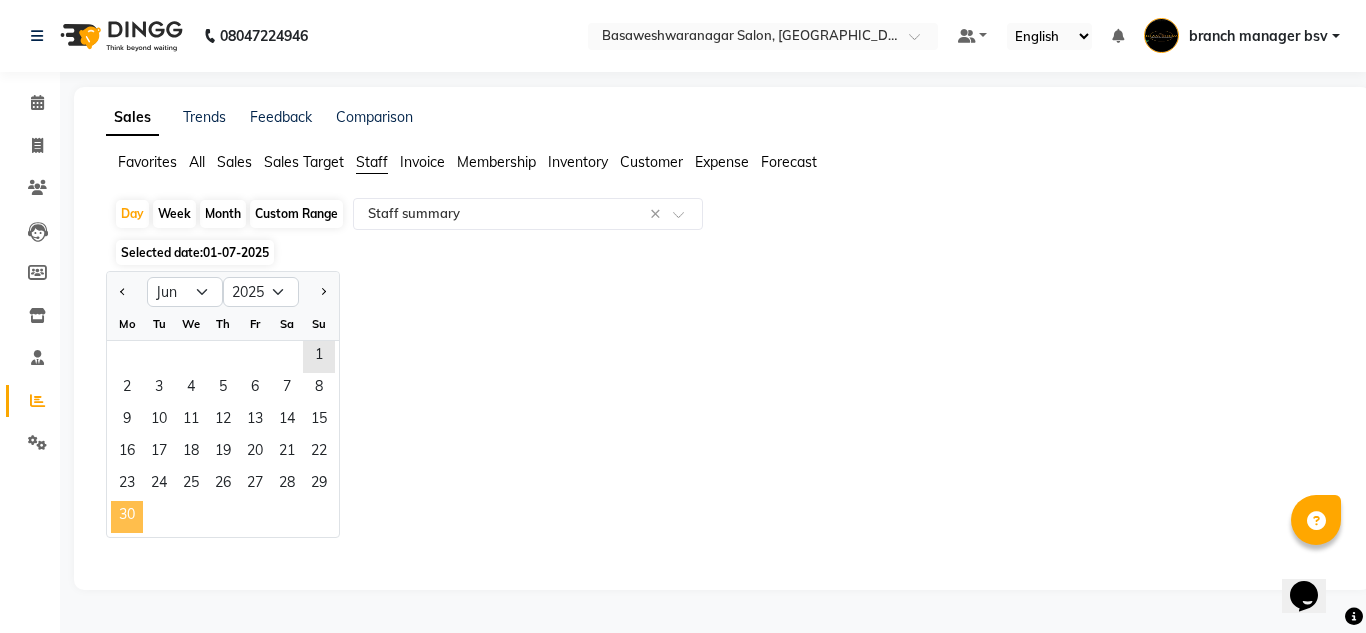 click on "30" 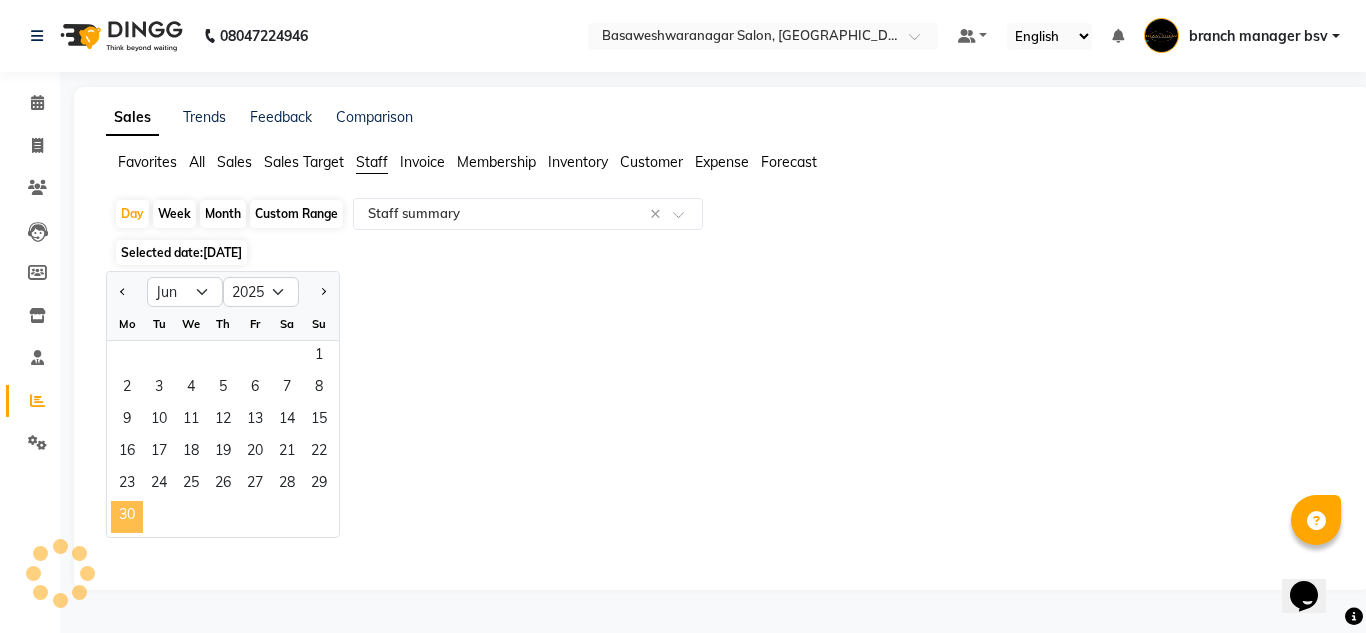 select on "full_report" 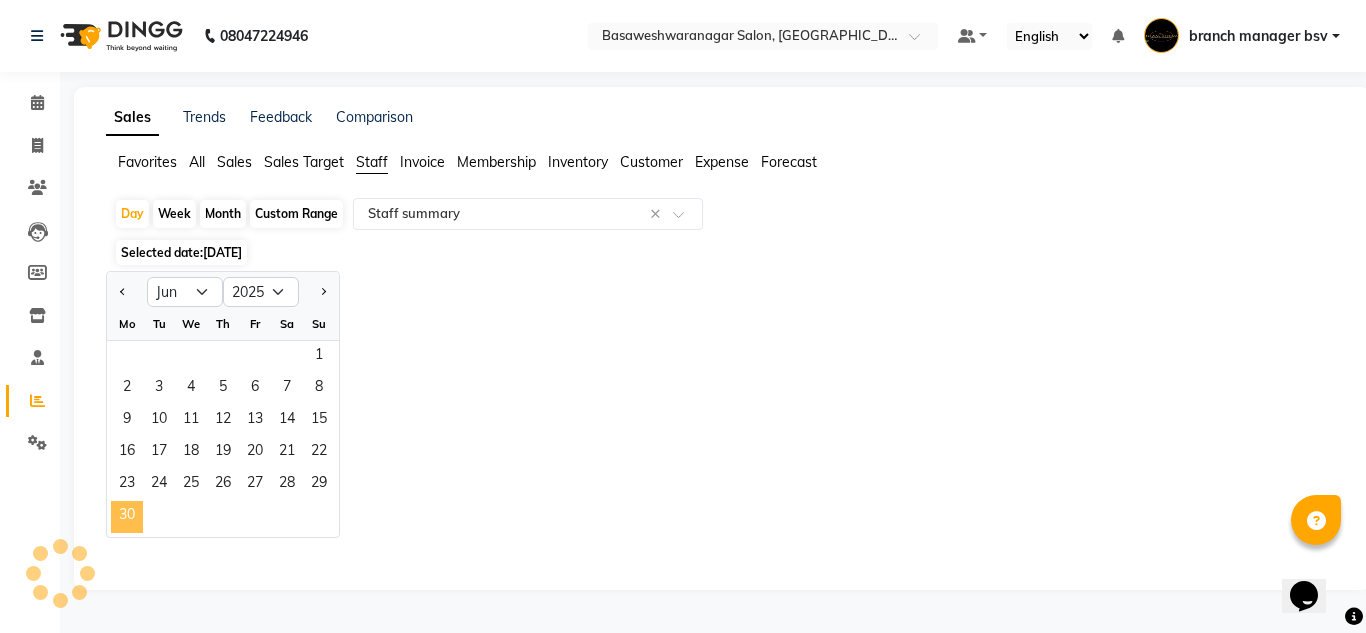 select on "csv" 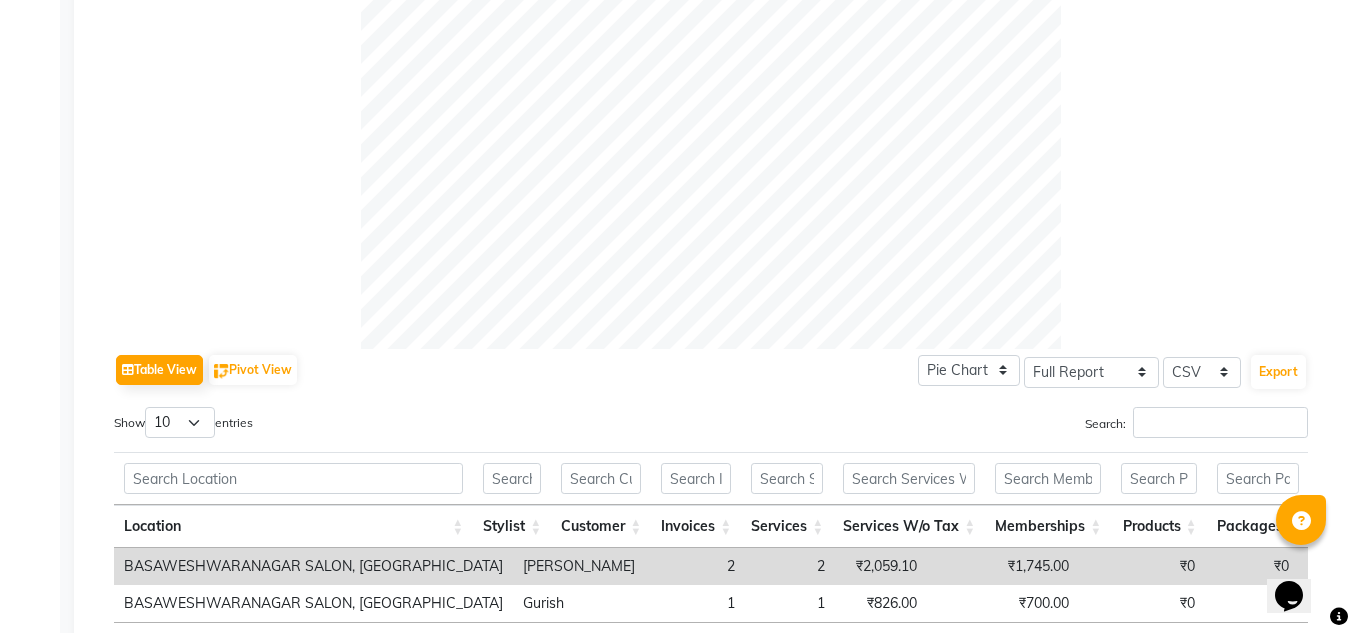 scroll, scrollTop: 832, scrollLeft: 0, axis: vertical 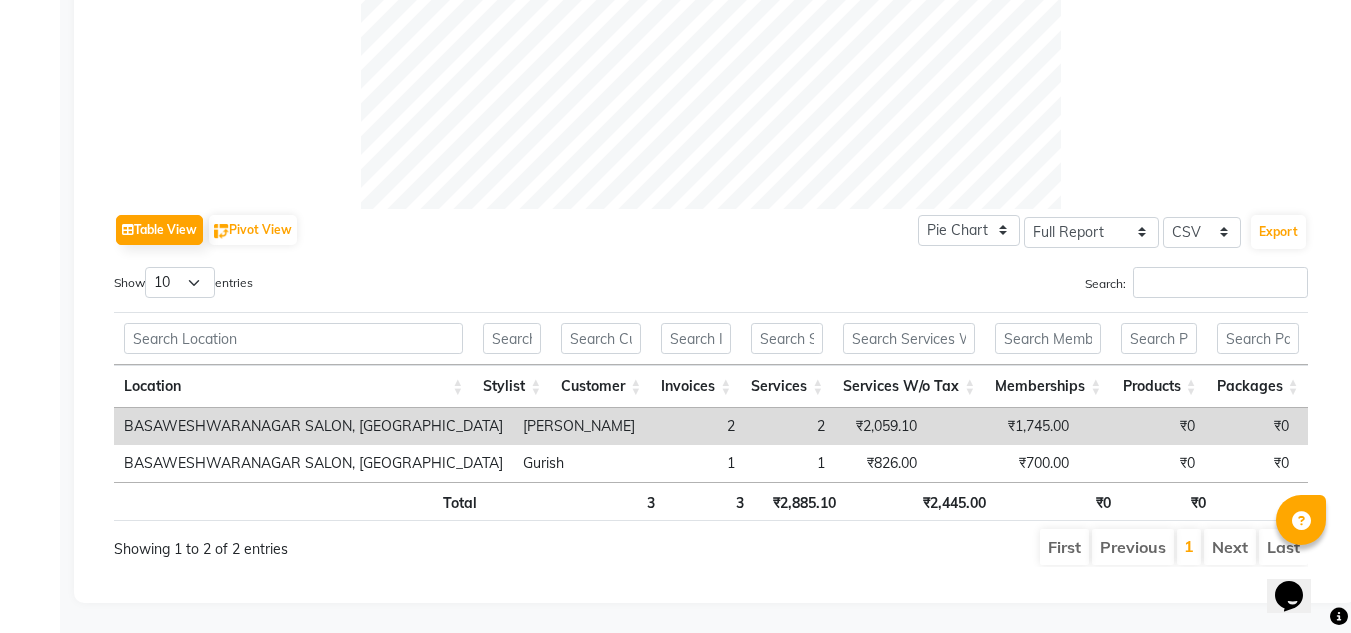 click on "₹2,059.10" at bounding box center (881, 426) 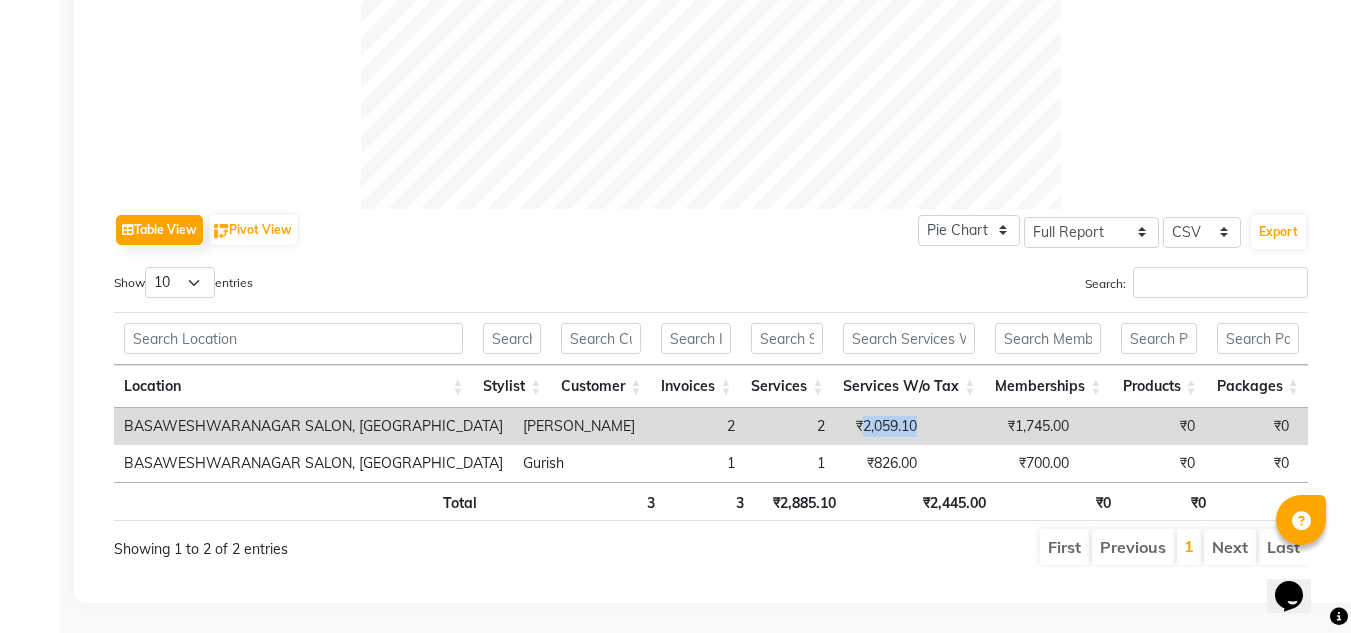 click on "₹2,059.10" at bounding box center [881, 426] 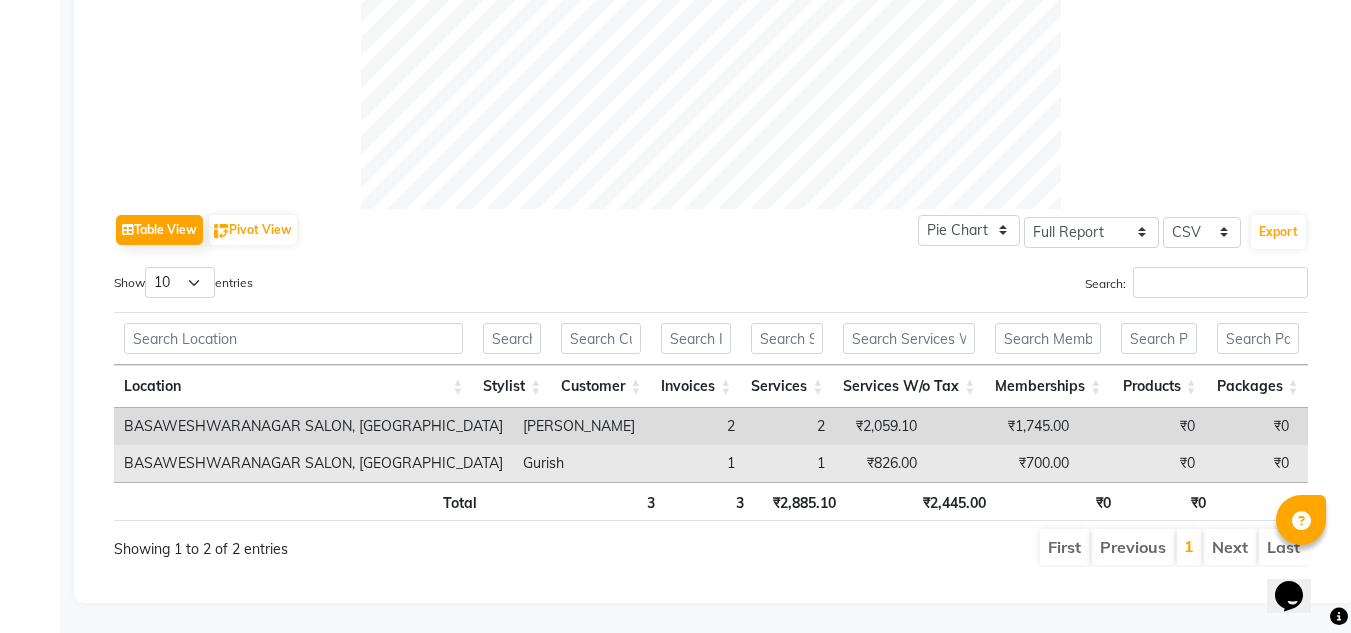 click on "₹826.00" at bounding box center (881, 463) 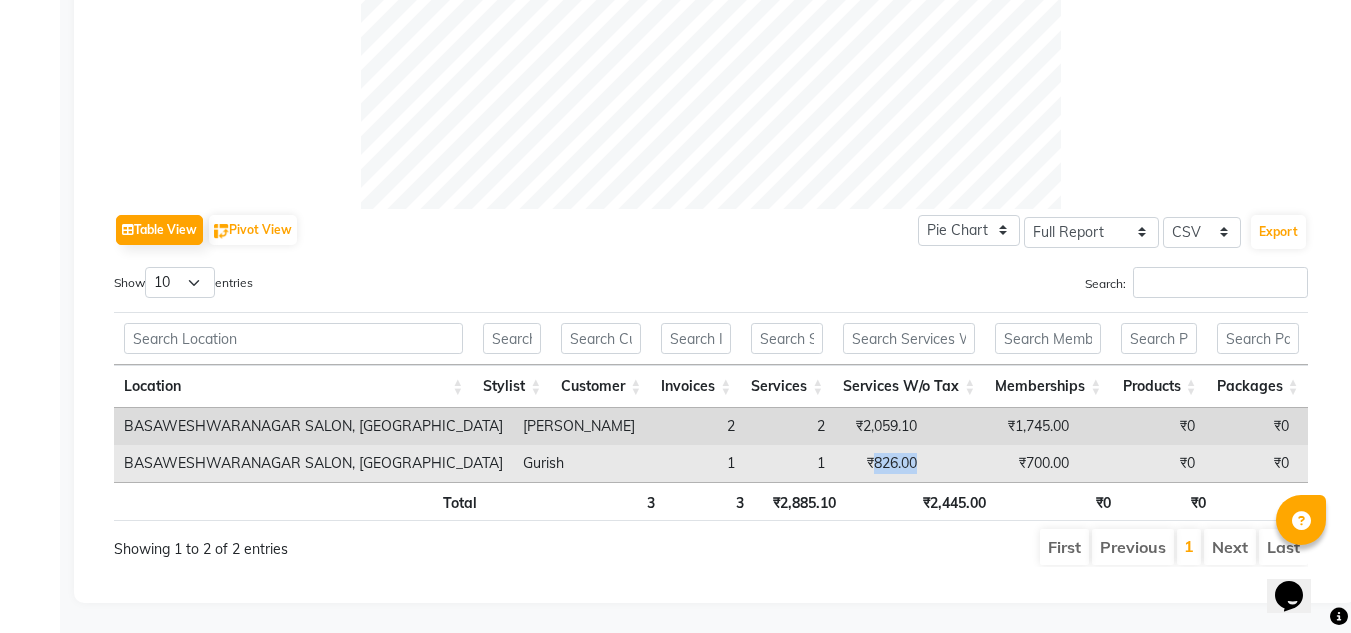 click on "₹826.00" at bounding box center [881, 463] 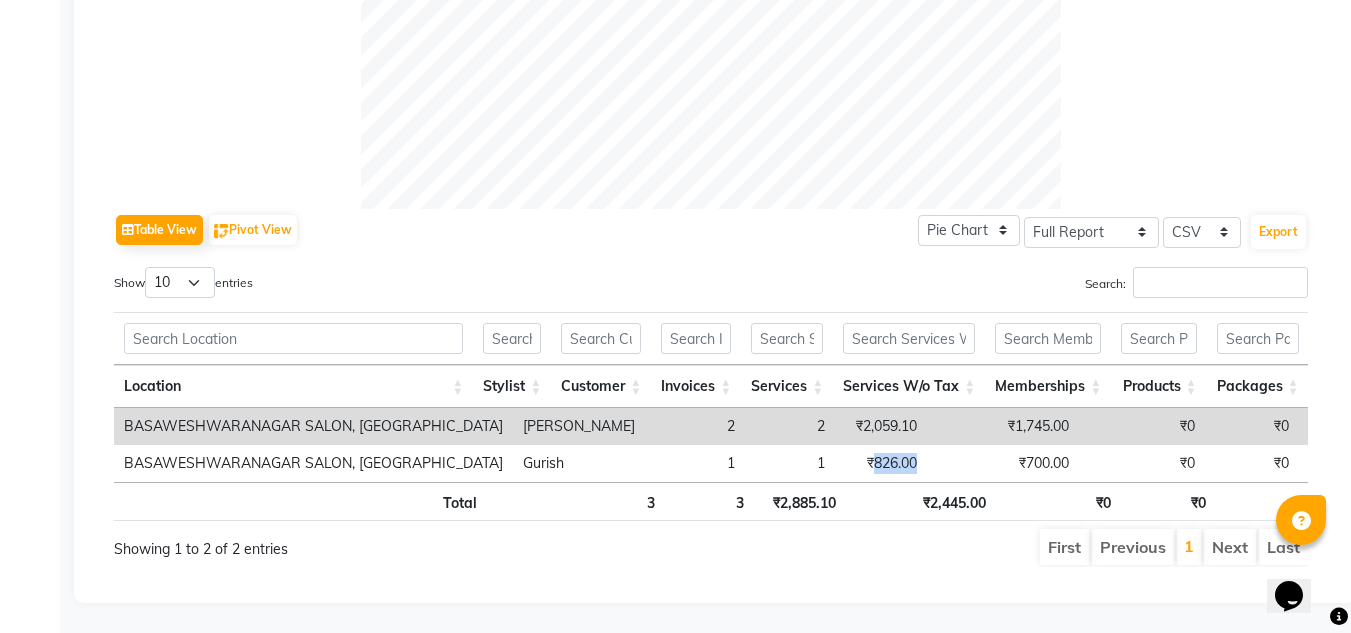 scroll, scrollTop: 0, scrollLeft: 596, axis: horizontal 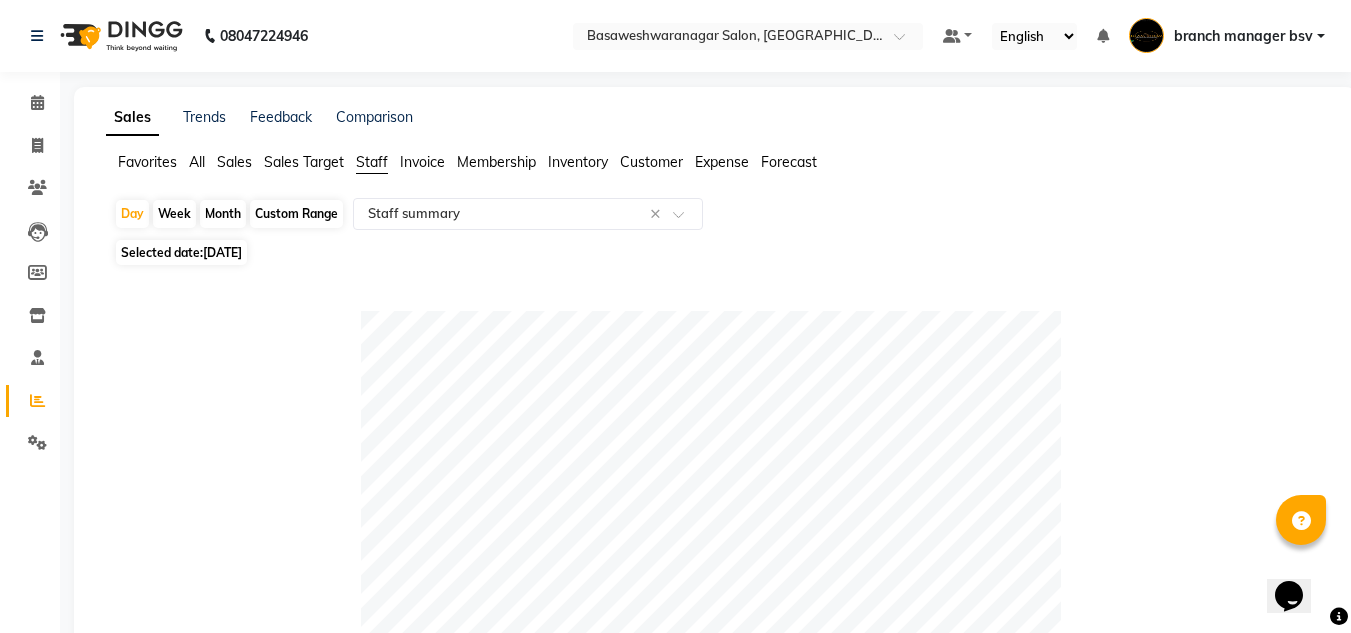 click on "Custom Range" 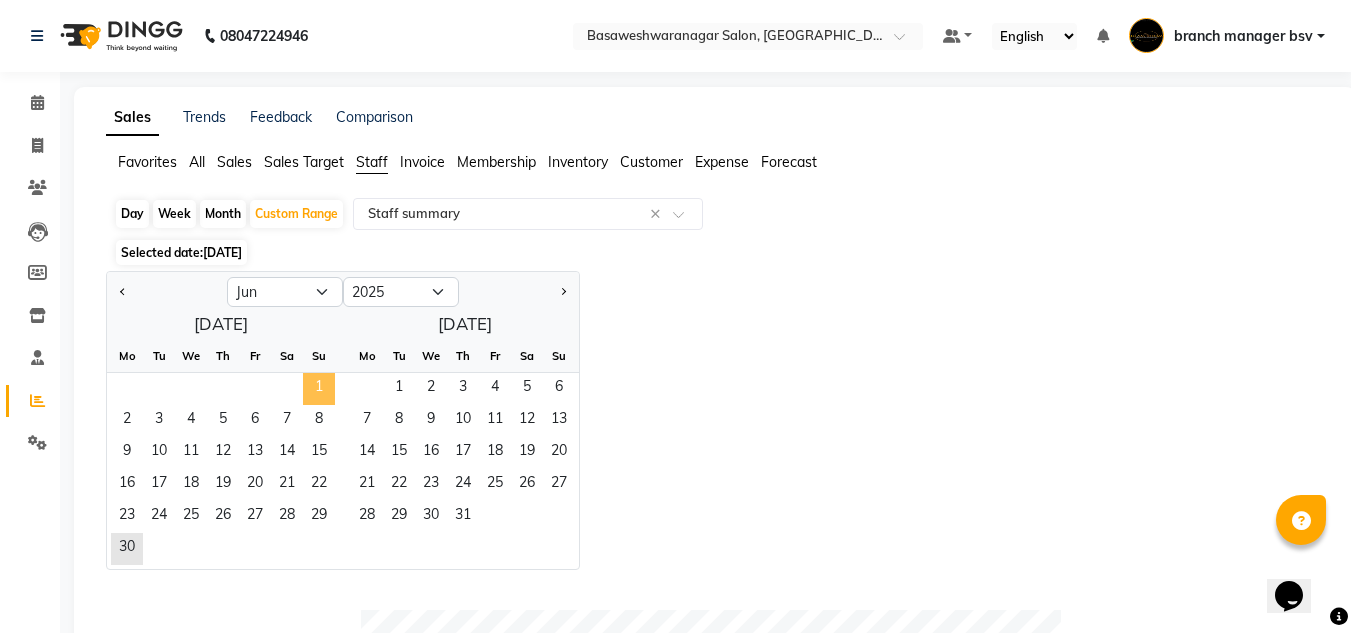 click on "1" 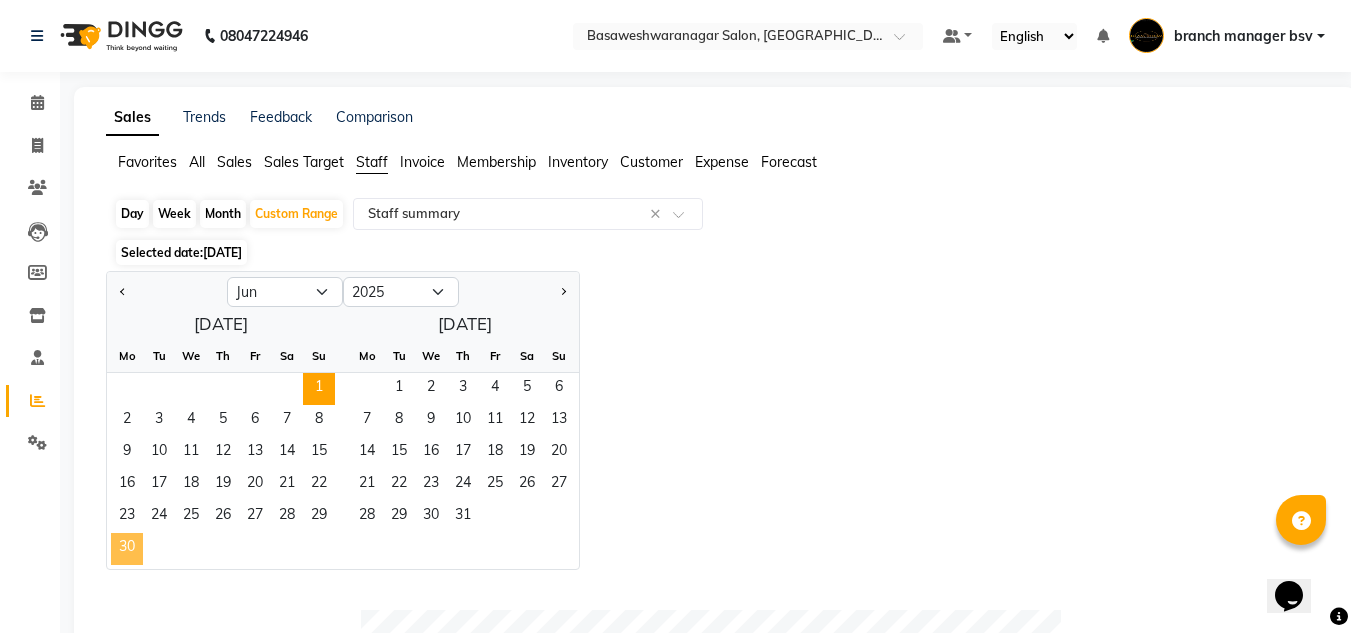 click on "30" 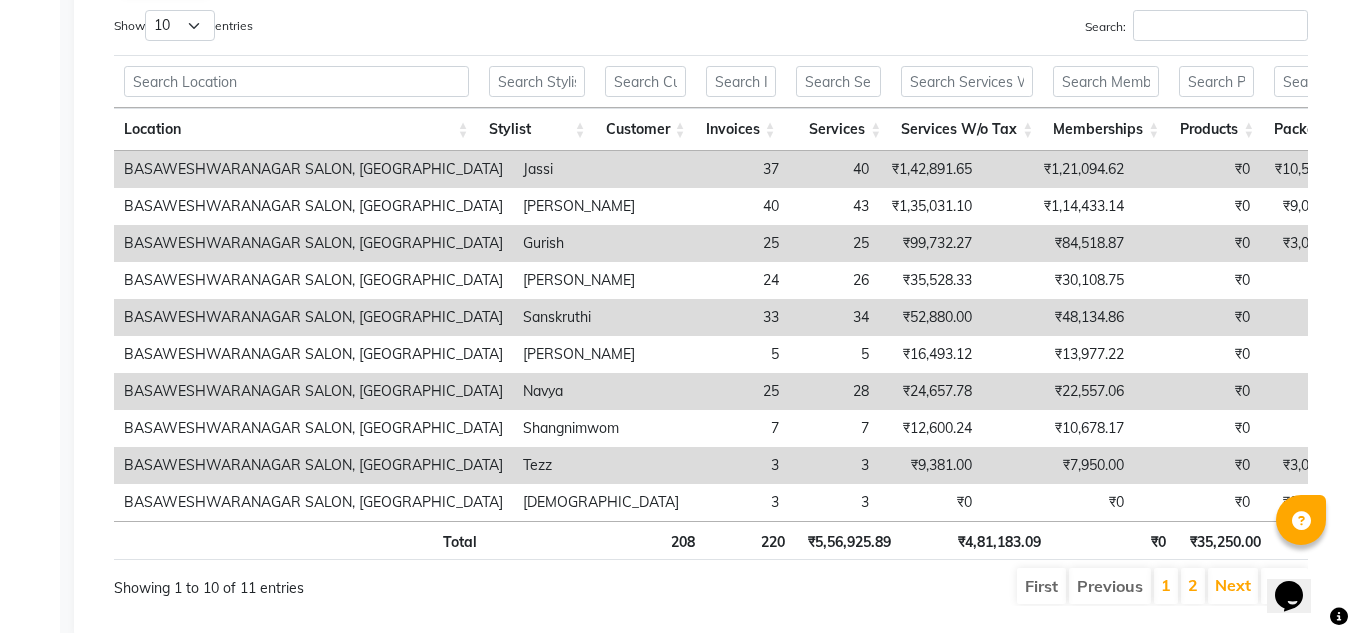 scroll, scrollTop: 1112, scrollLeft: 0, axis: vertical 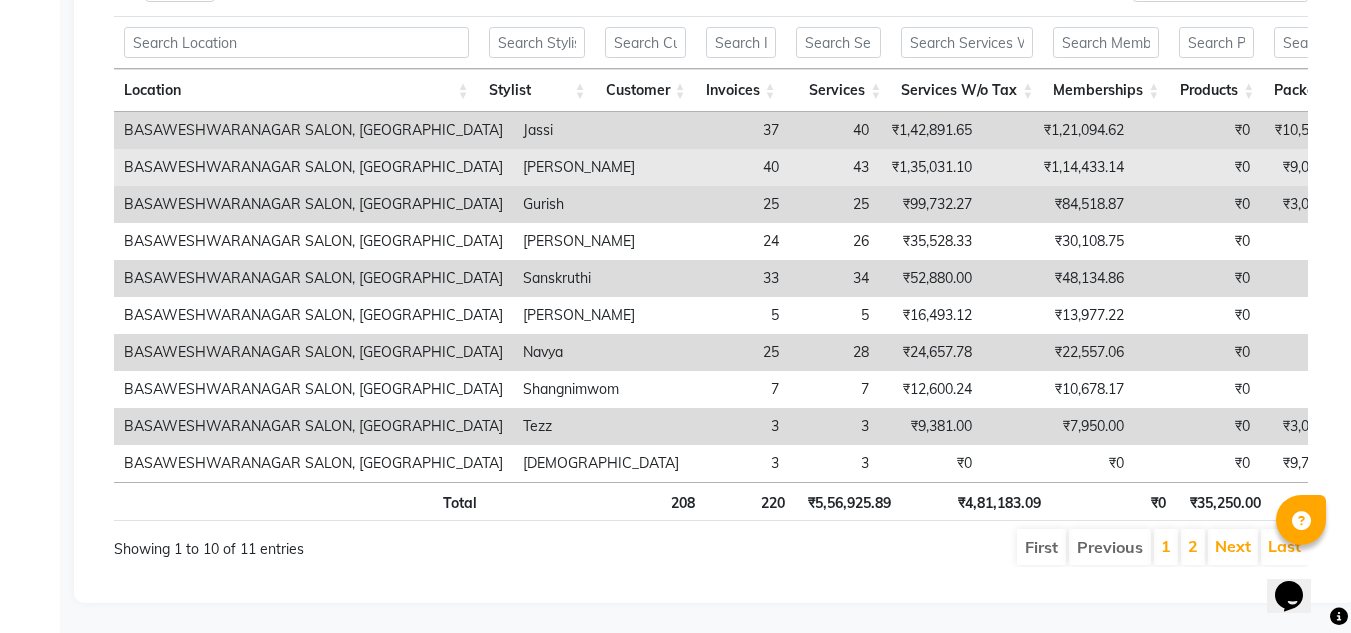 click on "₹1,35,031.10" at bounding box center [930, 167] 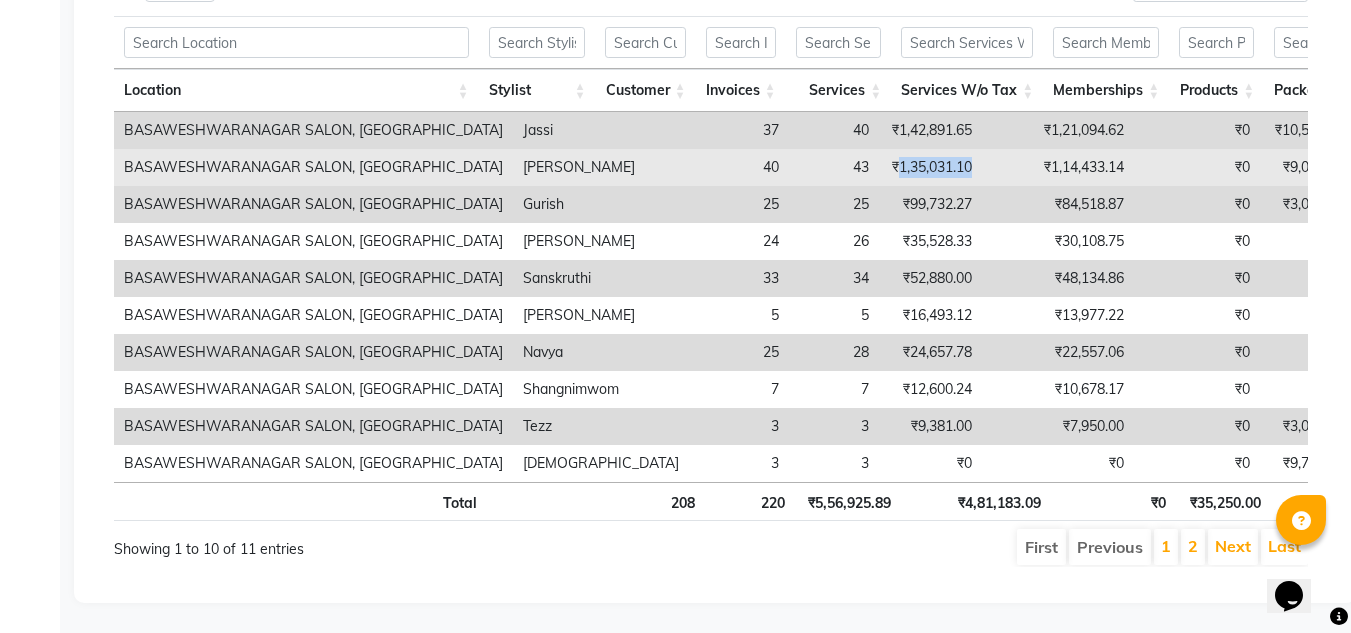 click on "₹1,35,031.10" at bounding box center [930, 167] 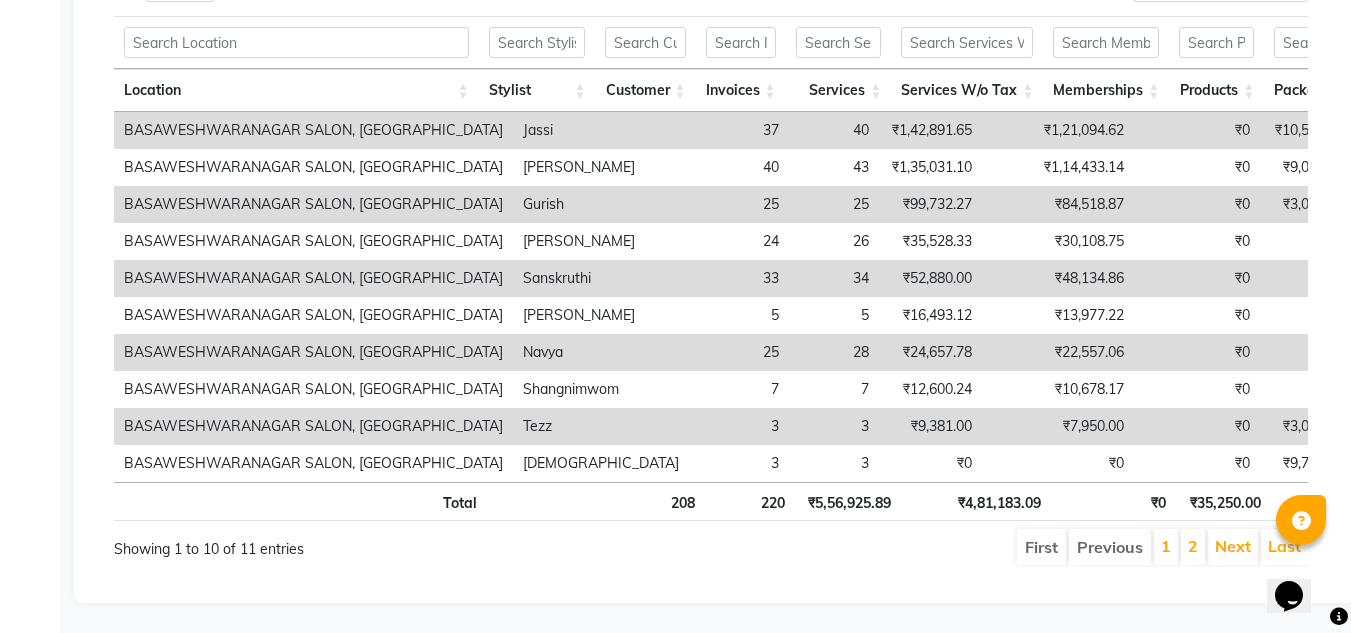 click on "₹99,732.27" at bounding box center (930, 204) 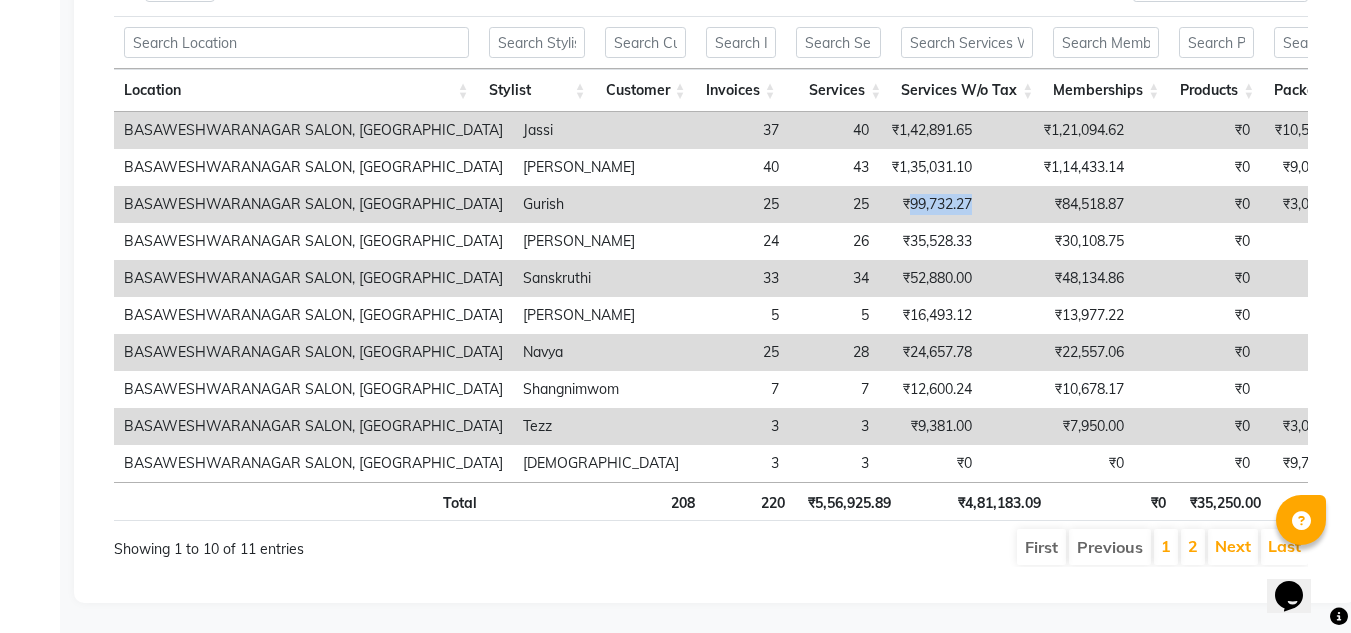 click on "₹99,732.27" at bounding box center (930, 204) 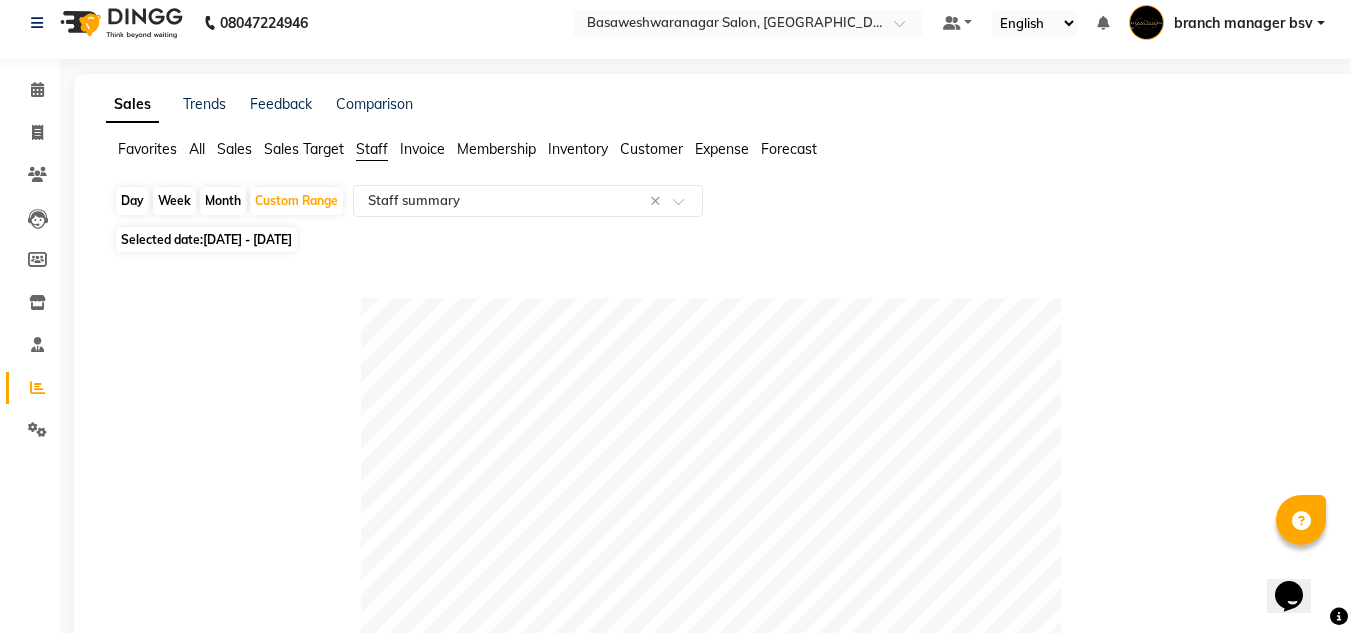 scroll, scrollTop: 12, scrollLeft: 0, axis: vertical 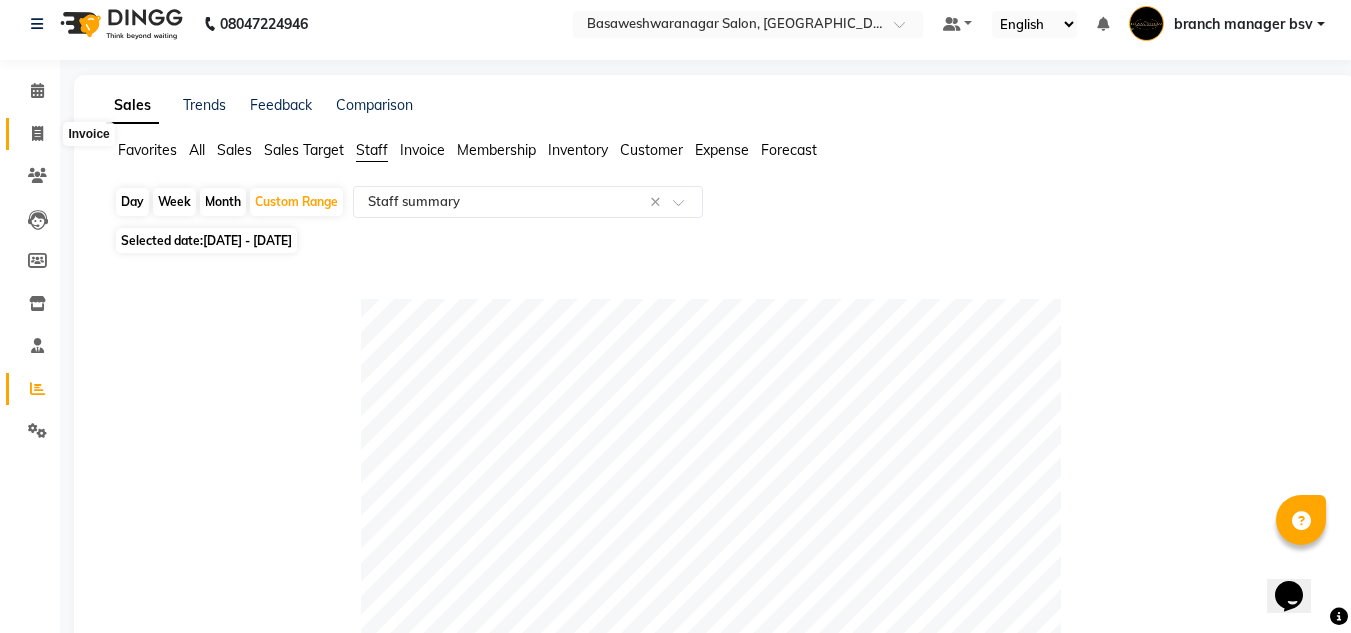 click 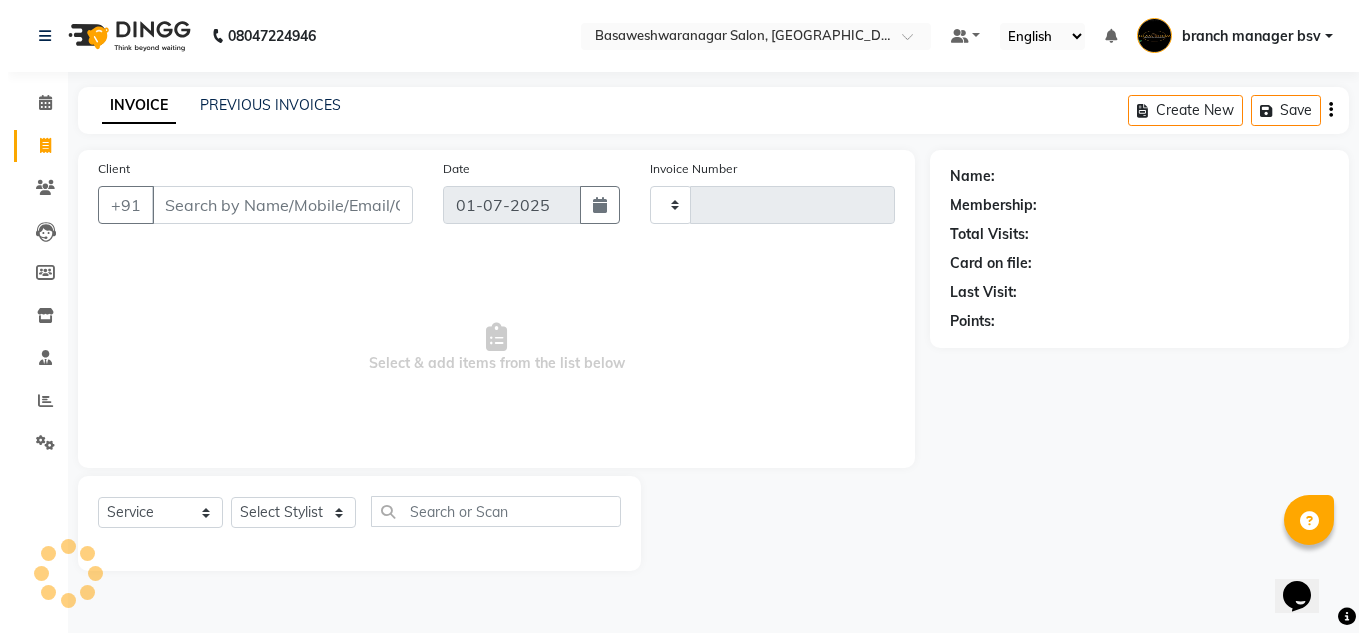 scroll, scrollTop: 0, scrollLeft: 0, axis: both 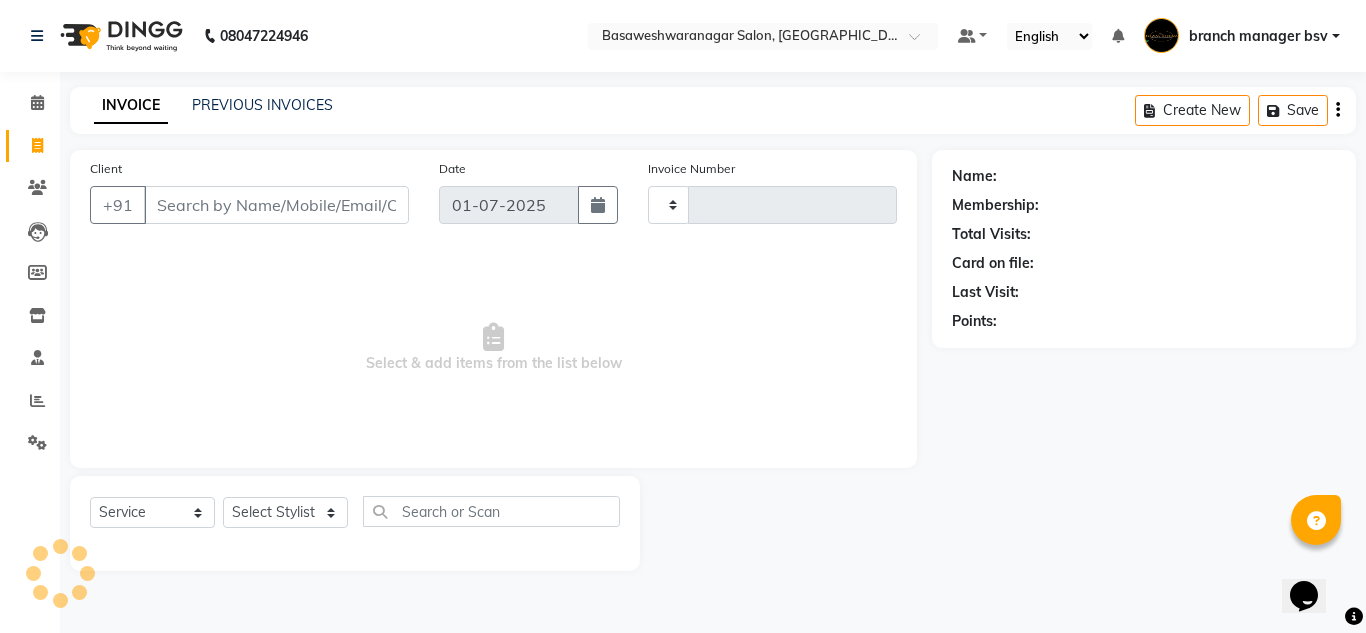 type on "0607" 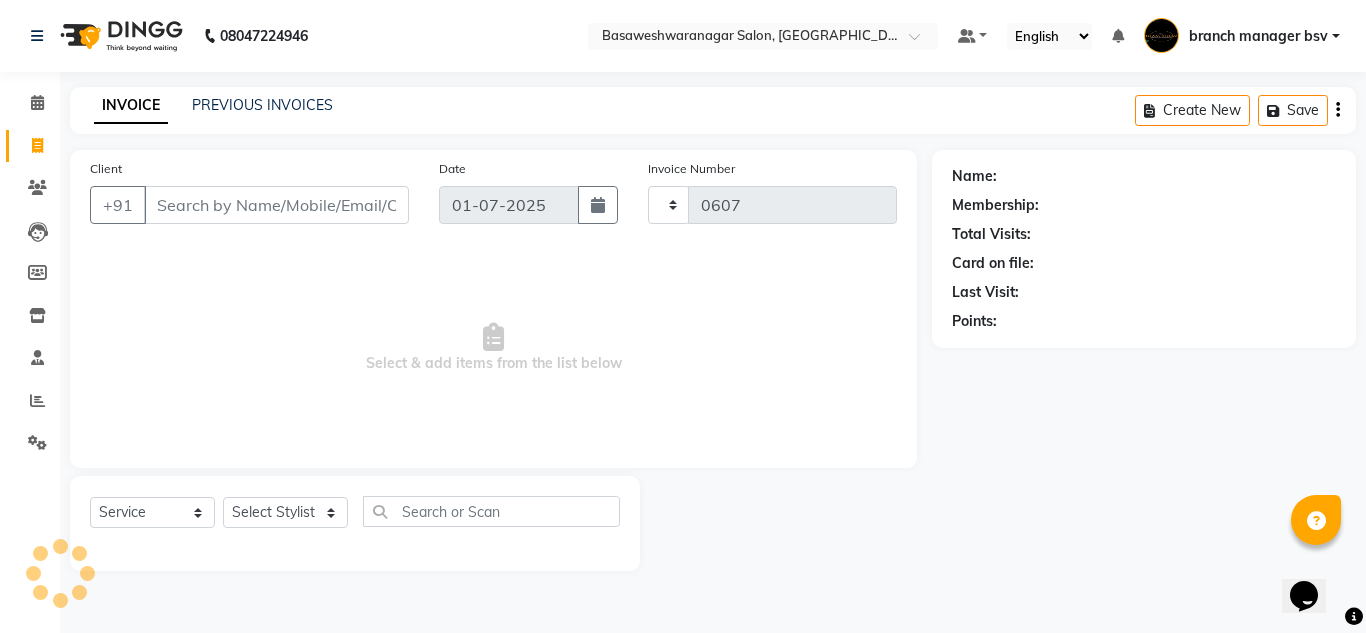 select on "842" 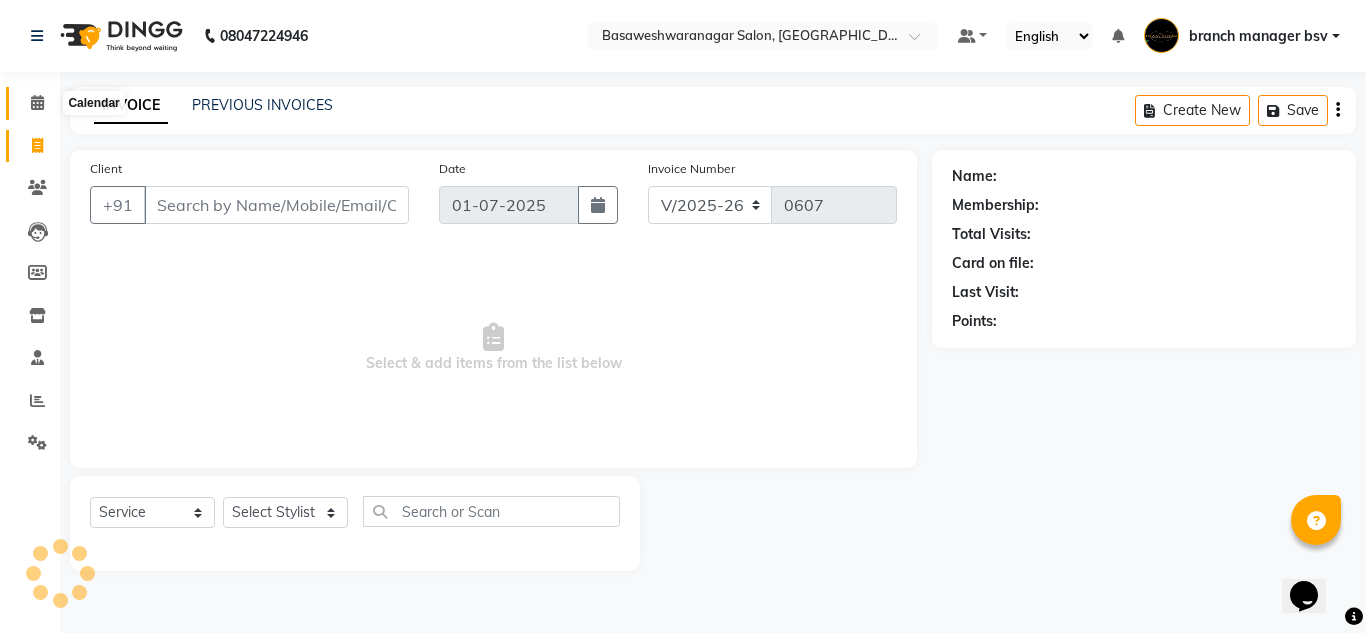 click 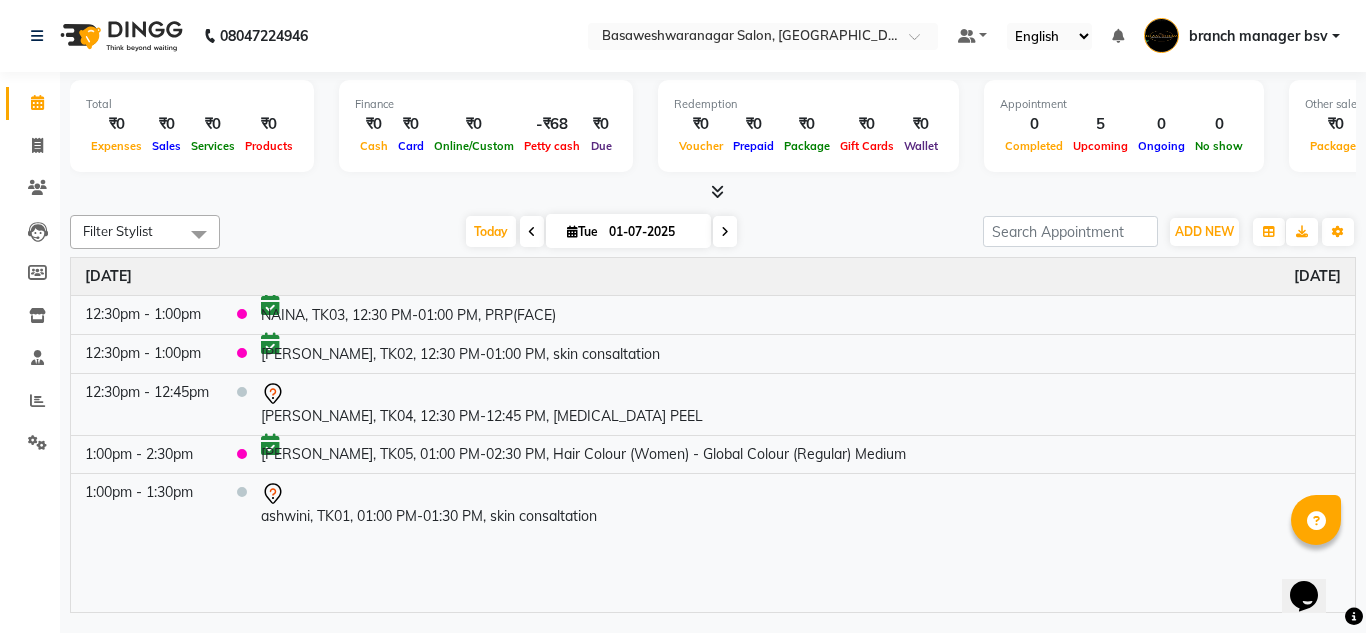 click at bounding box center (725, 232) 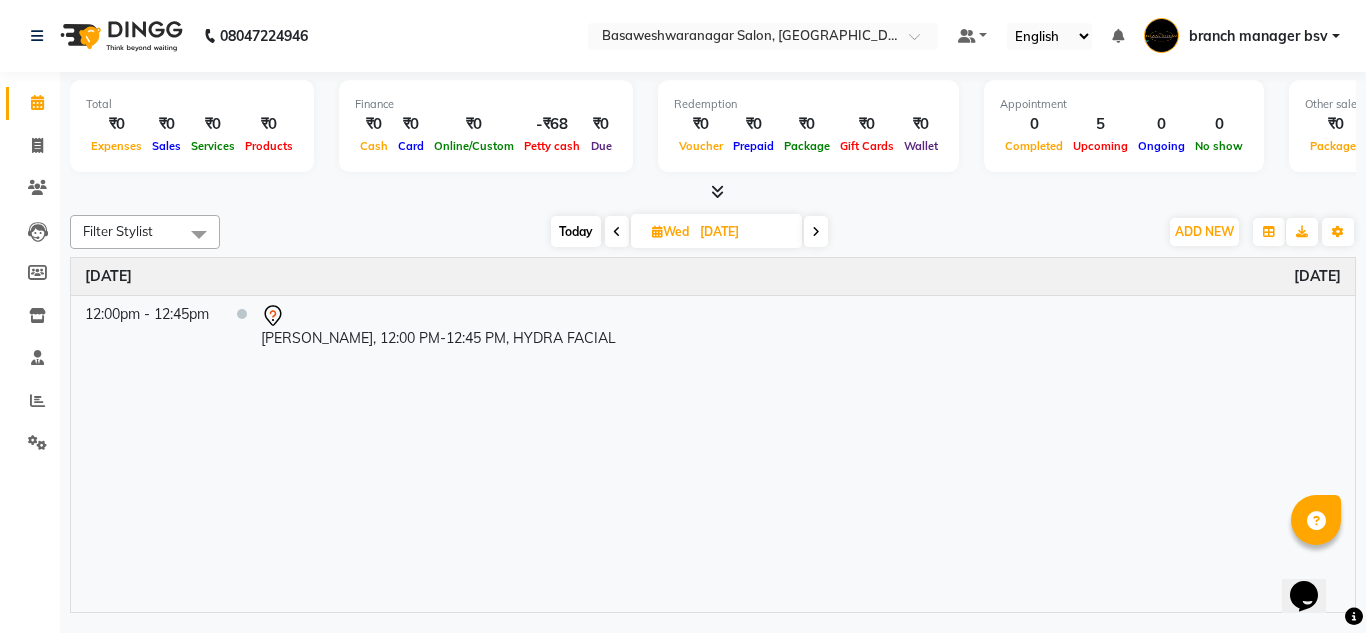 click at bounding box center (816, 231) 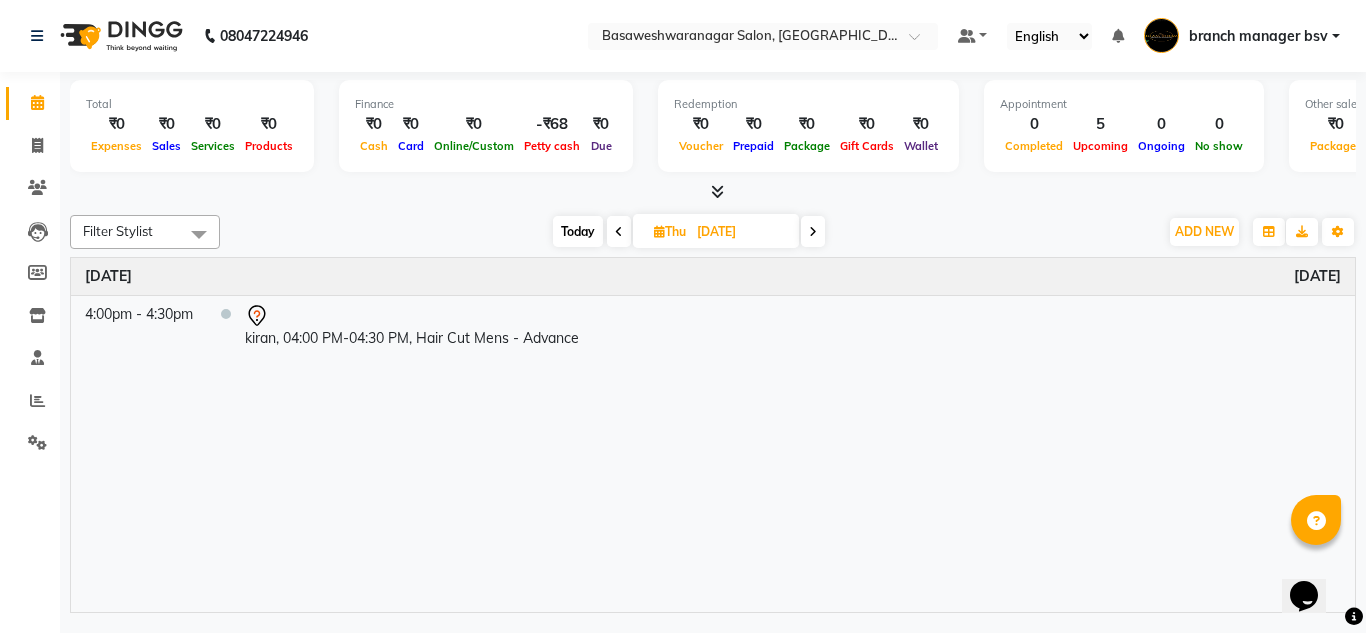 click at bounding box center (813, 231) 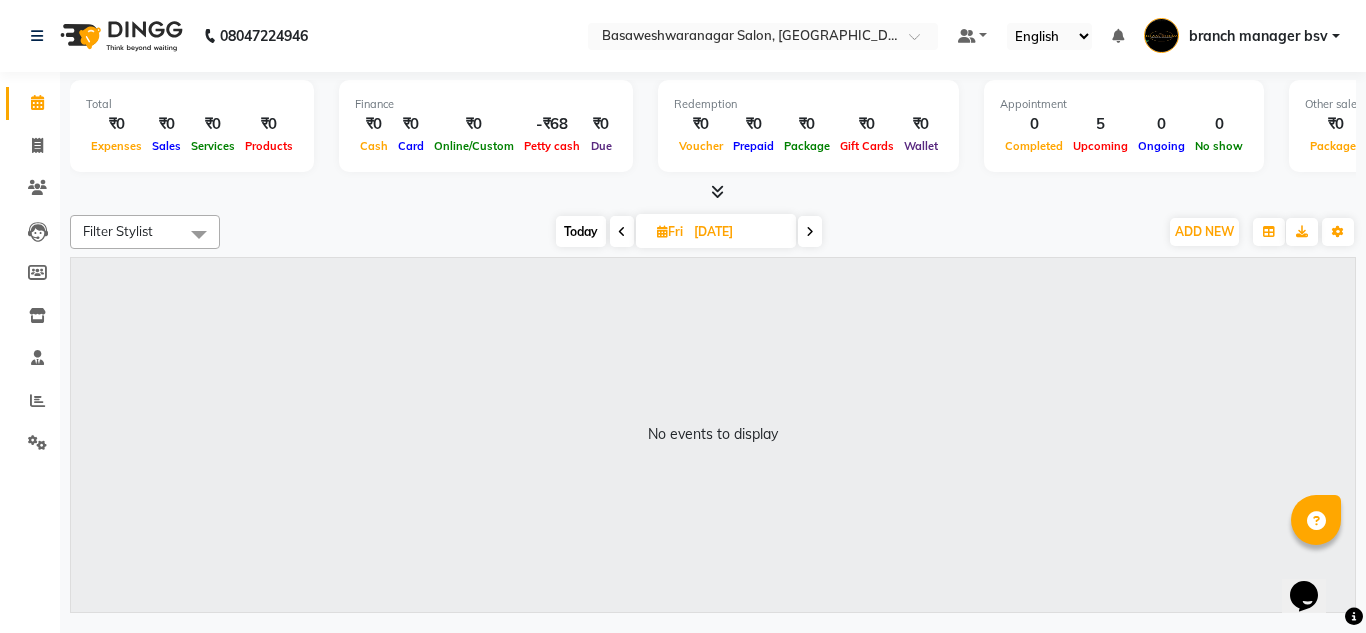click at bounding box center [622, 232] 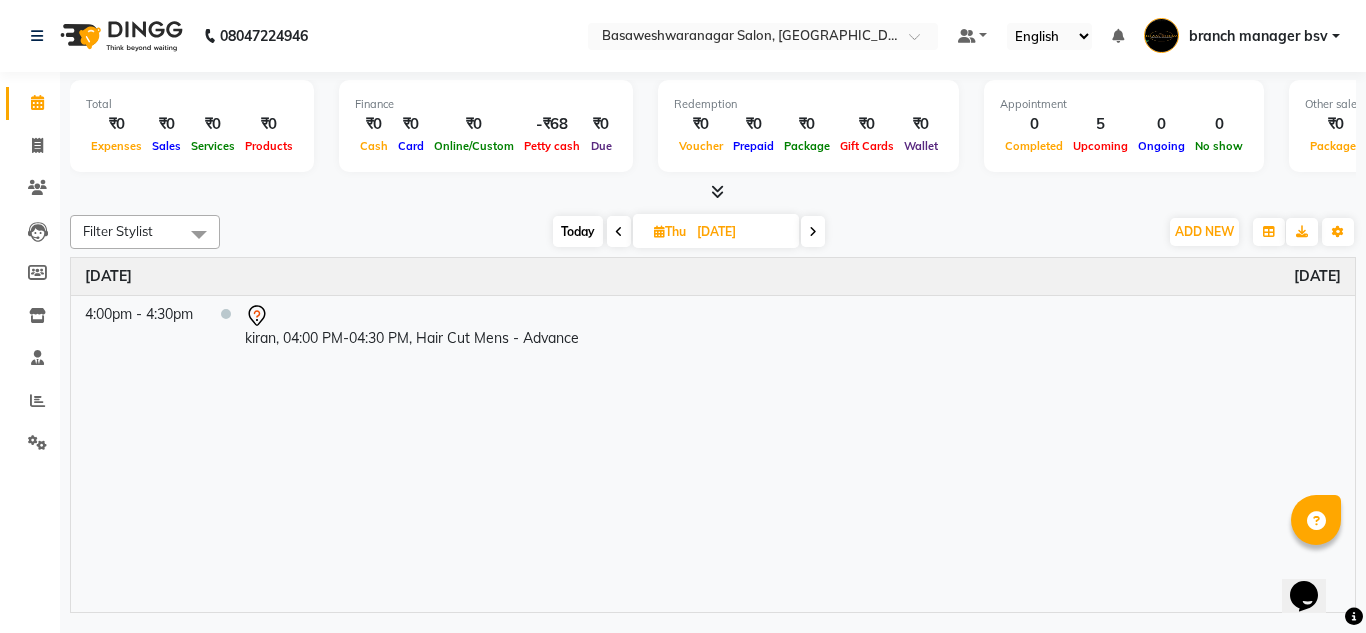click at bounding box center [619, 232] 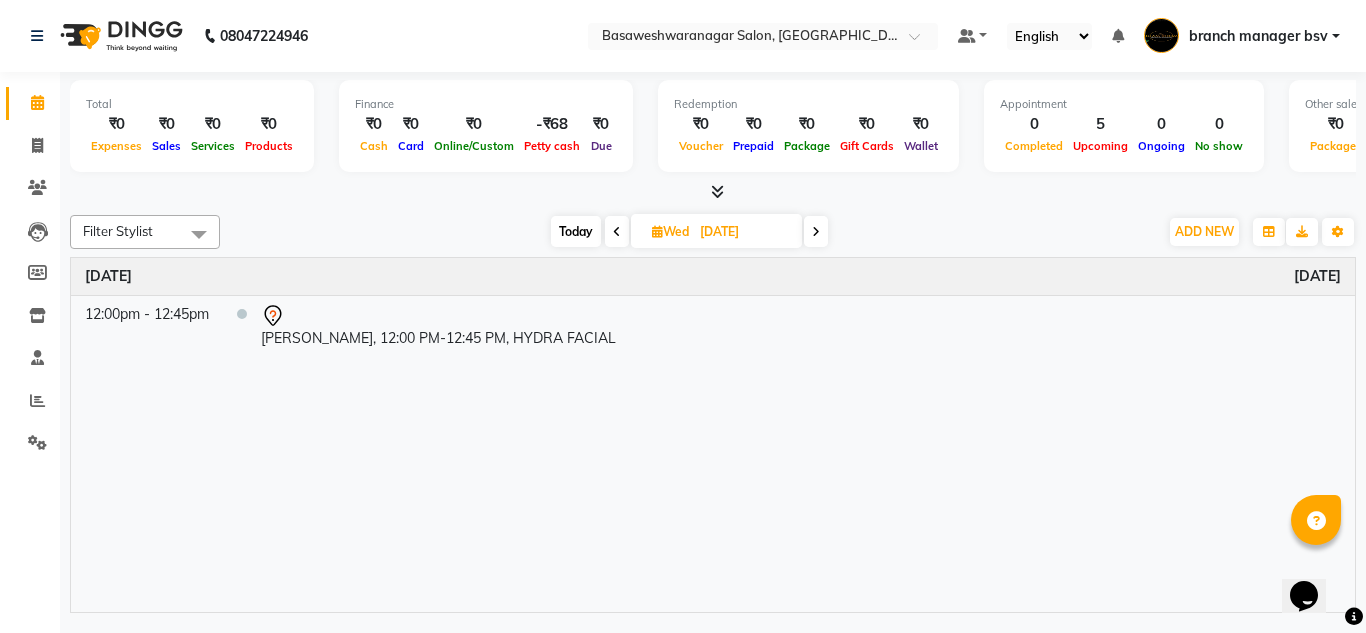 click at bounding box center [816, 231] 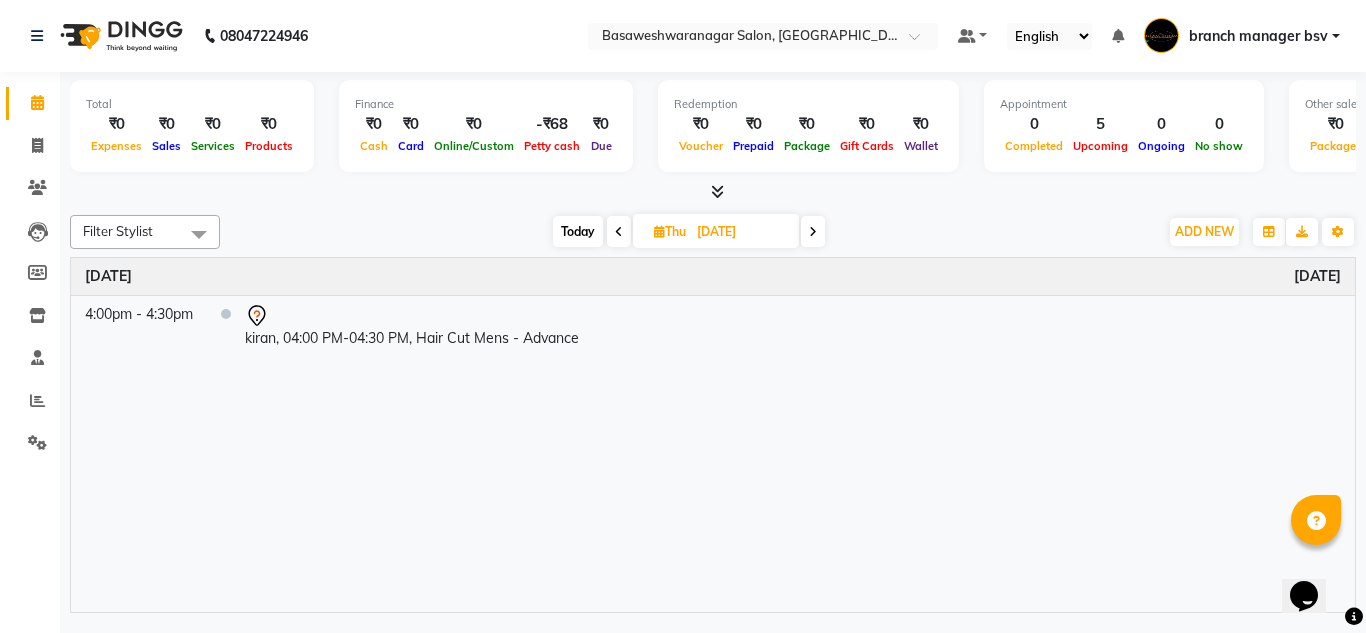 click at bounding box center [813, 231] 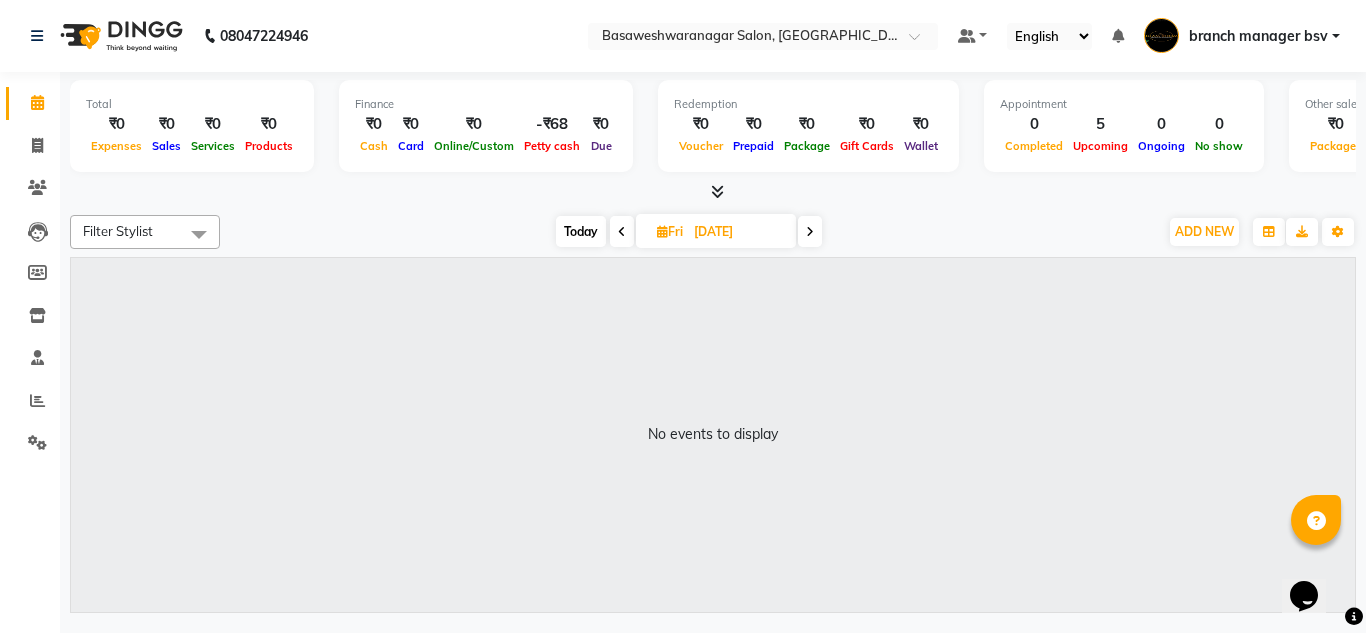 click at bounding box center [810, 231] 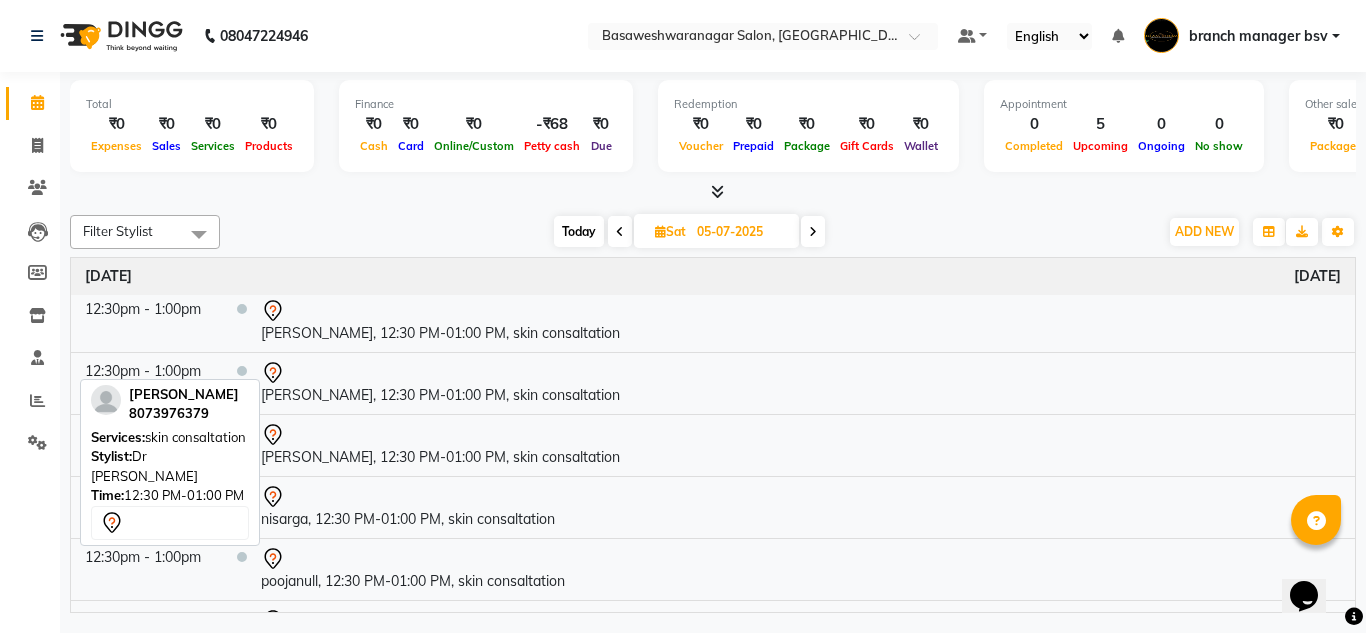 scroll, scrollTop: 365, scrollLeft: 0, axis: vertical 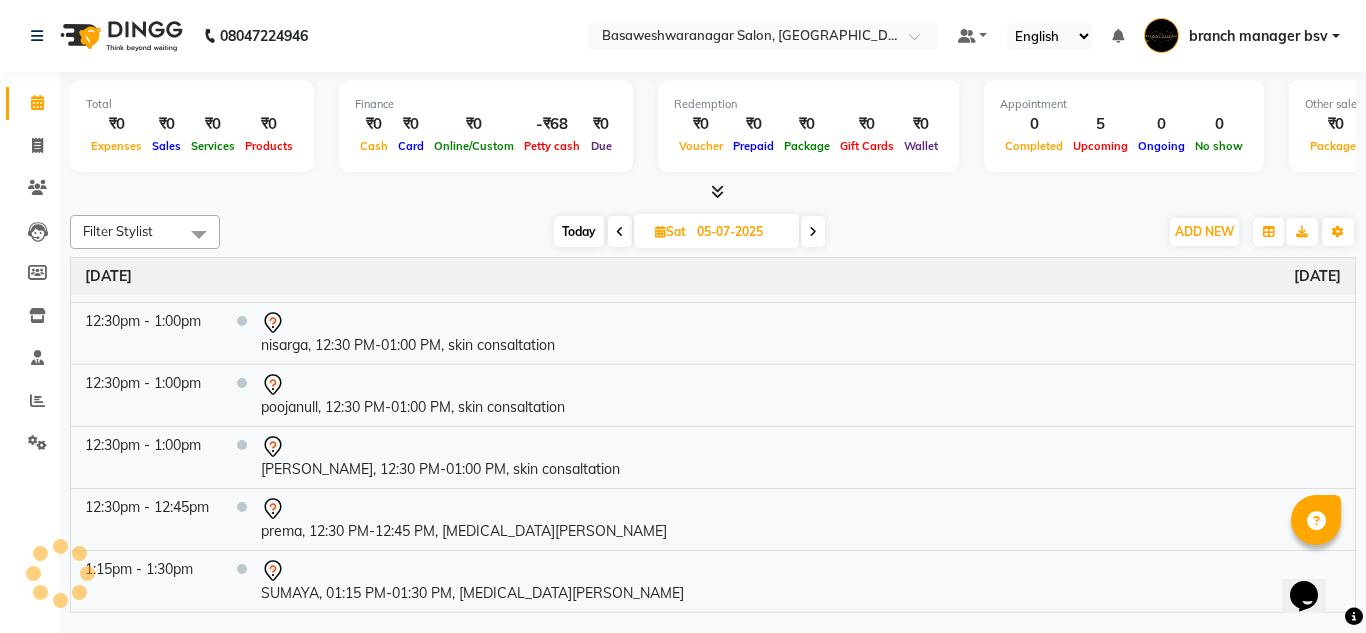 click on "[DATE]" at bounding box center (716, 231) 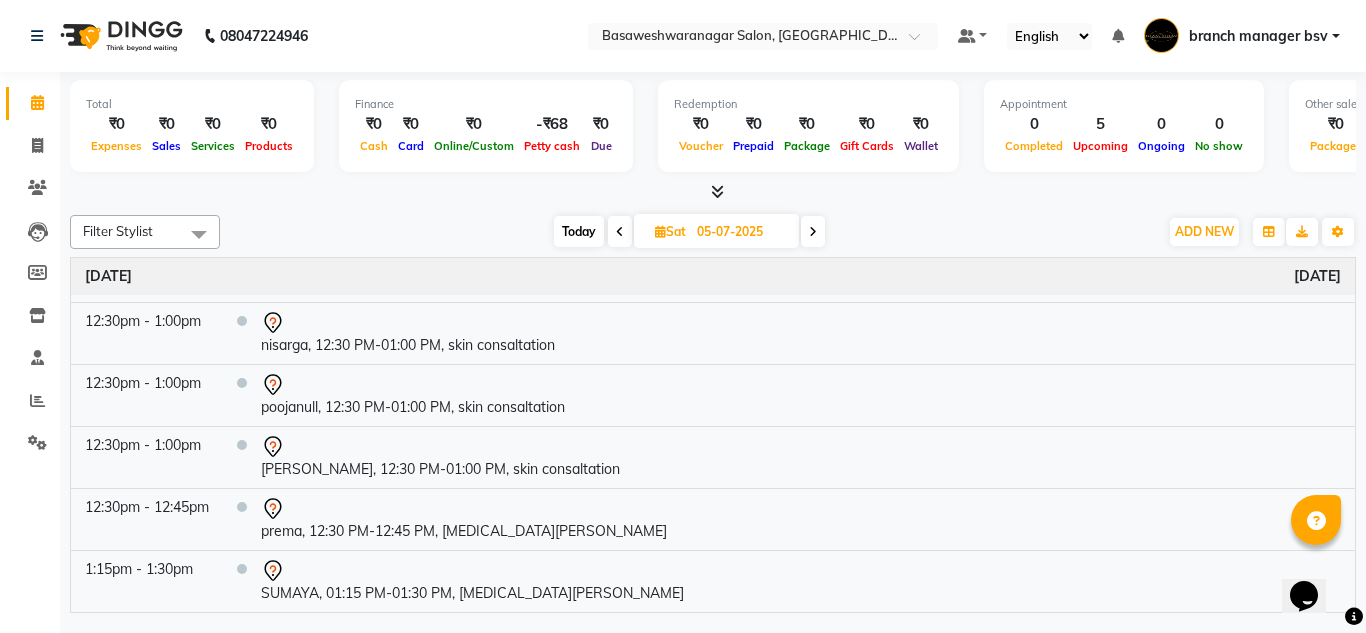 click at bounding box center [813, 231] 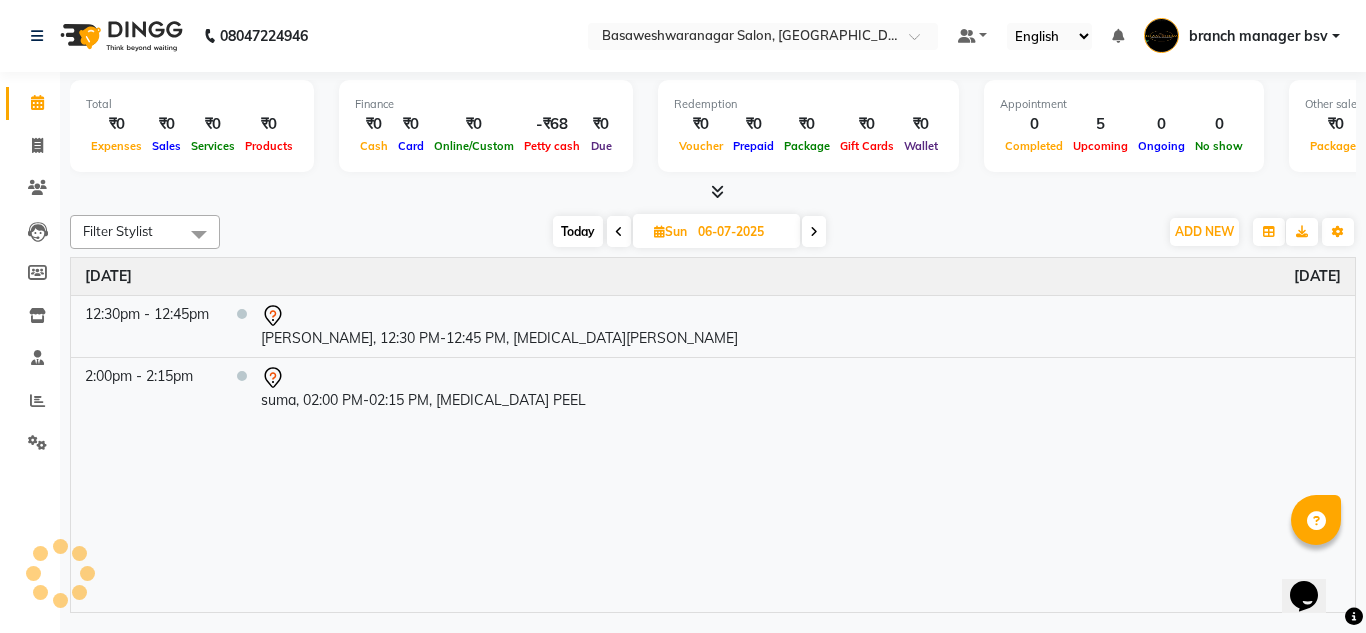 scroll, scrollTop: 0, scrollLeft: 0, axis: both 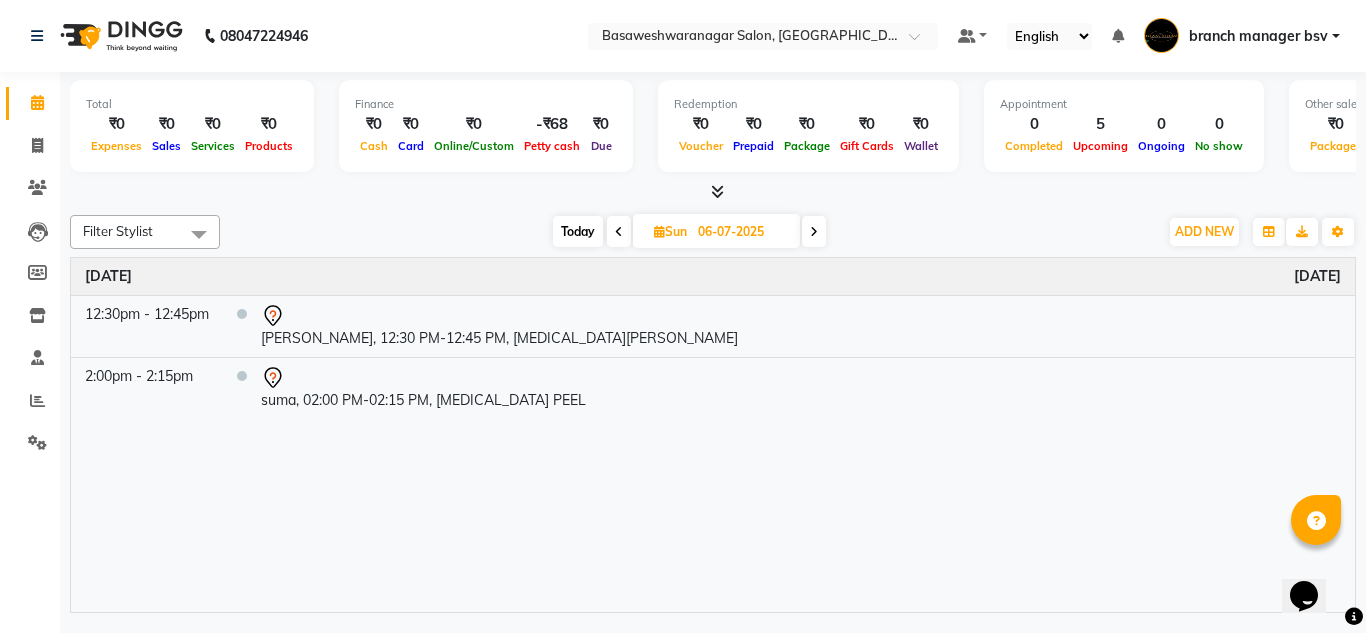 click at bounding box center [619, 232] 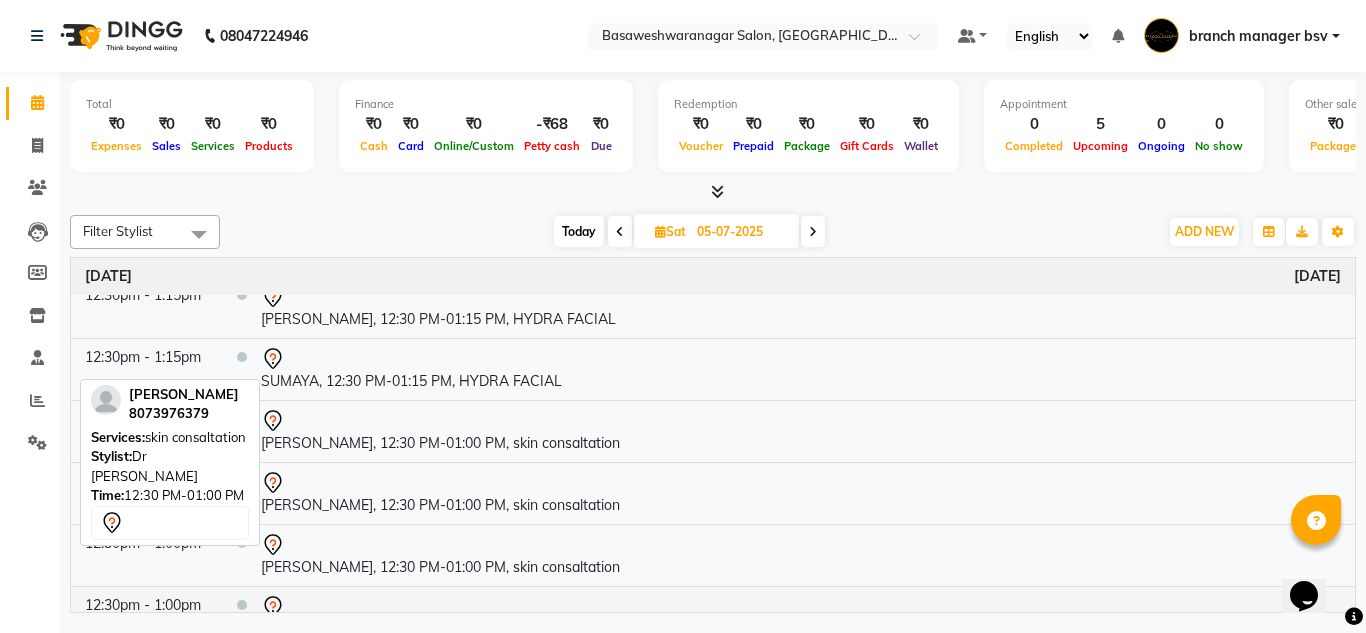 scroll, scrollTop: 0, scrollLeft: 0, axis: both 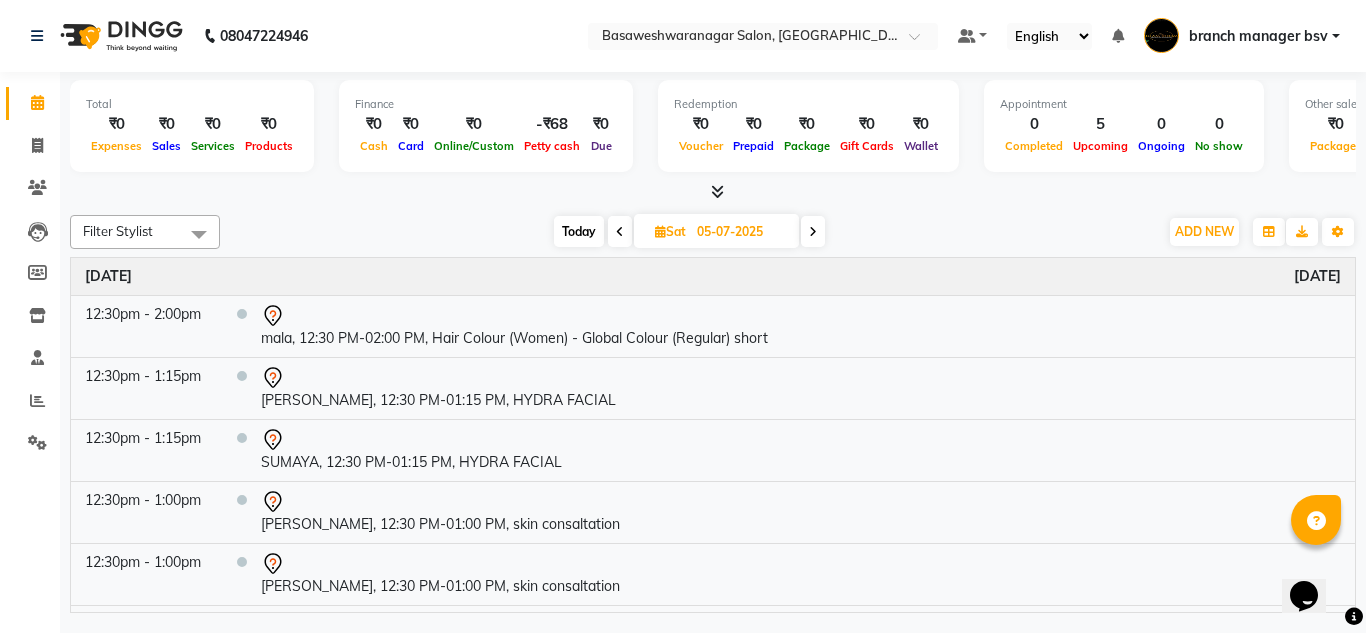 click at bounding box center (620, 231) 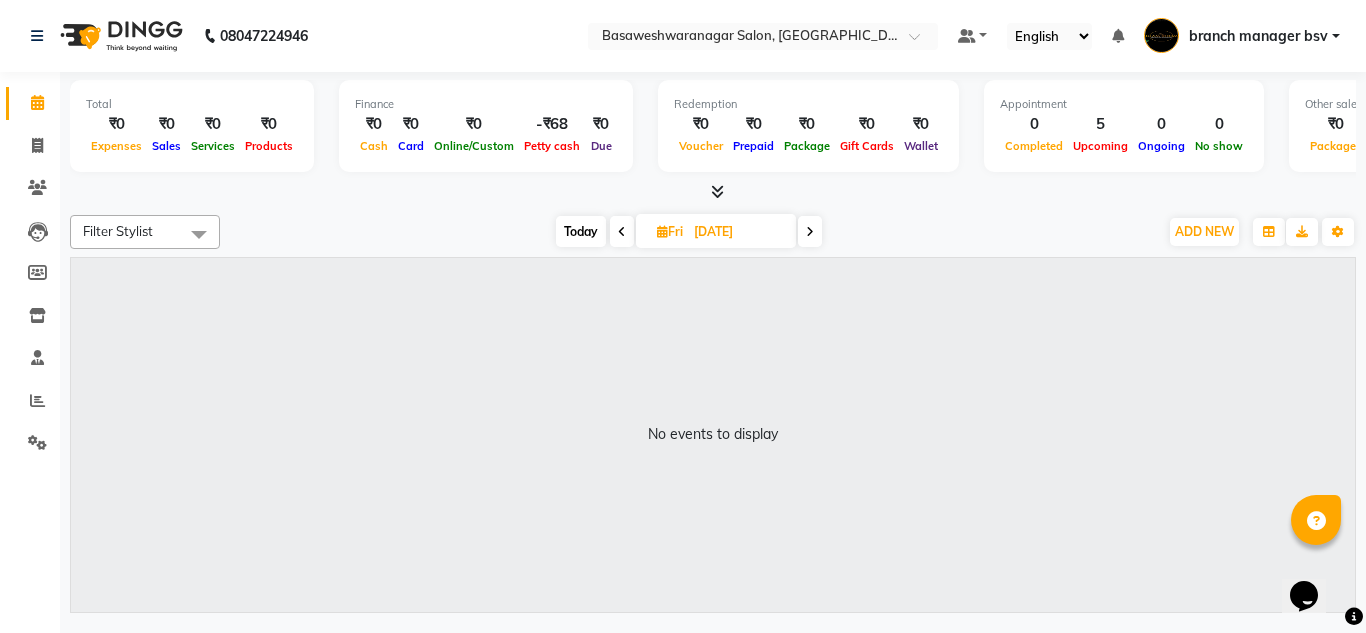 click at bounding box center (622, 231) 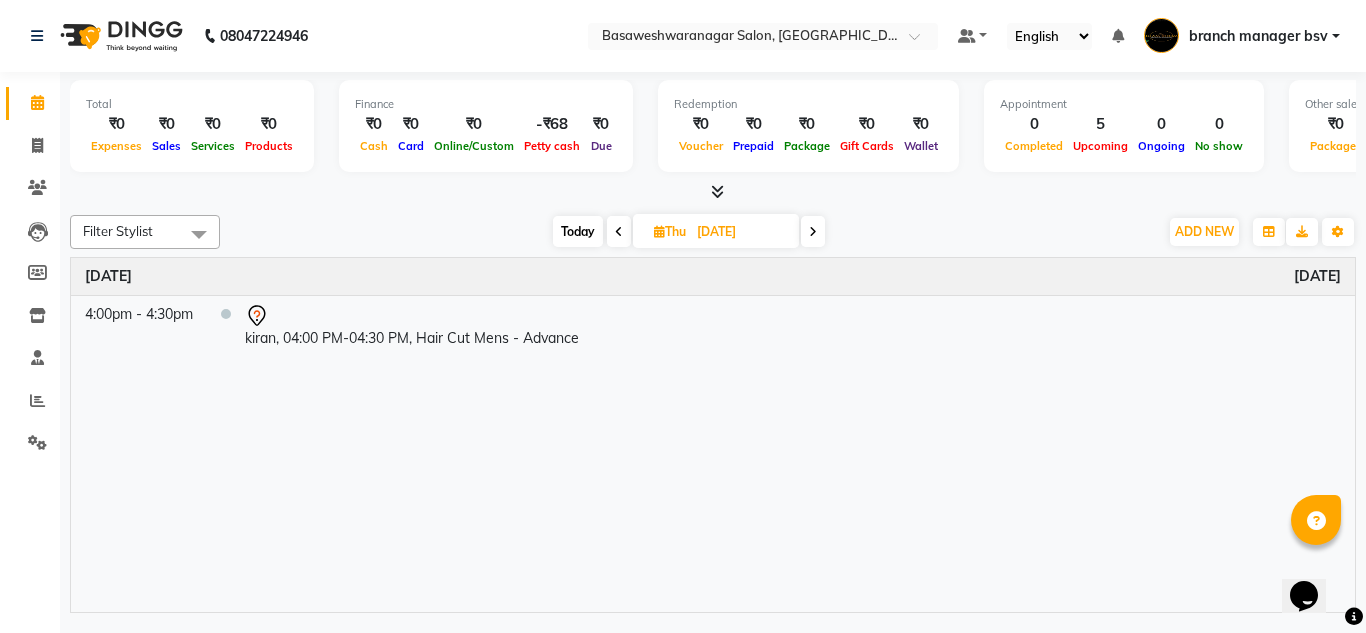 click at bounding box center (619, 231) 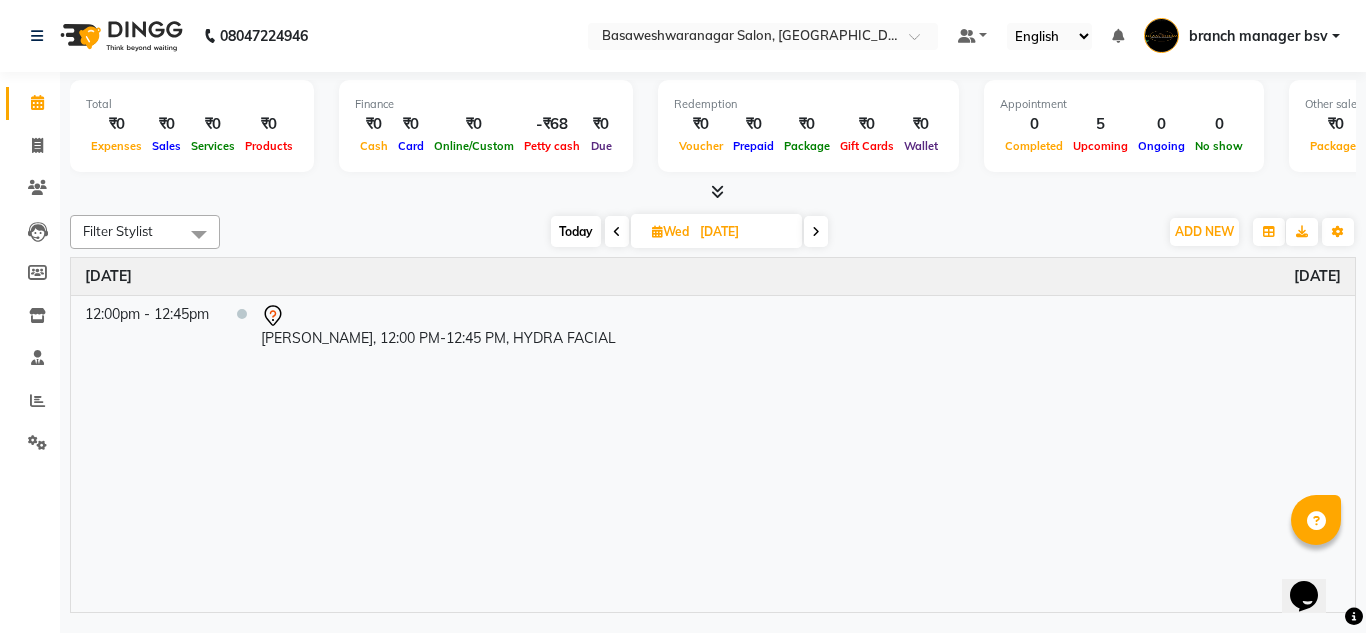 click at bounding box center [617, 231] 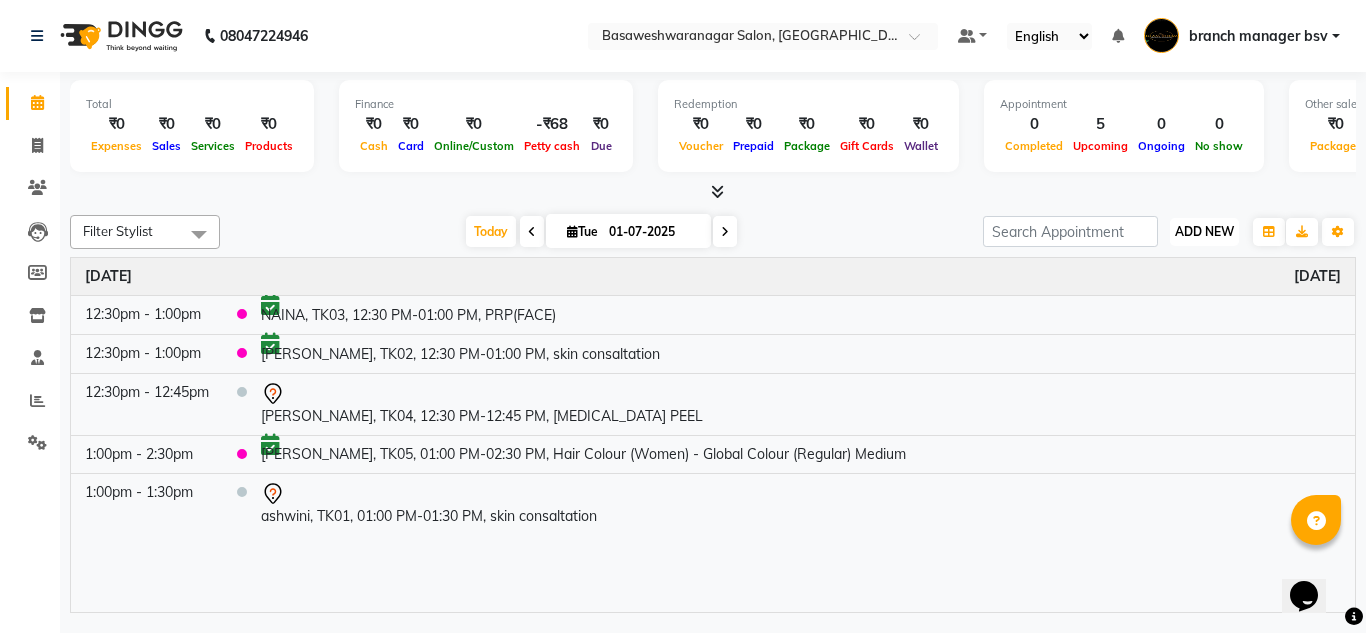 click on "ADD NEW" at bounding box center (1204, 231) 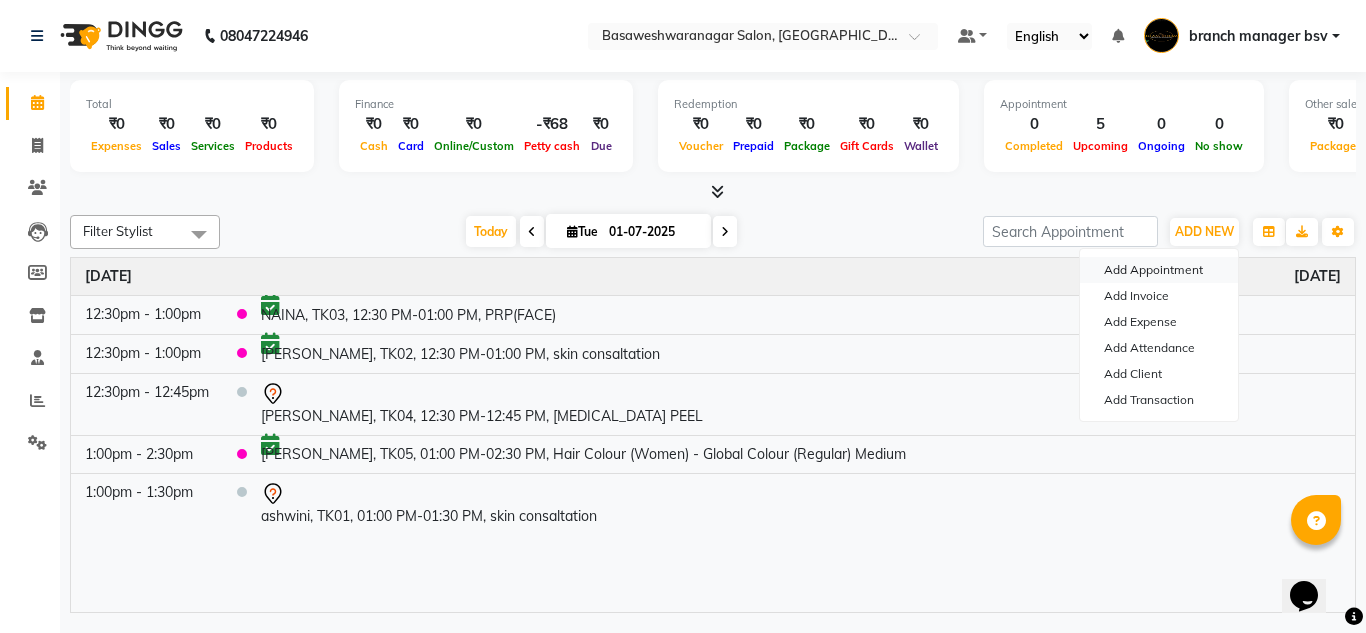 click on "Add Appointment" at bounding box center [1159, 270] 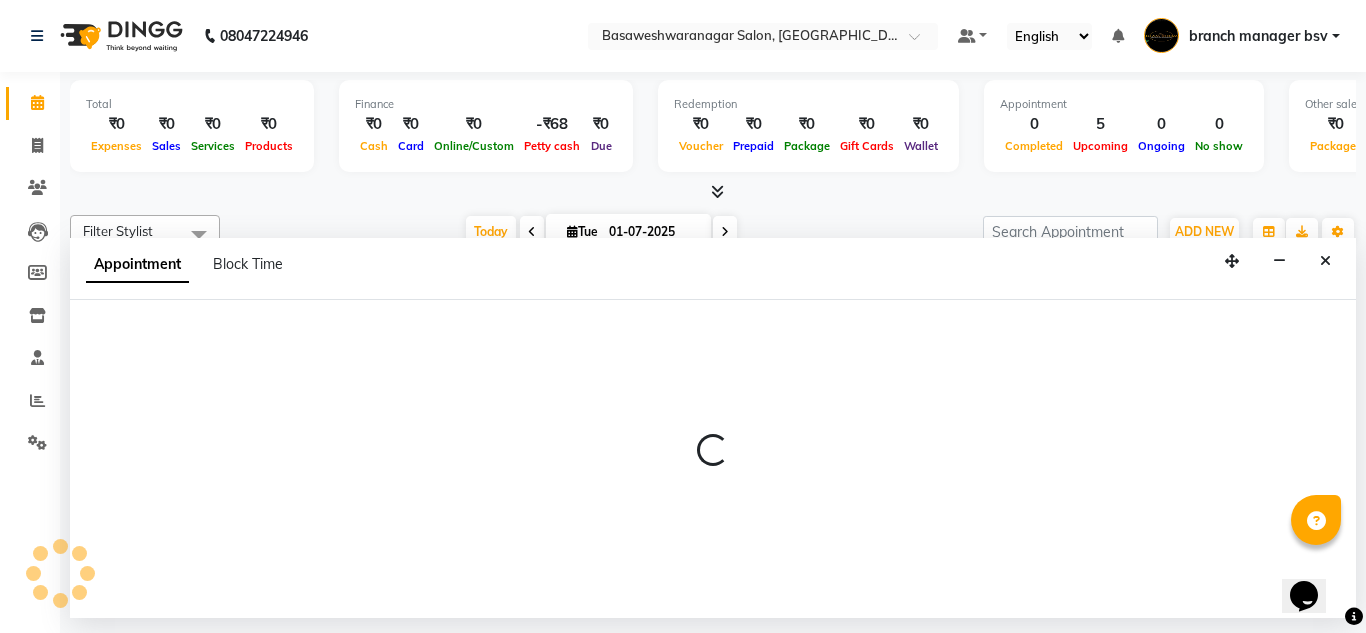 select on "540" 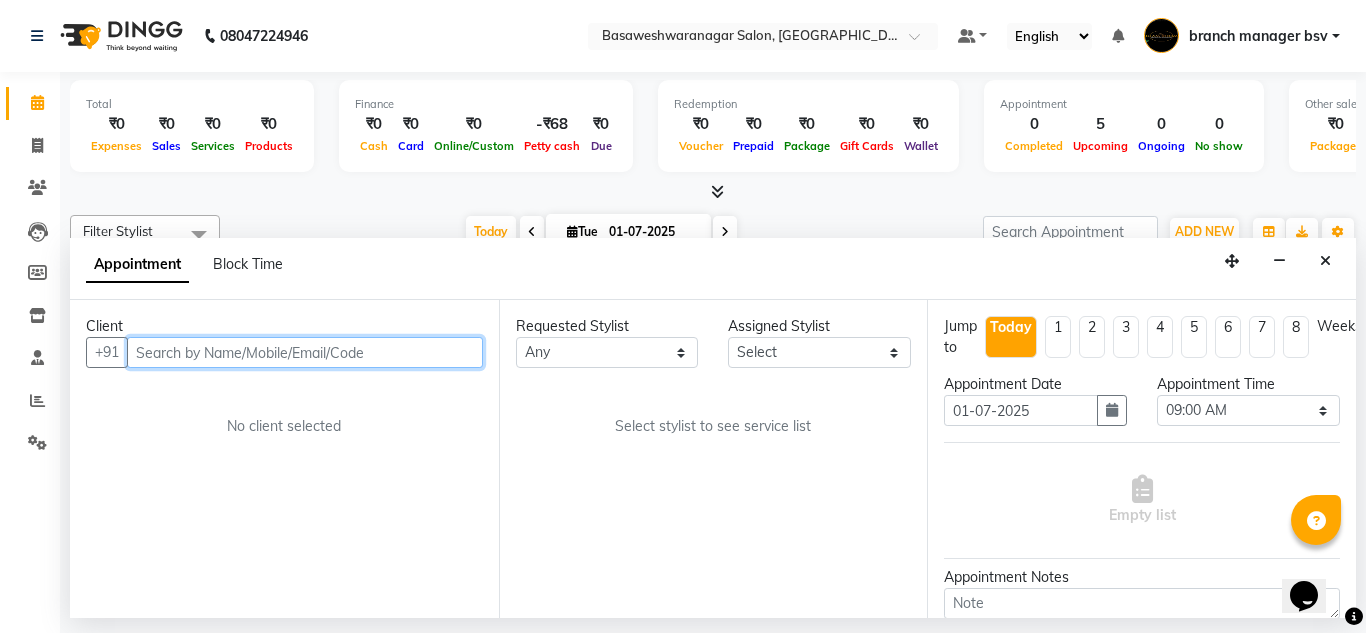 type on "v" 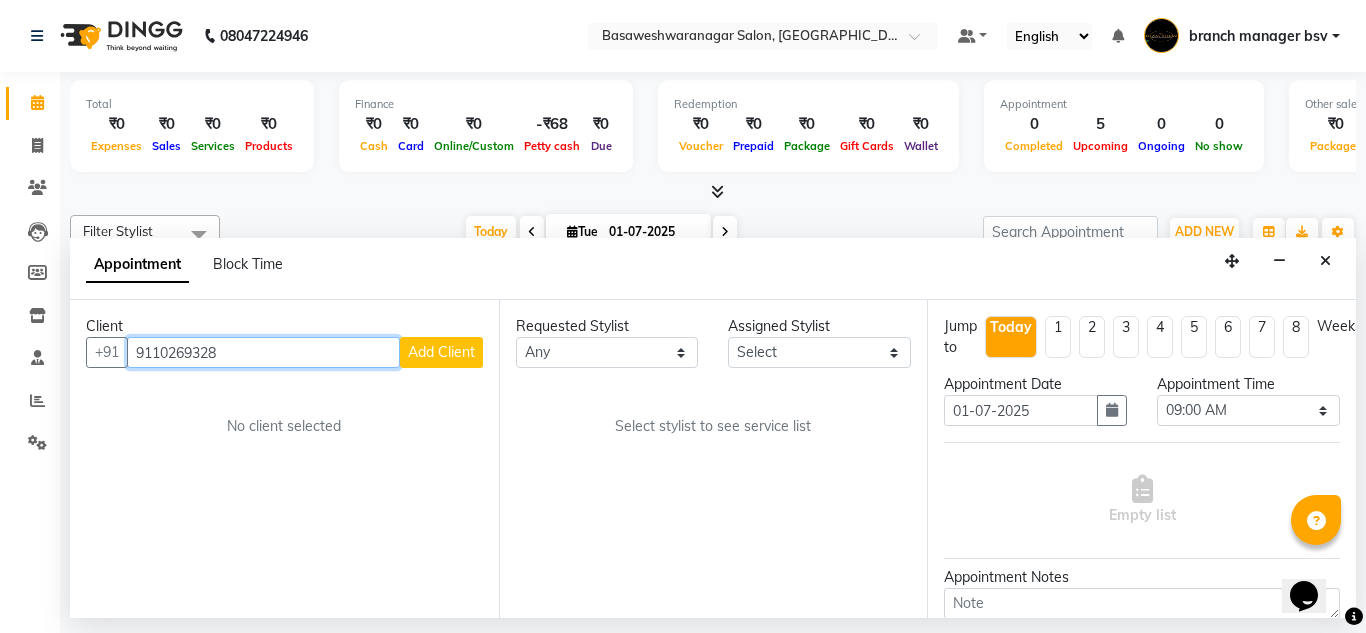type on "9110269328" 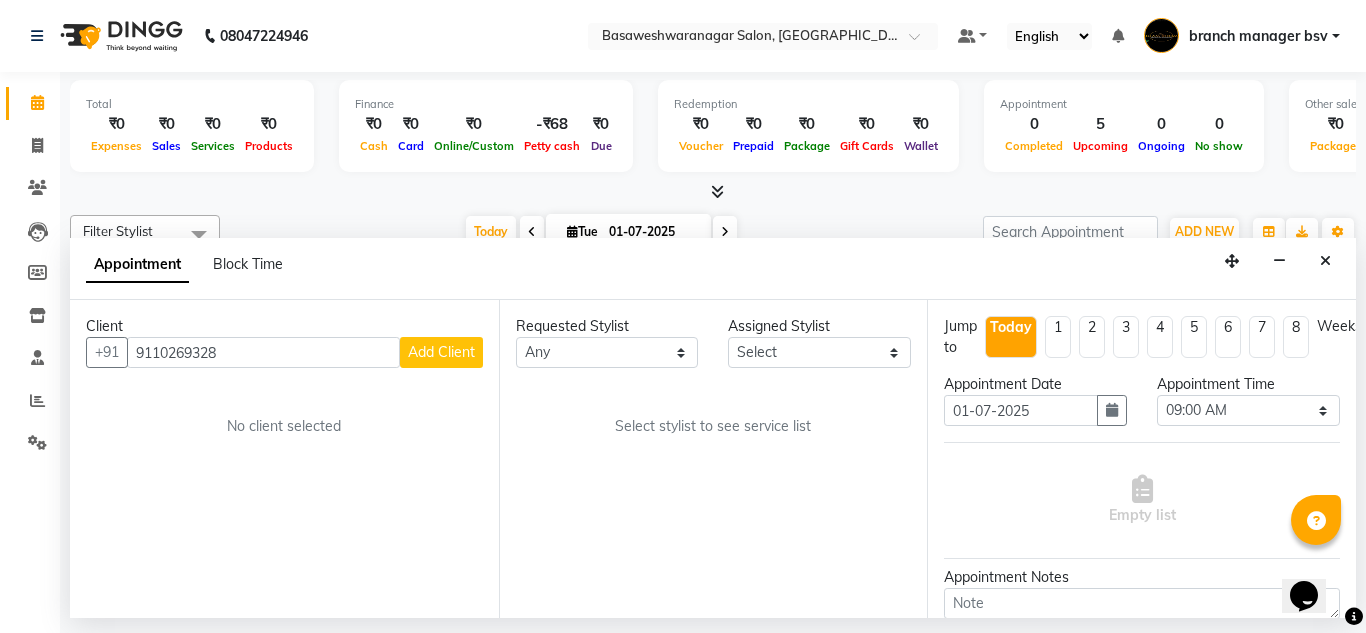 click on "Add Client" at bounding box center [441, 352] 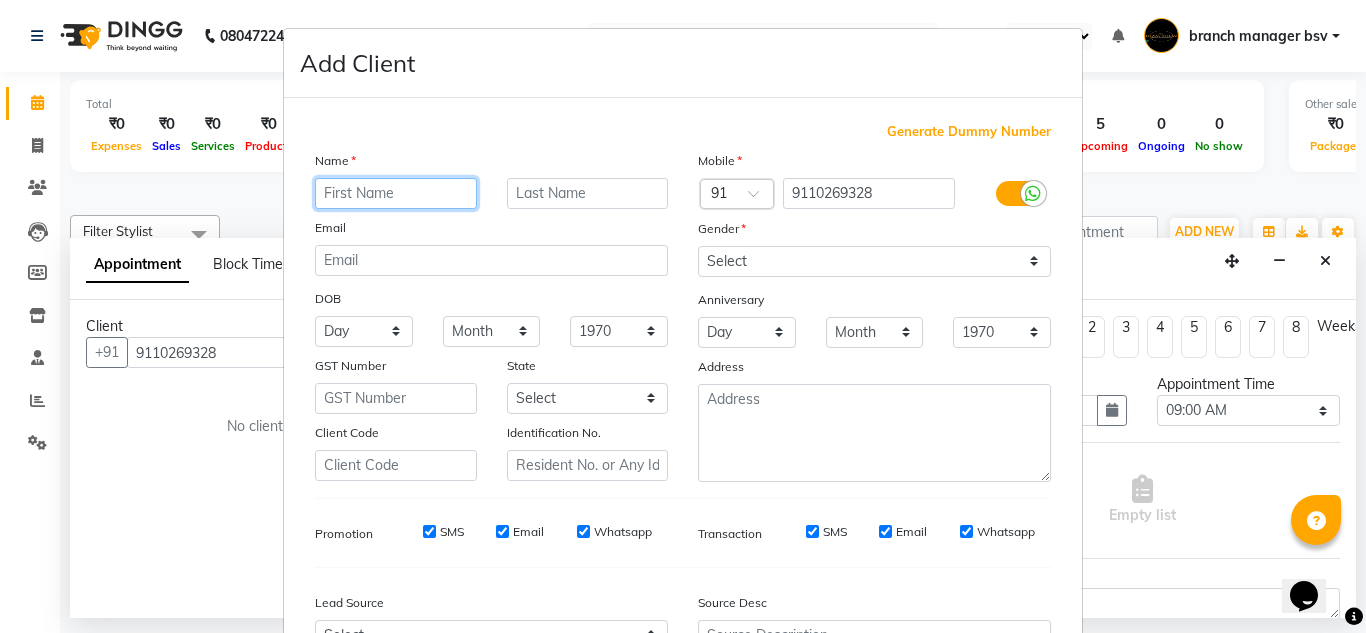 paste on "[PERSON_NAME]" 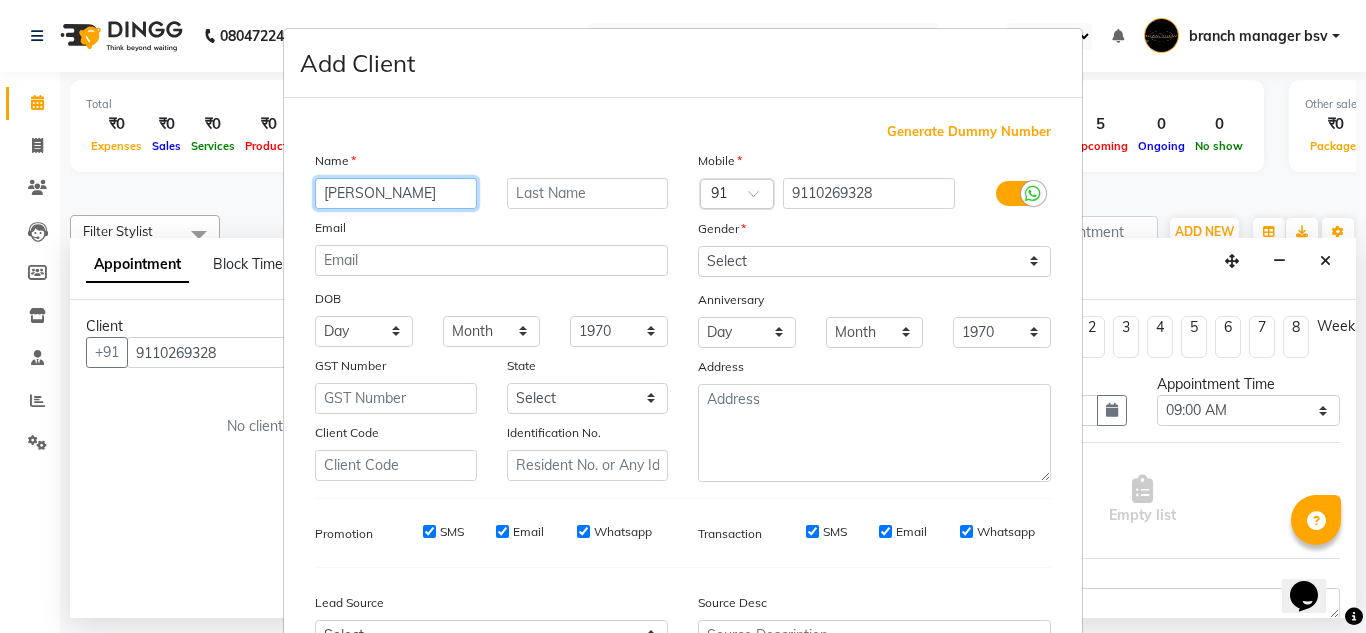 type on "[PERSON_NAME]" 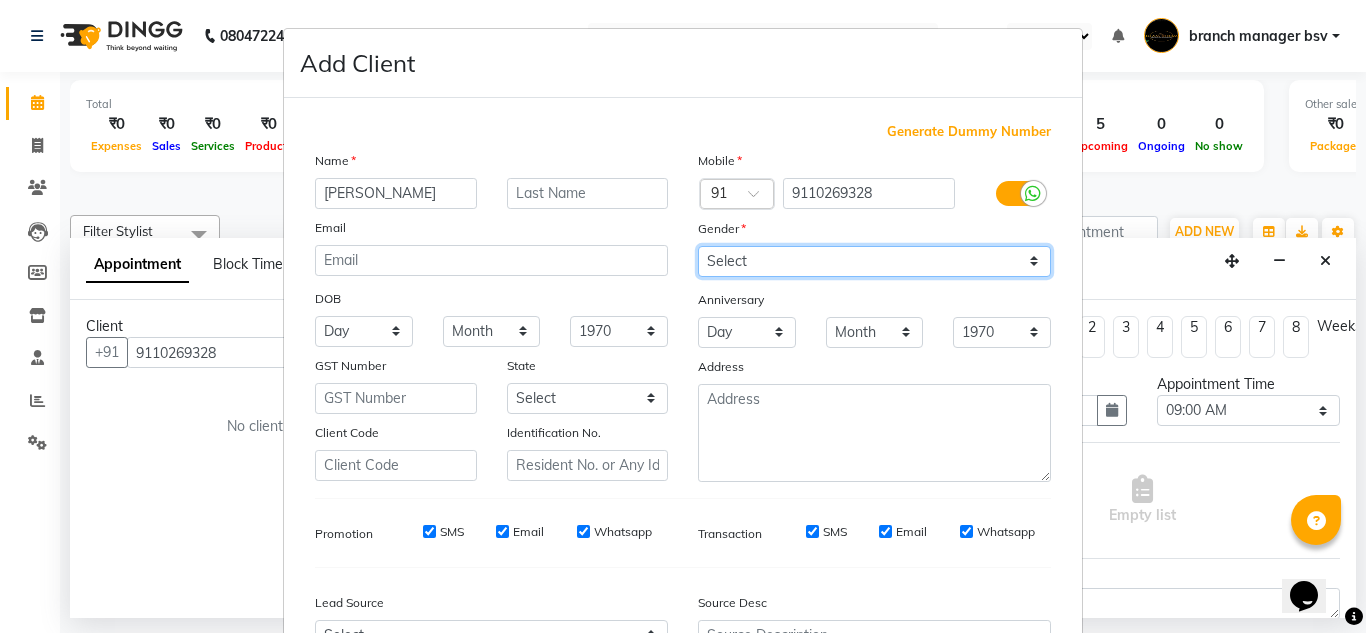 click on "Select [DEMOGRAPHIC_DATA] [DEMOGRAPHIC_DATA] Other Prefer Not To Say" at bounding box center [874, 261] 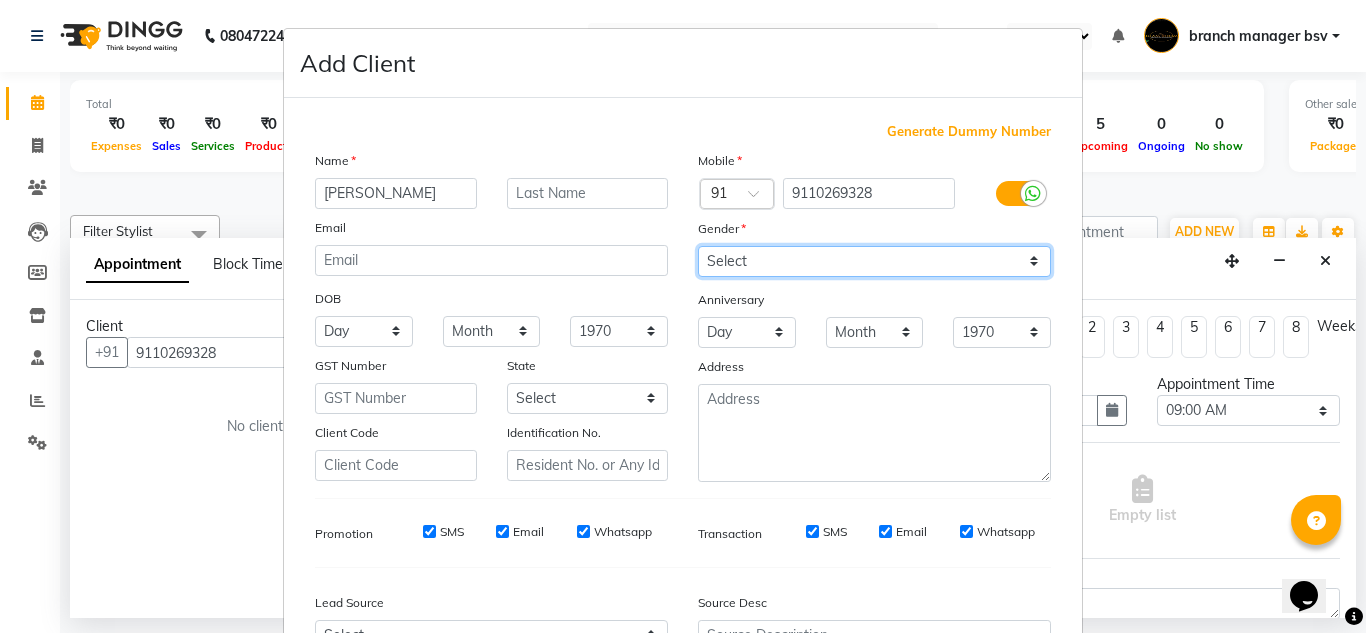 select on "[DEMOGRAPHIC_DATA]" 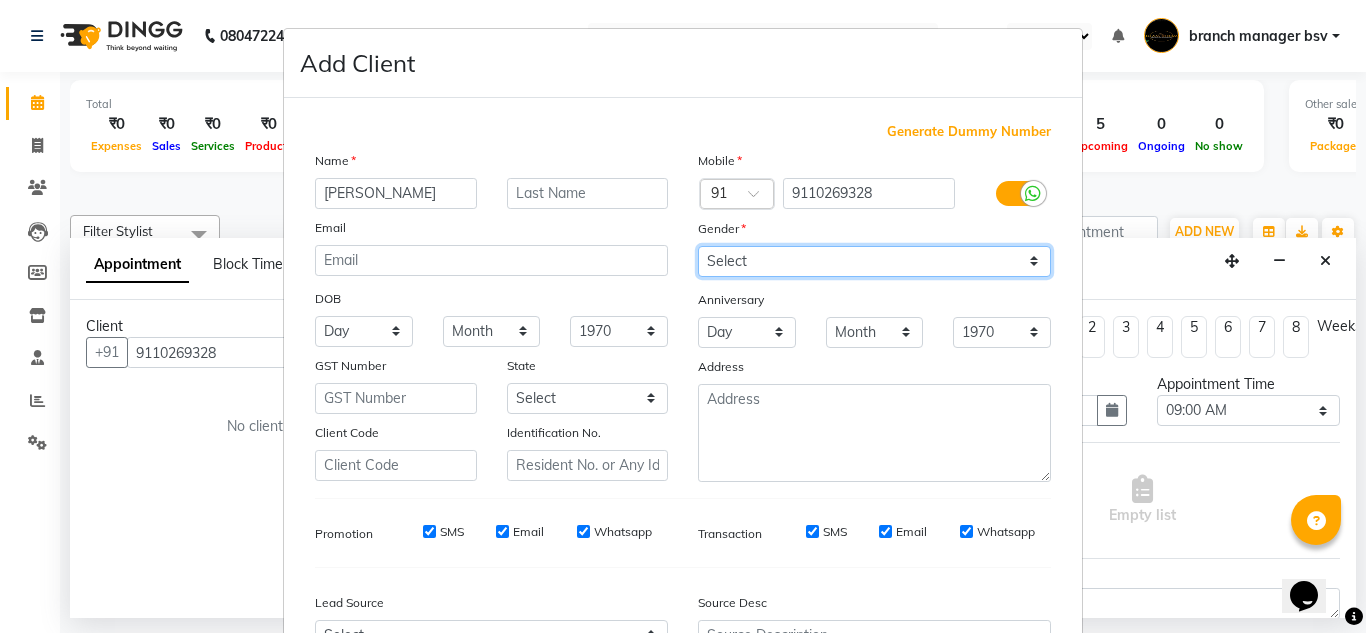 click on "Select [DEMOGRAPHIC_DATA] [DEMOGRAPHIC_DATA] Other Prefer Not To Say" at bounding box center [874, 261] 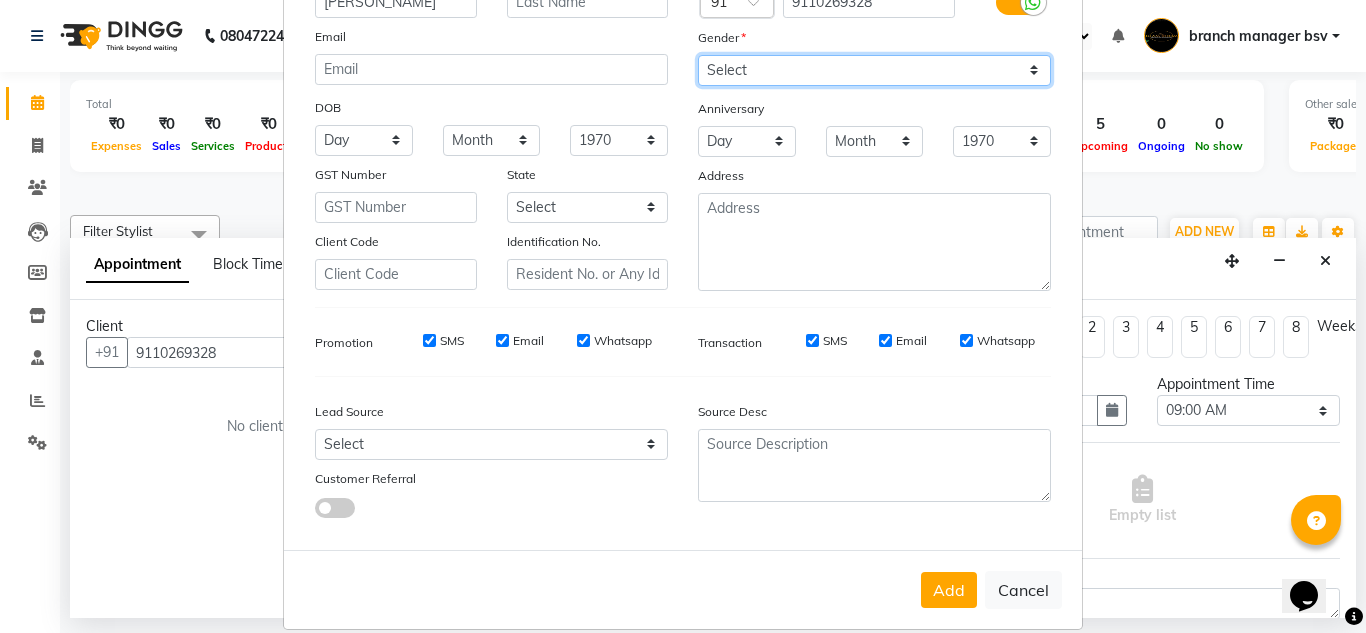 scroll, scrollTop: 216, scrollLeft: 0, axis: vertical 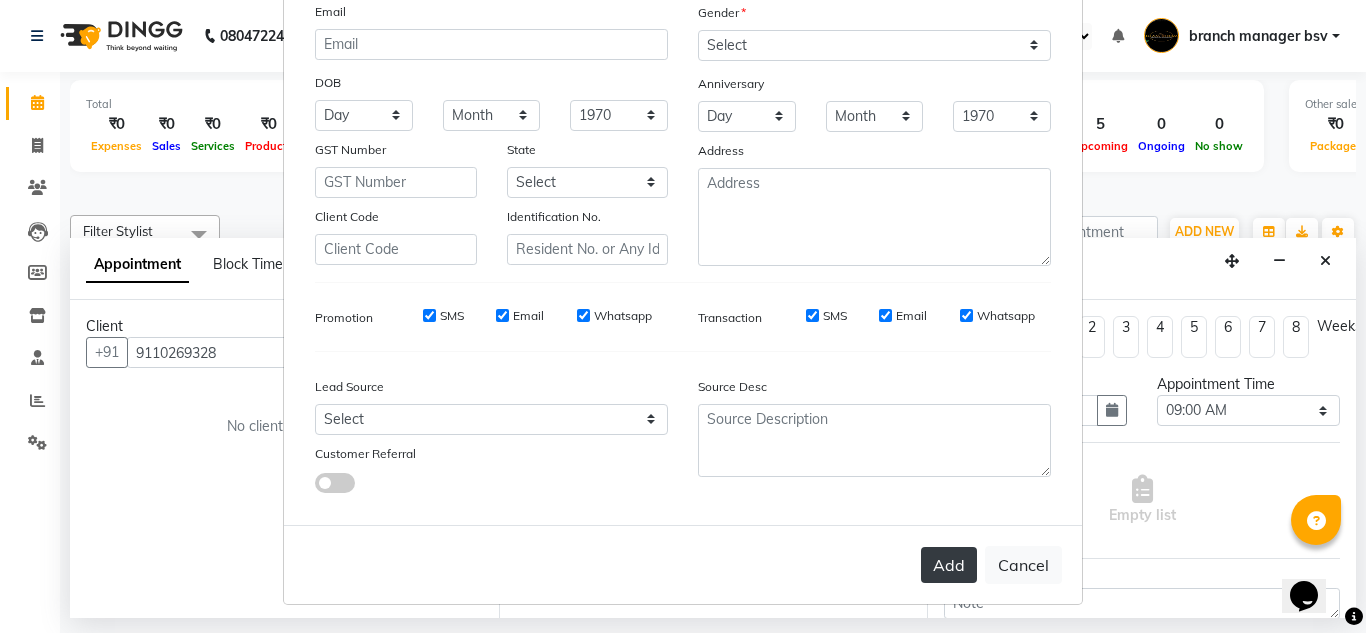 click on "Add" at bounding box center (949, 565) 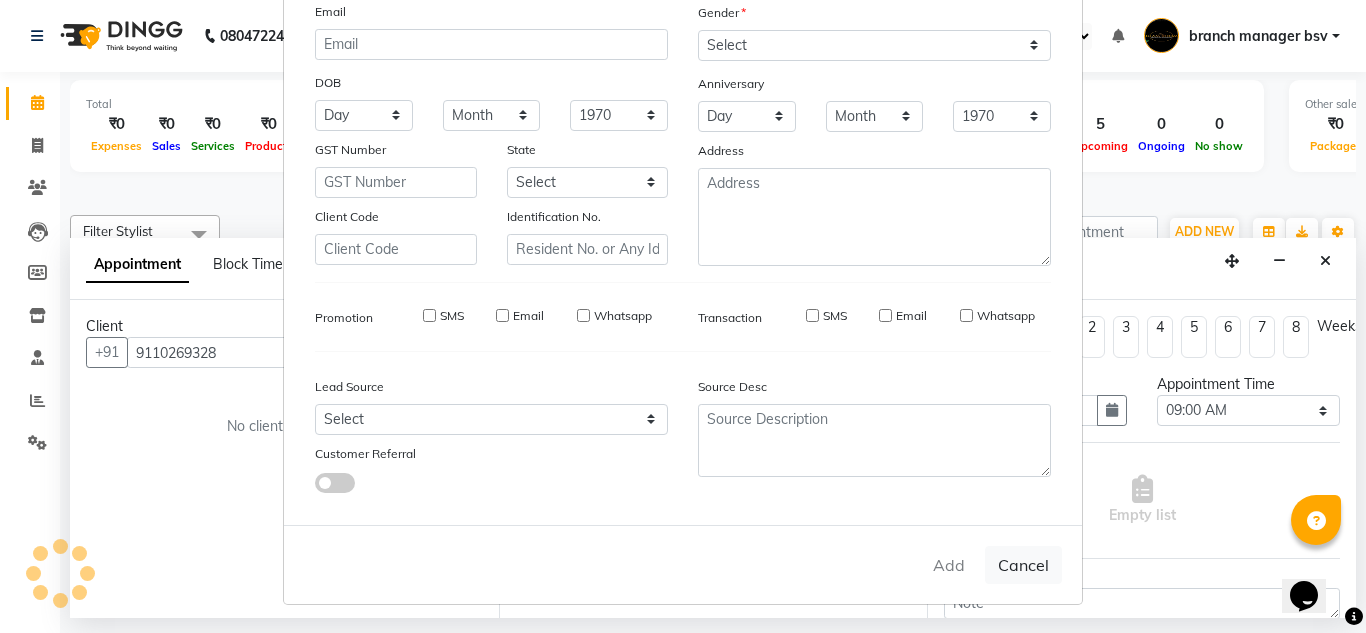 type 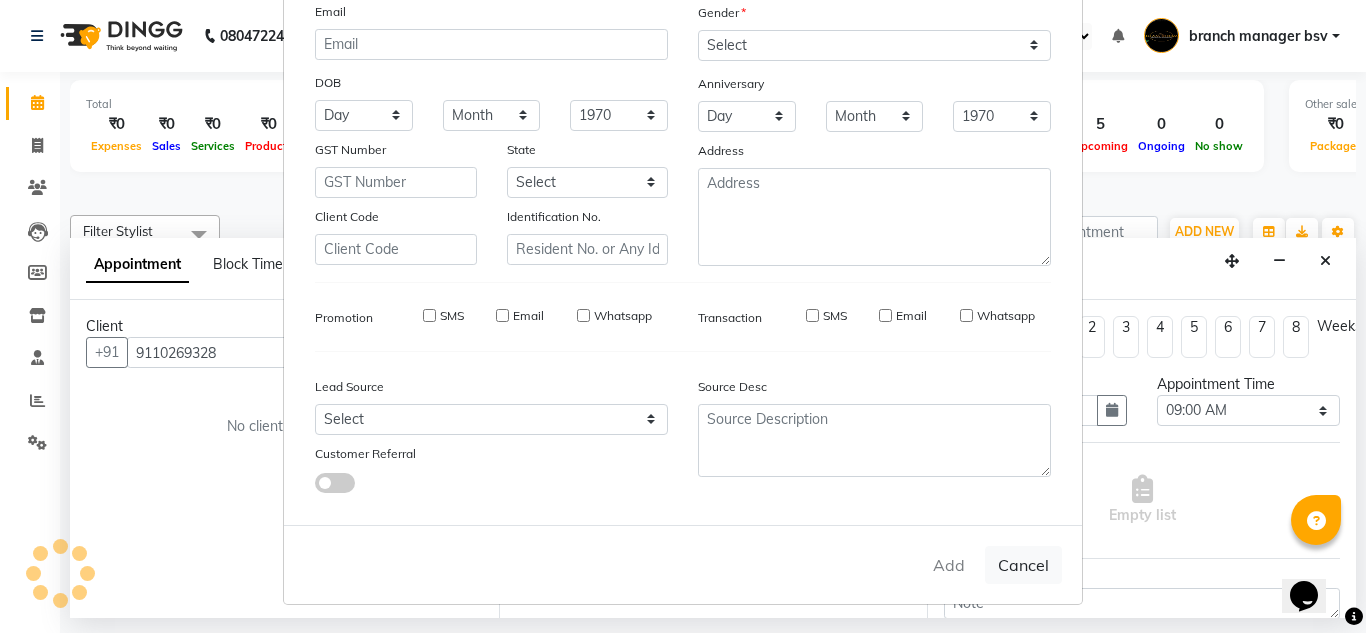 select 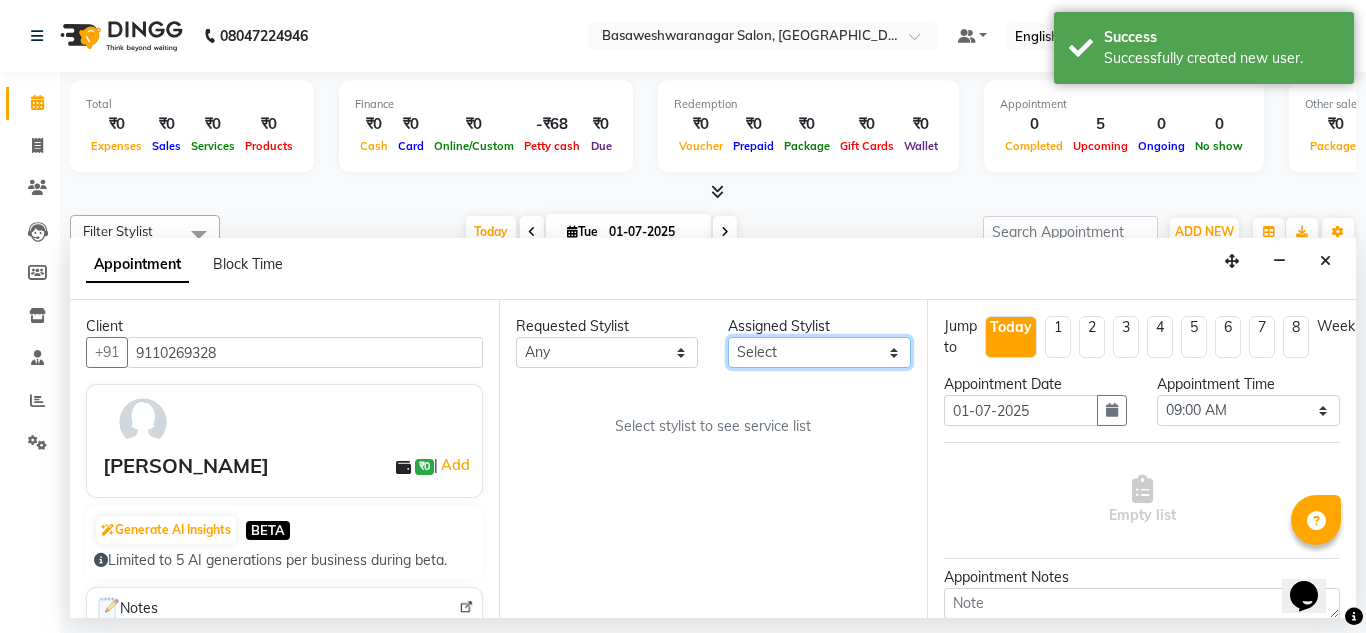 click on "Select [PERSON_NAME] manager bsv [PERSON_NAME] [PERSON_NAME] [PERSON_NAME] [PERSON_NAME] pooja accounts [PERSON_NAME] [PERSON_NAME] Rasna Sanskruthi shangnimwom [PERSON_NAME] [PERSON_NAME] [PERSON_NAME]  TEZZ The Glam Room [PERSON_NAME] [PERSON_NAME]" at bounding box center (819, 352) 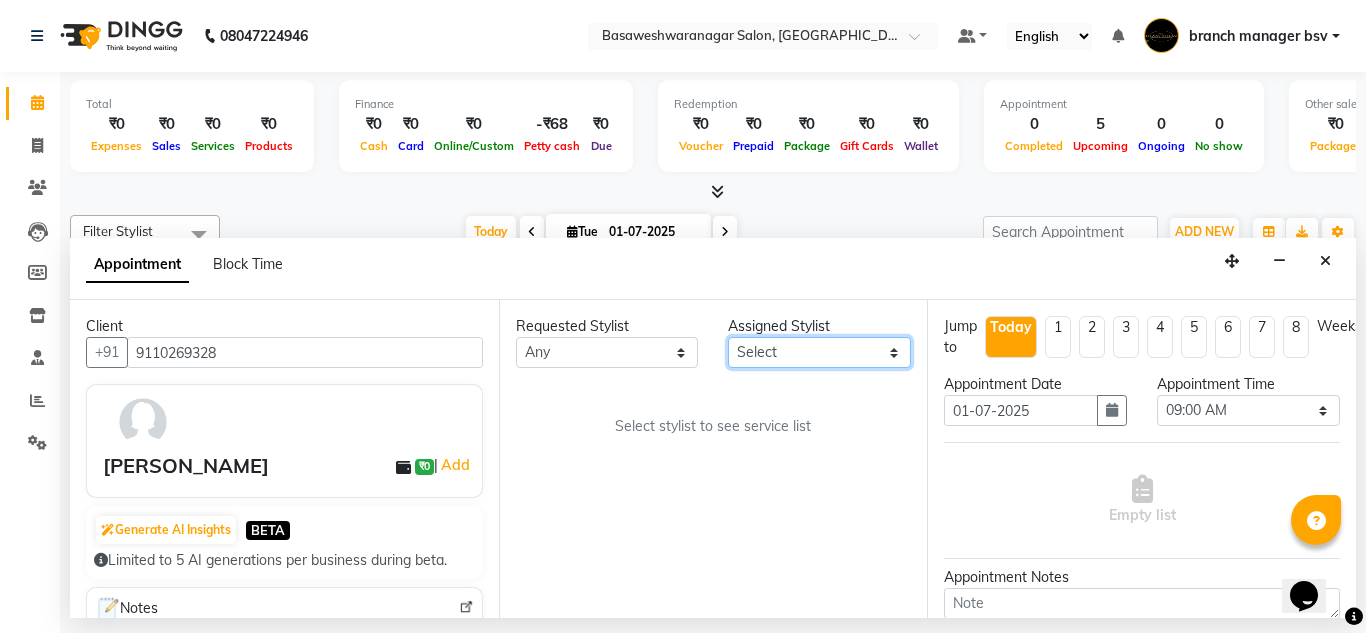 select on "13737" 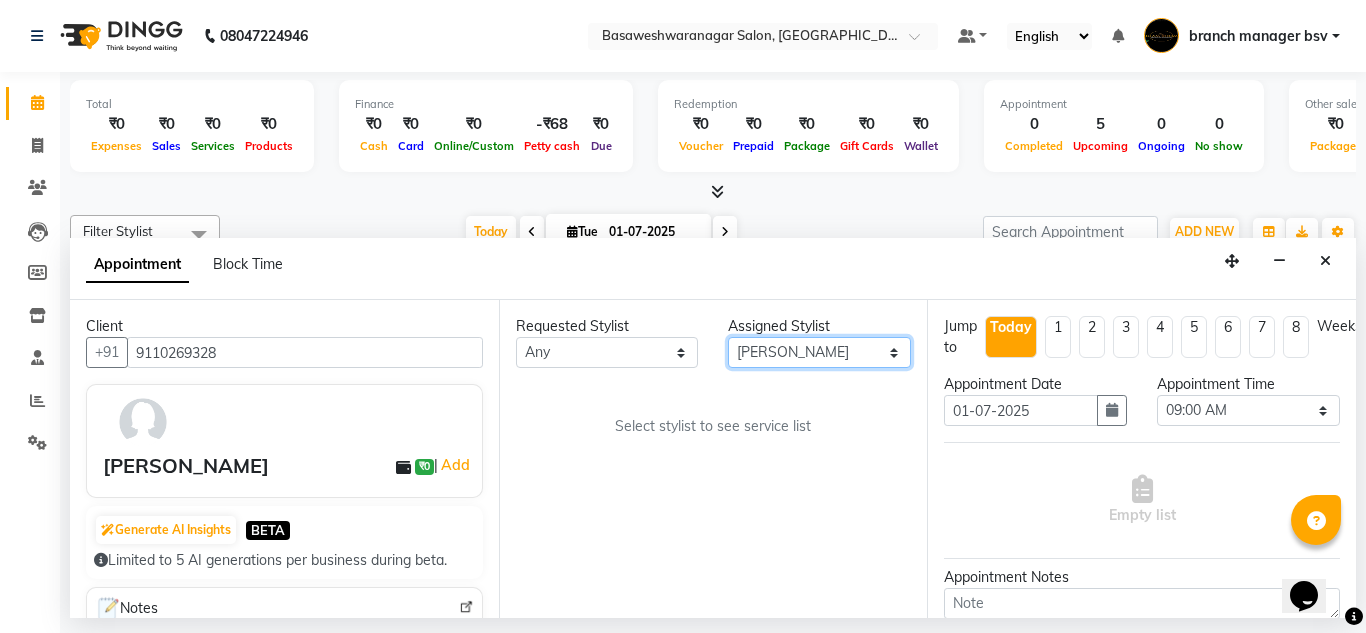 click on "Select [PERSON_NAME] manager bsv [PERSON_NAME] [PERSON_NAME] [PERSON_NAME] [PERSON_NAME] pooja accounts [PERSON_NAME] [PERSON_NAME] Rasna Sanskruthi shangnimwom [PERSON_NAME] [PERSON_NAME] [PERSON_NAME]  TEZZ The Glam Room [PERSON_NAME] [PERSON_NAME]" at bounding box center (819, 352) 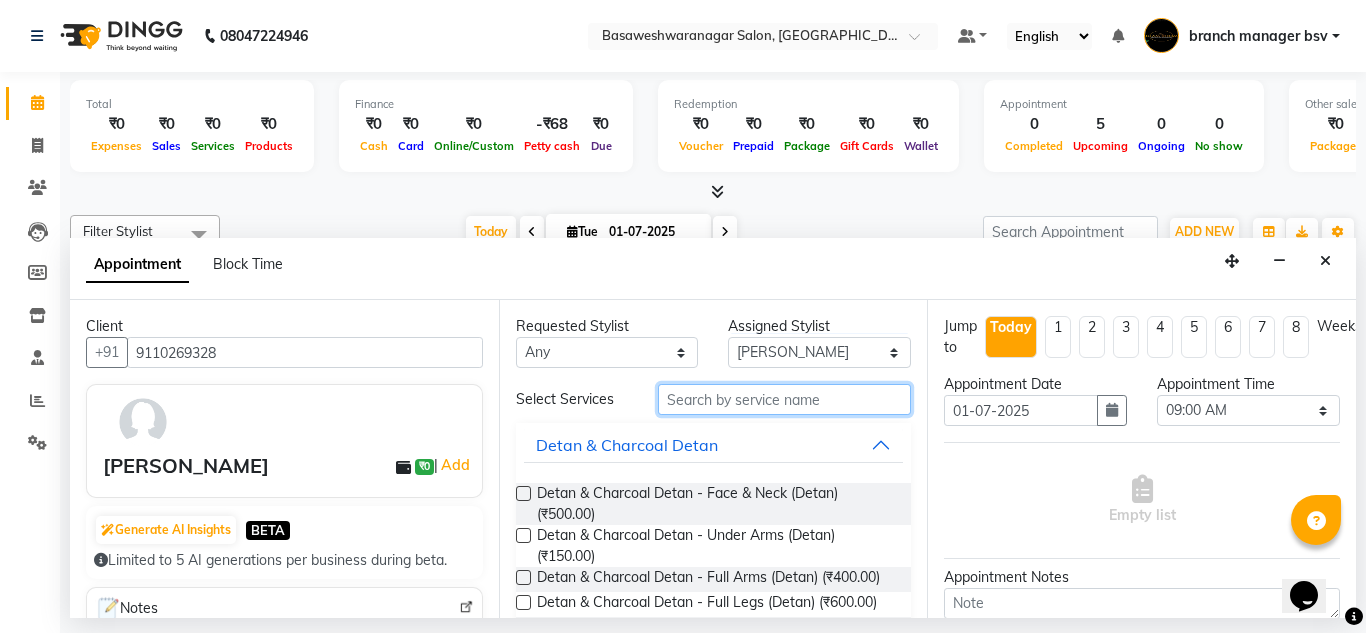 click at bounding box center [785, 399] 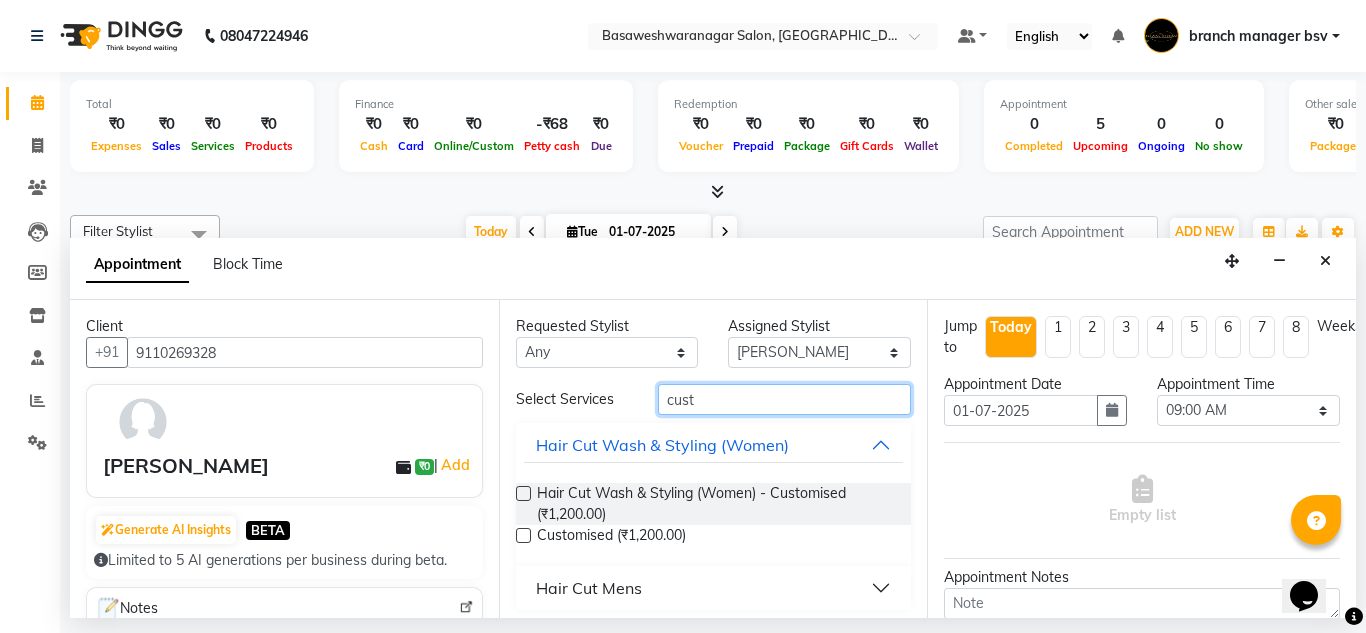 type on "cust" 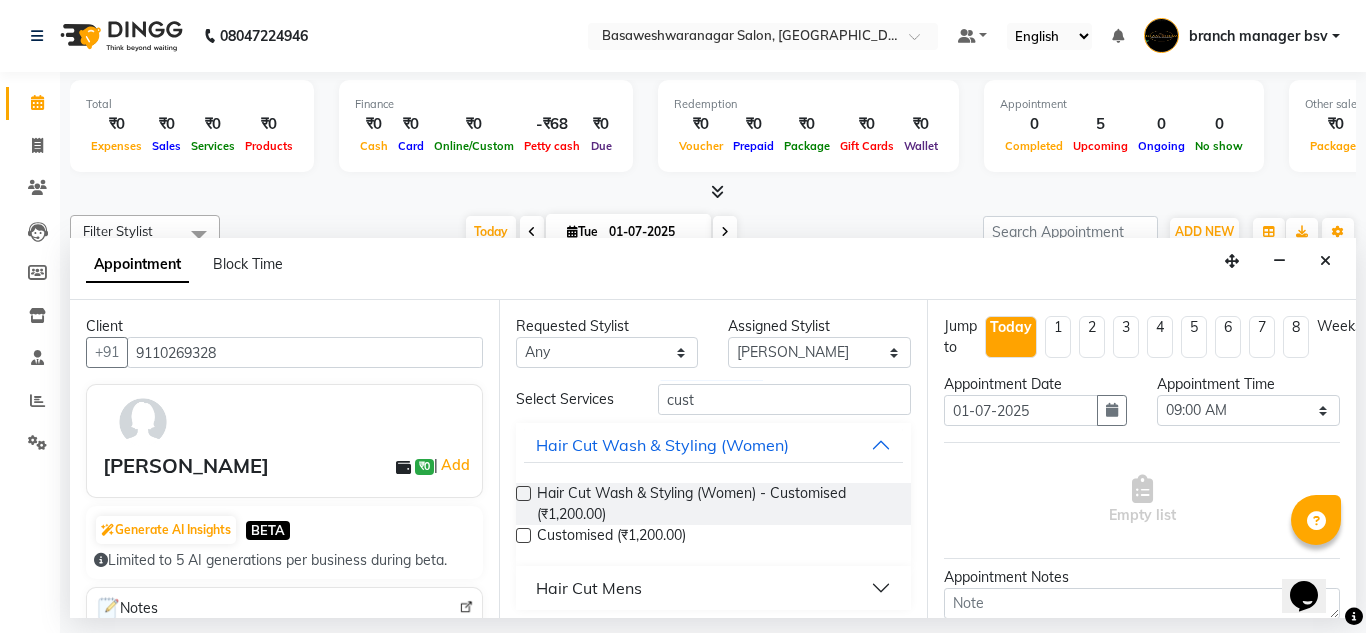 click at bounding box center [523, 493] 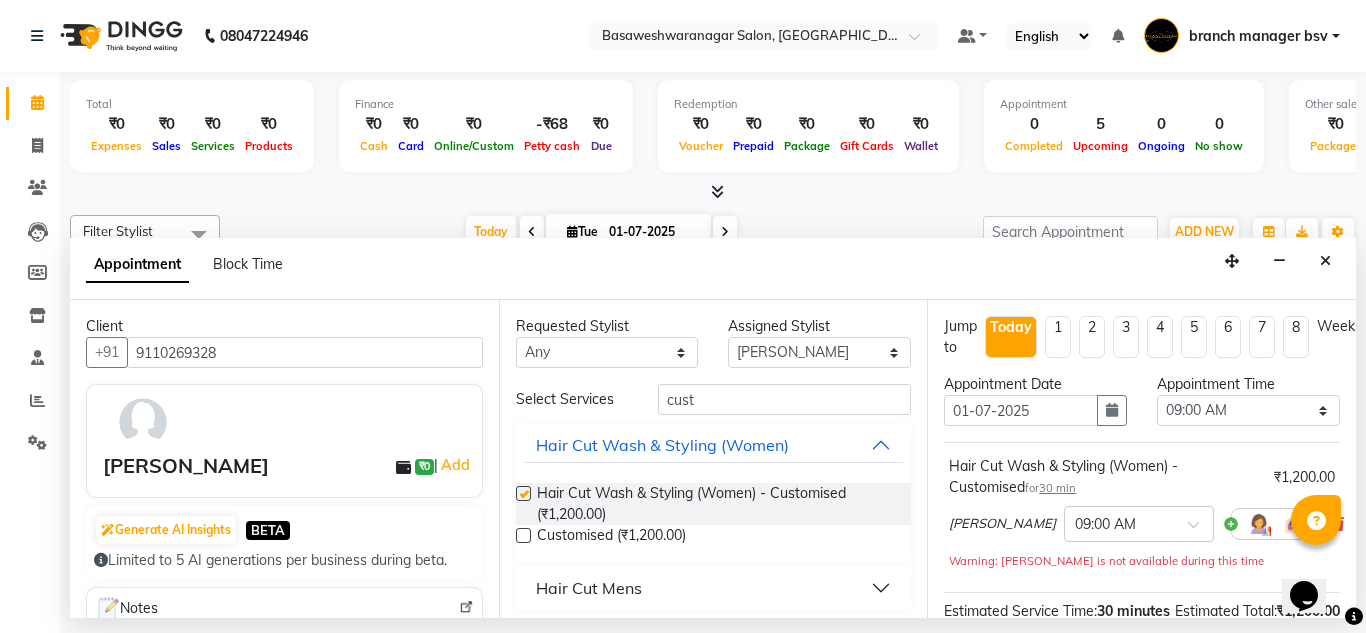checkbox on "false" 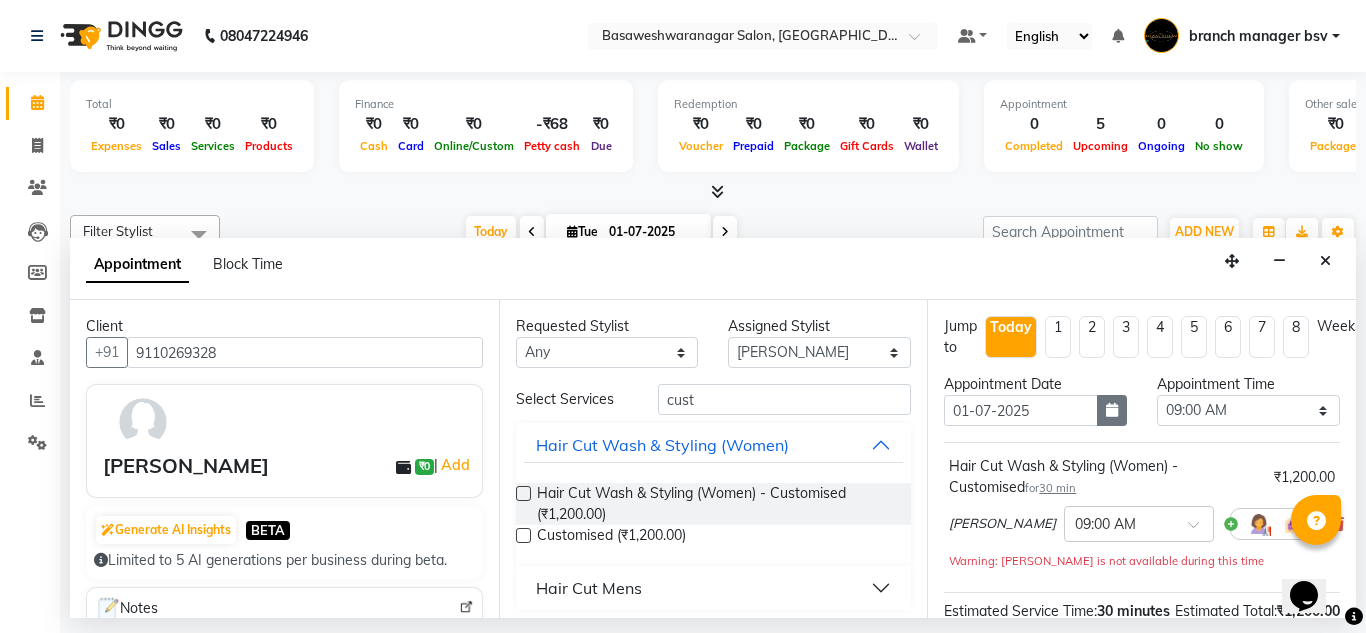 click at bounding box center (1112, 410) 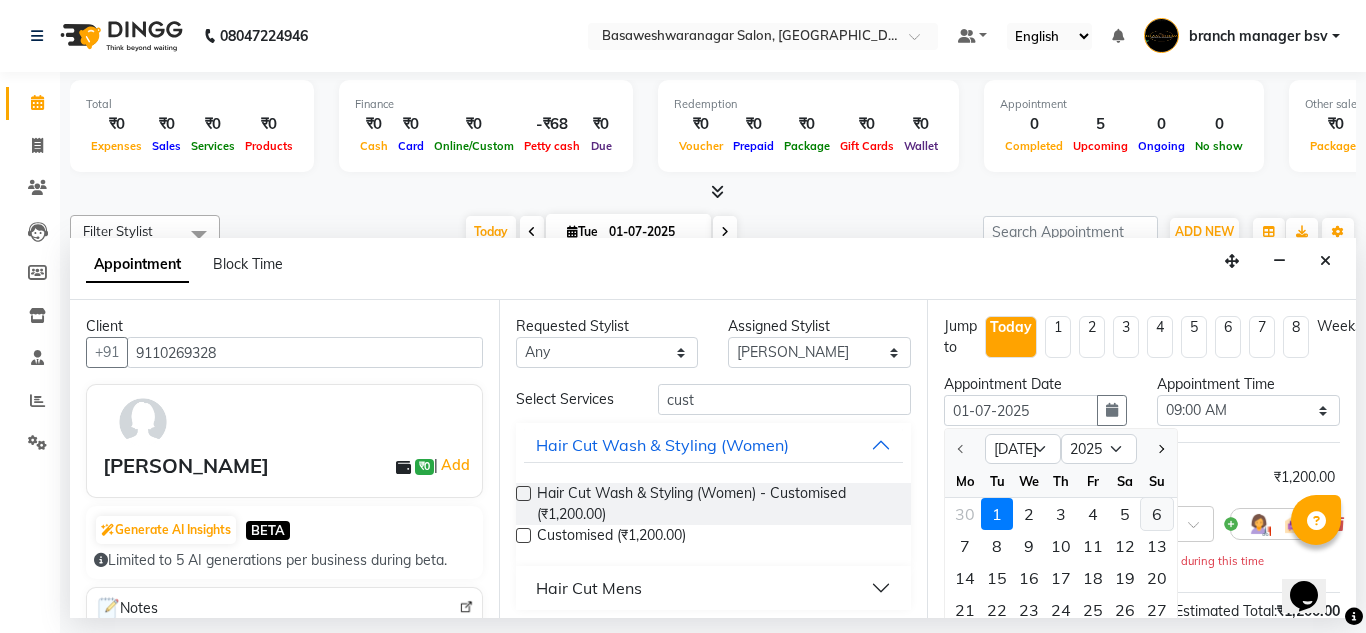 click on "6" at bounding box center [1157, 514] 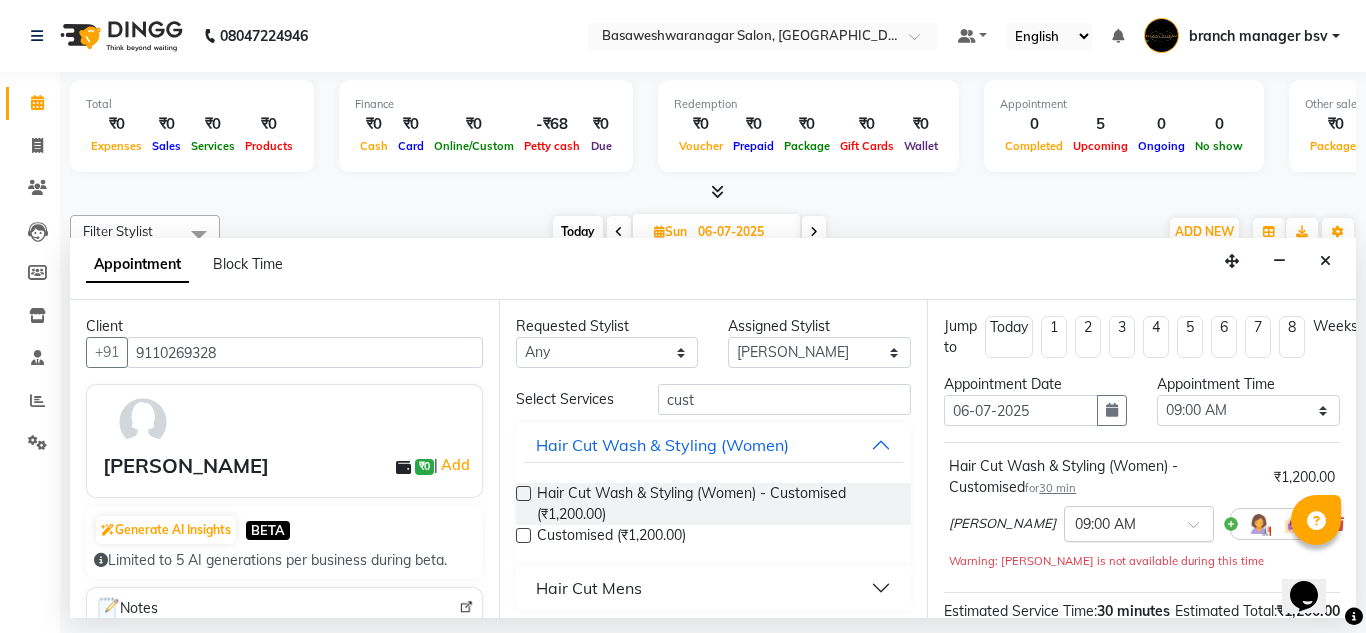 scroll, scrollTop: 2, scrollLeft: 0, axis: vertical 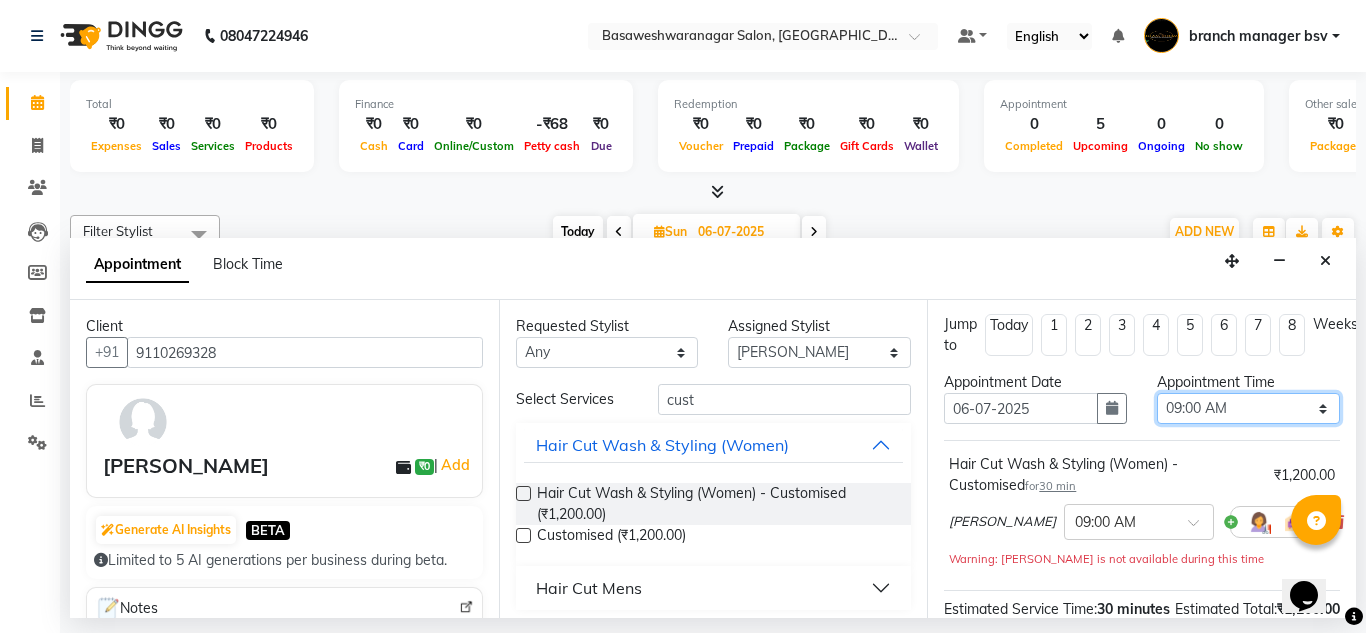 click on "Select 09:00 AM 09:15 AM 09:30 AM 09:45 AM 10:00 AM 10:15 AM 10:30 AM 10:45 AM 11:00 AM 11:15 AM 11:30 AM 11:45 AM 12:00 PM 12:15 PM 12:30 PM 12:45 PM 01:00 PM 01:15 PM 01:30 PM 01:45 PM 02:00 PM 02:15 PM 02:30 PM 02:45 PM 03:00 PM 03:15 PM 03:30 PM 03:45 PM 04:00 PM 04:15 PM 04:30 PM 04:45 PM 05:00 PM 05:15 PM 05:30 PM 05:45 PM 06:00 PM 06:15 PM 06:30 PM 06:45 PM 07:00 PM 07:15 PM 07:30 PM 07:45 PM 08:00 PM" at bounding box center [1248, 408] 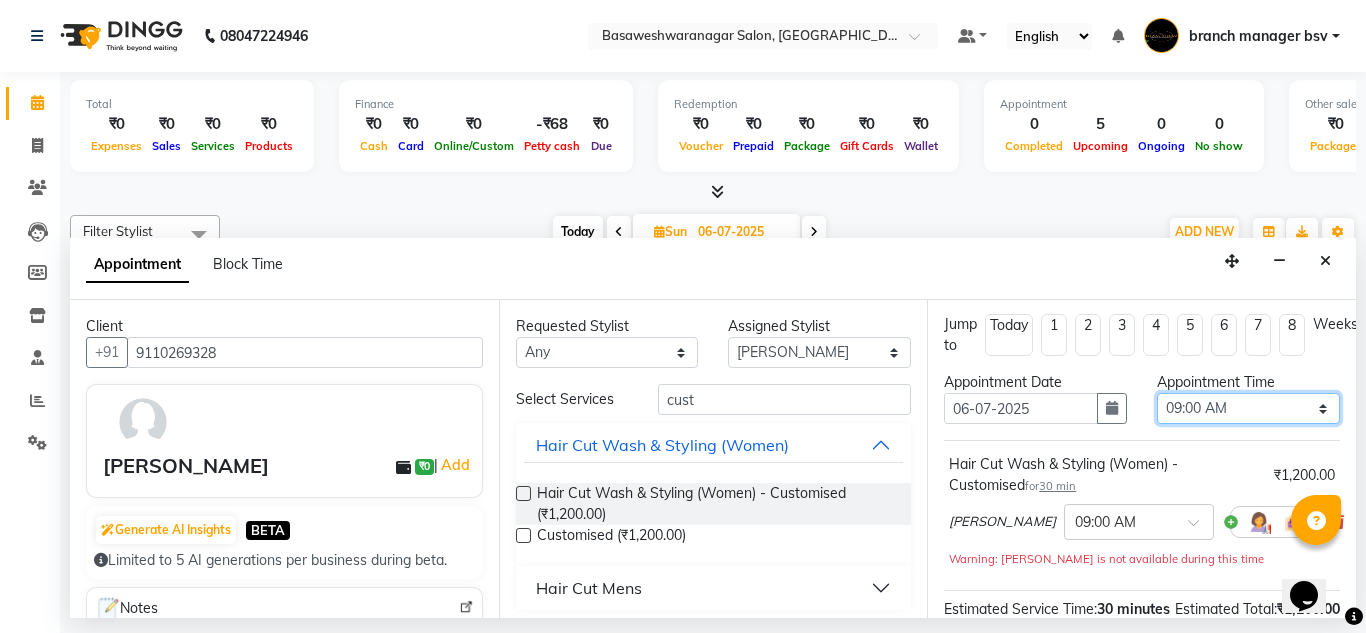 click on "Select 09:00 AM 09:15 AM 09:30 AM 09:45 AM 10:00 AM 10:15 AM 10:30 AM 10:45 AM 11:00 AM 11:15 AM 11:30 AM 11:45 AM 12:00 PM 12:15 PM 12:30 PM 12:45 PM 01:00 PM 01:15 PM 01:30 PM 01:45 PM 02:00 PM 02:15 PM 02:30 PM 02:45 PM 03:00 PM 03:15 PM 03:30 PM 03:45 PM 04:00 PM 04:15 PM 04:30 PM 04:45 PM 05:00 PM 05:15 PM 05:30 PM 05:45 PM 06:00 PM 06:15 PM 06:30 PM 06:45 PM 07:00 PM 07:15 PM 07:30 PM 07:45 PM 08:00 PM" at bounding box center [1248, 408] 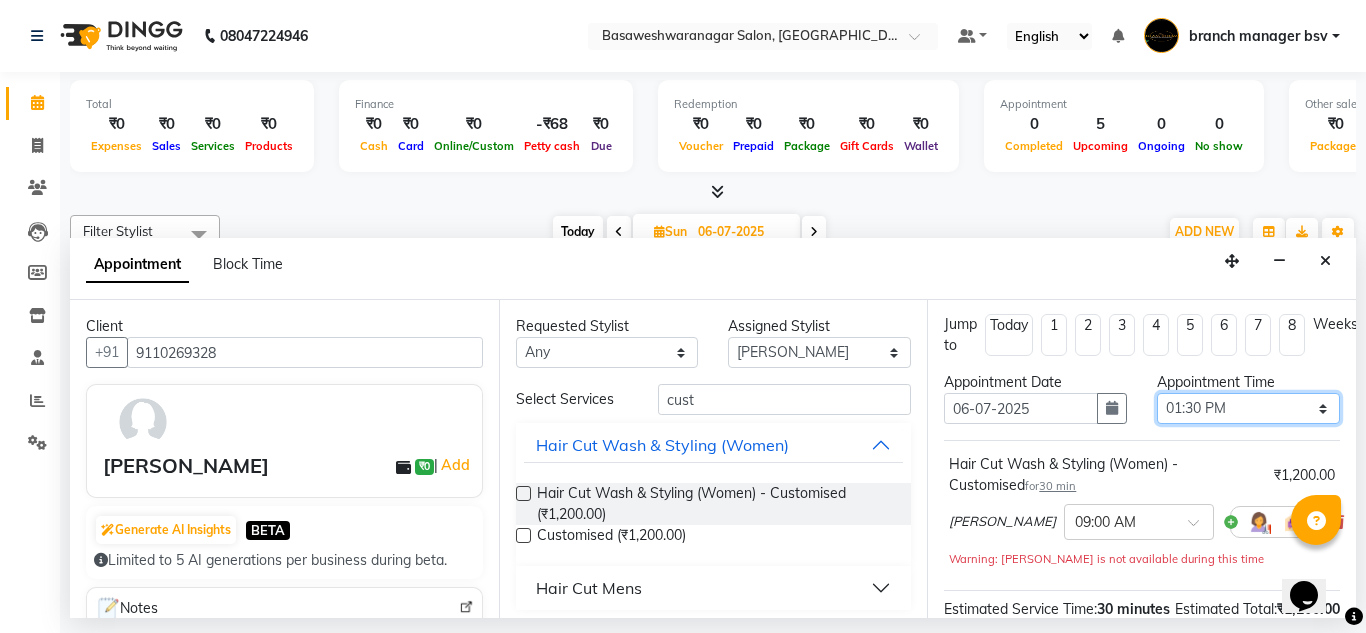 click on "Select 09:00 AM 09:15 AM 09:30 AM 09:45 AM 10:00 AM 10:15 AM 10:30 AM 10:45 AM 11:00 AM 11:15 AM 11:30 AM 11:45 AM 12:00 PM 12:15 PM 12:30 PM 12:45 PM 01:00 PM 01:15 PM 01:30 PM 01:45 PM 02:00 PM 02:15 PM 02:30 PM 02:45 PM 03:00 PM 03:15 PM 03:30 PM 03:45 PM 04:00 PM 04:15 PM 04:30 PM 04:45 PM 05:00 PM 05:15 PM 05:30 PM 05:45 PM 06:00 PM 06:15 PM 06:30 PM 06:45 PM 07:00 PM 07:15 PM 07:30 PM 07:45 PM 08:00 PM" at bounding box center (1248, 408) 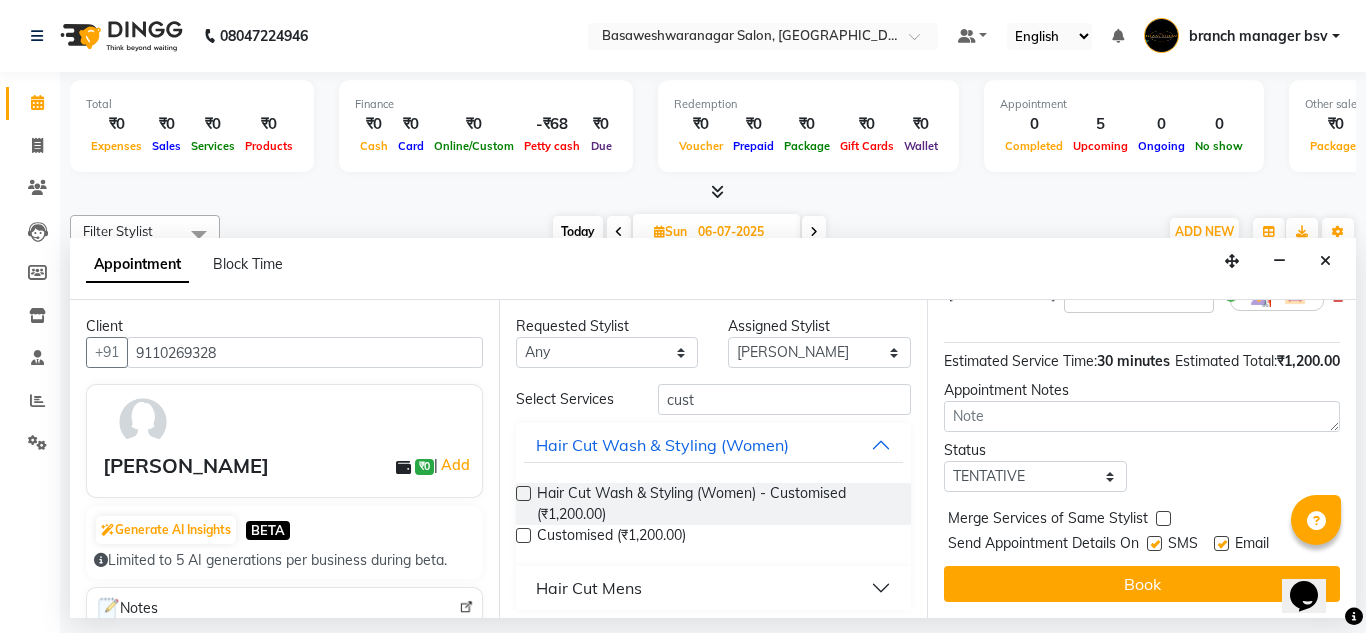scroll, scrollTop: 240, scrollLeft: 0, axis: vertical 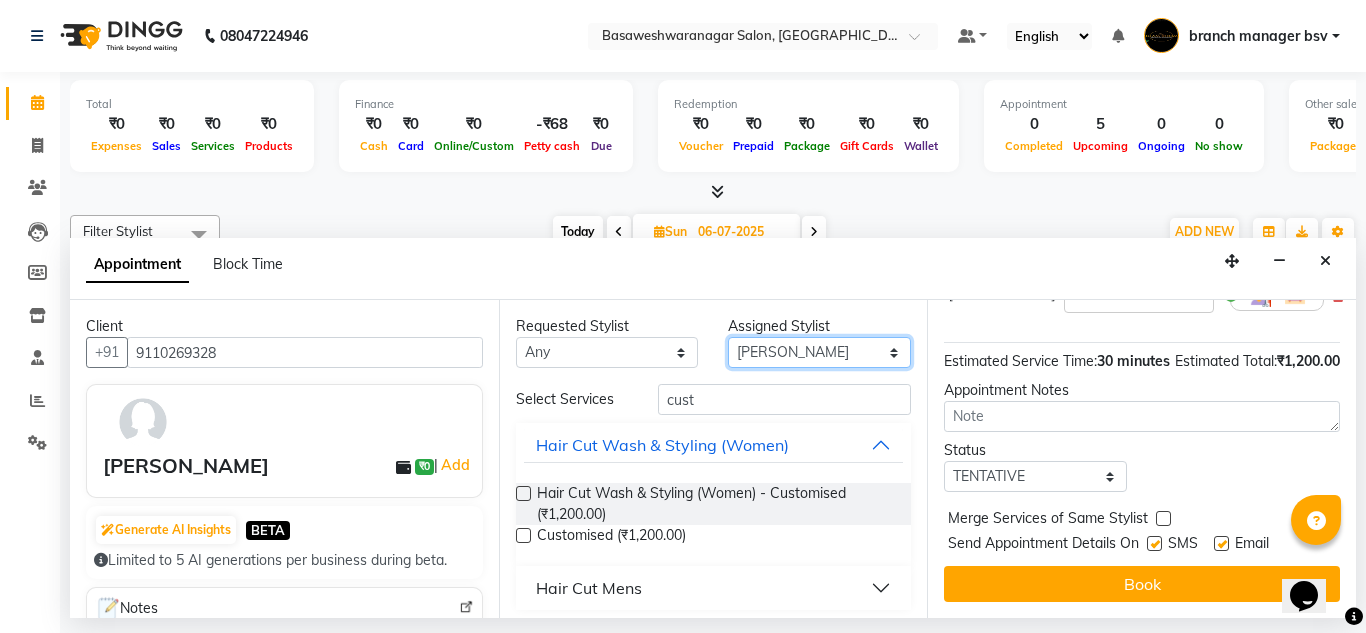 click on "Select [PERSON_NAME] manager bsv [PERSON_NAME] [PERSON_NAME] [PERSON_NAME] [PERSON_NAME] pooja accounts [PERSON_NAME] [PERSON_NAME] Rasna Sanskruthi shangnimwom [PERSON_NAME] [PERSON_NAME] [PERSON_NAME]  TEZZ The Glam Room [PERSON_NAME] [PERSON_NAME]" at bounding box center [819, 352] 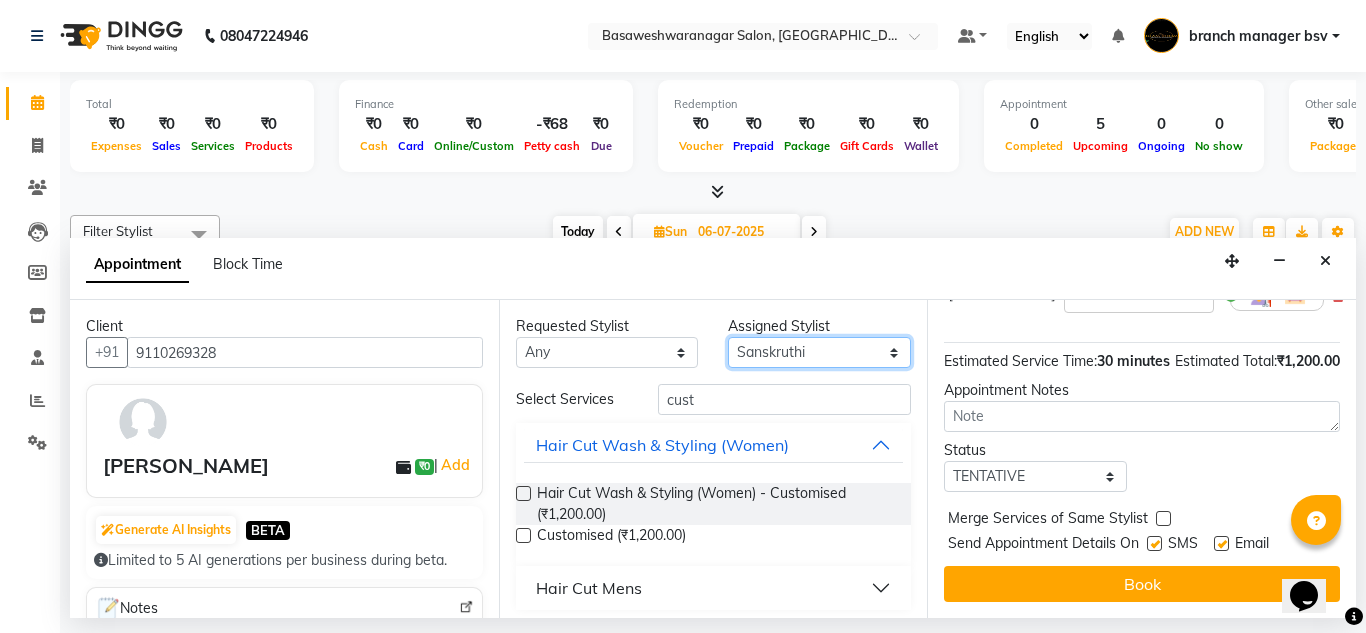 click on "Select [PERSON_NAME] manager bsv [PERSON_NAME] [PERSON_NAME] [PERSON_NAME] [PERSON_NAME] pooja accounts [PERSON_NAME] [PERSON_NAME] Rasna Sanskruthi shangnimwom [PERSON_NAME] [PERSON_NAME] [PERSON_NAME]  TEZZ The Glam Room [PERSON_NAME] [PERSON_NAME]" at bounding box center (819, 352) 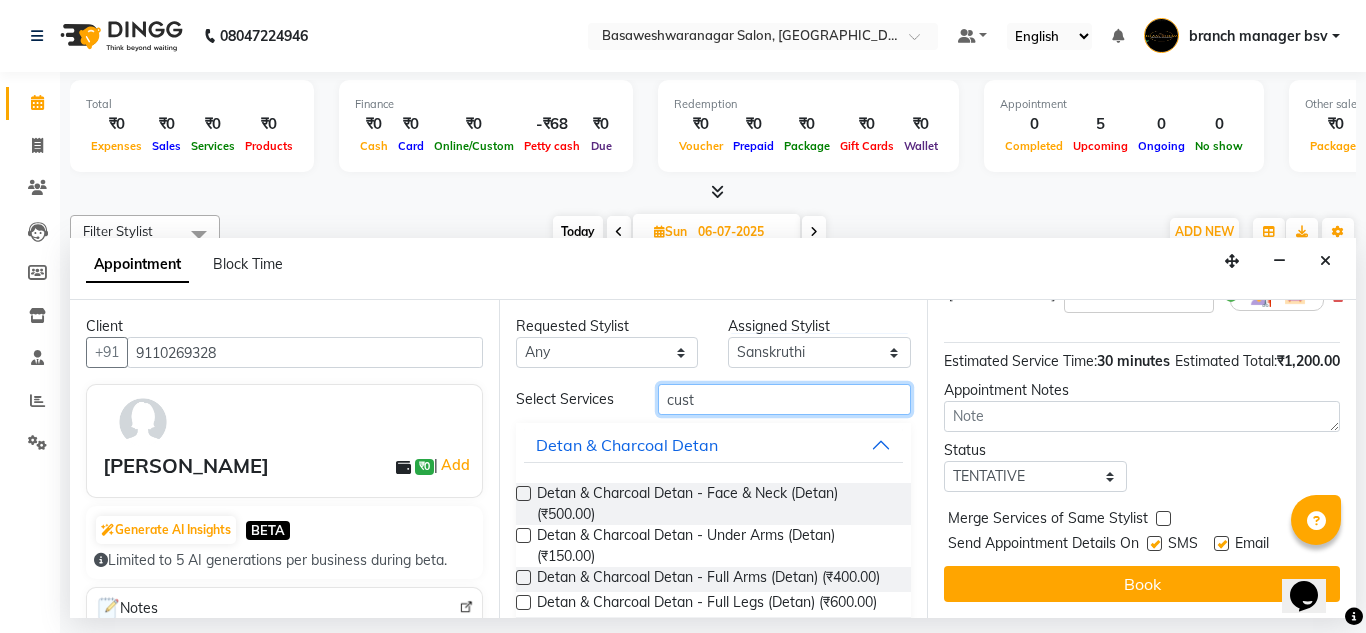 click on "cust" at bounding box center [785, 399] 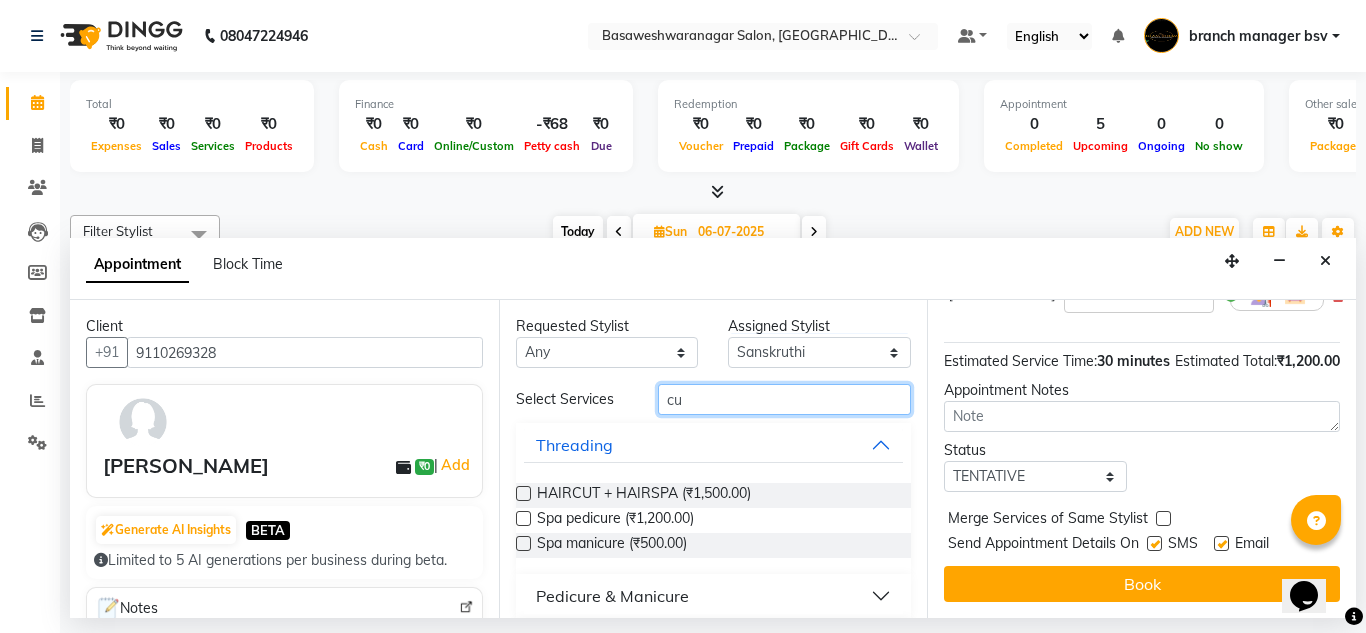 type on "c" 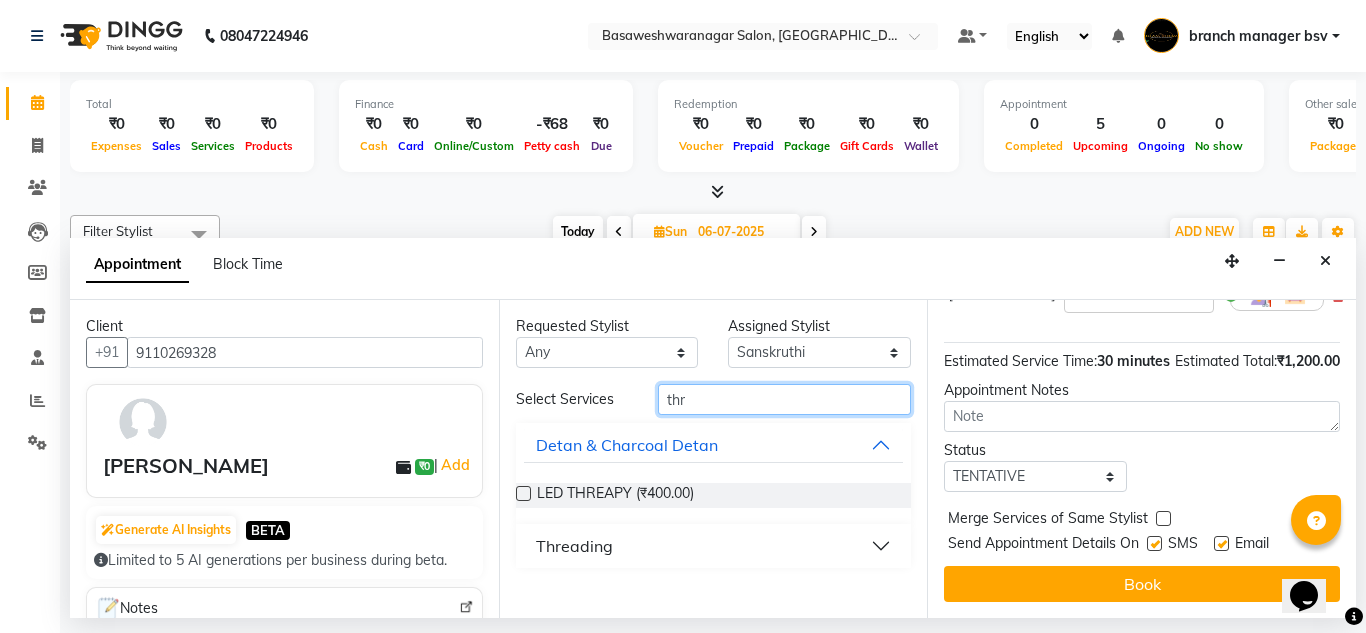type on "thr" 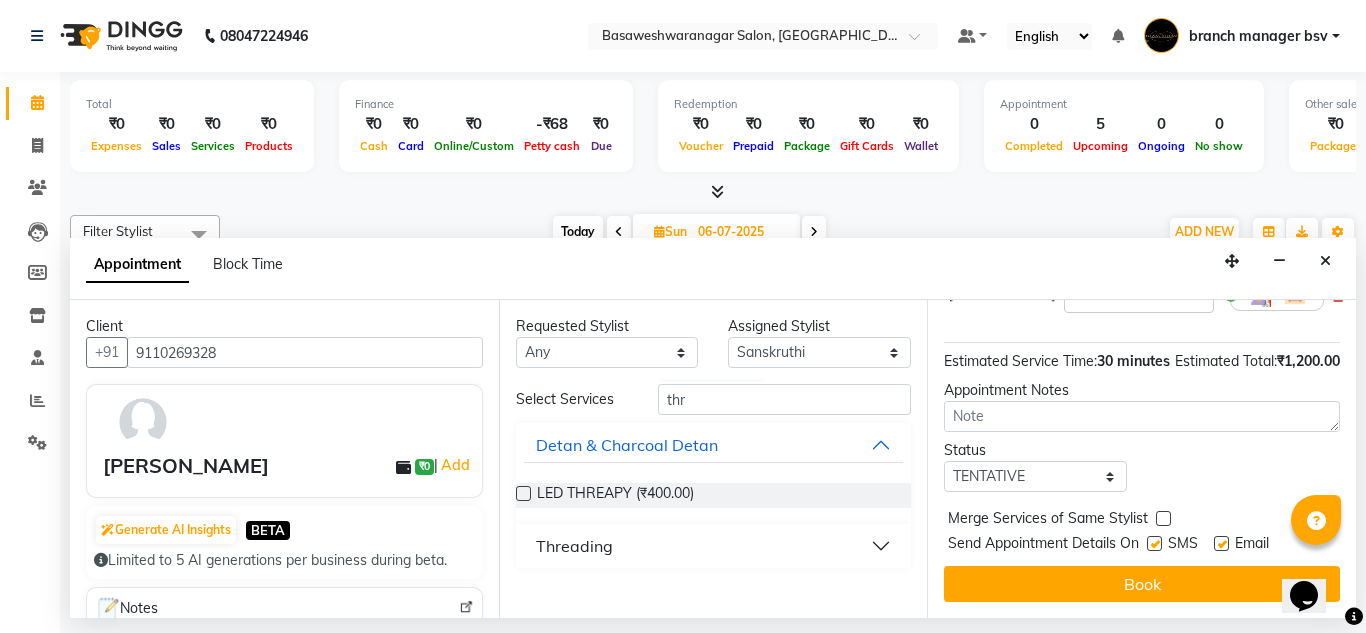 click on "Threading" at bounding box center (574, 546) 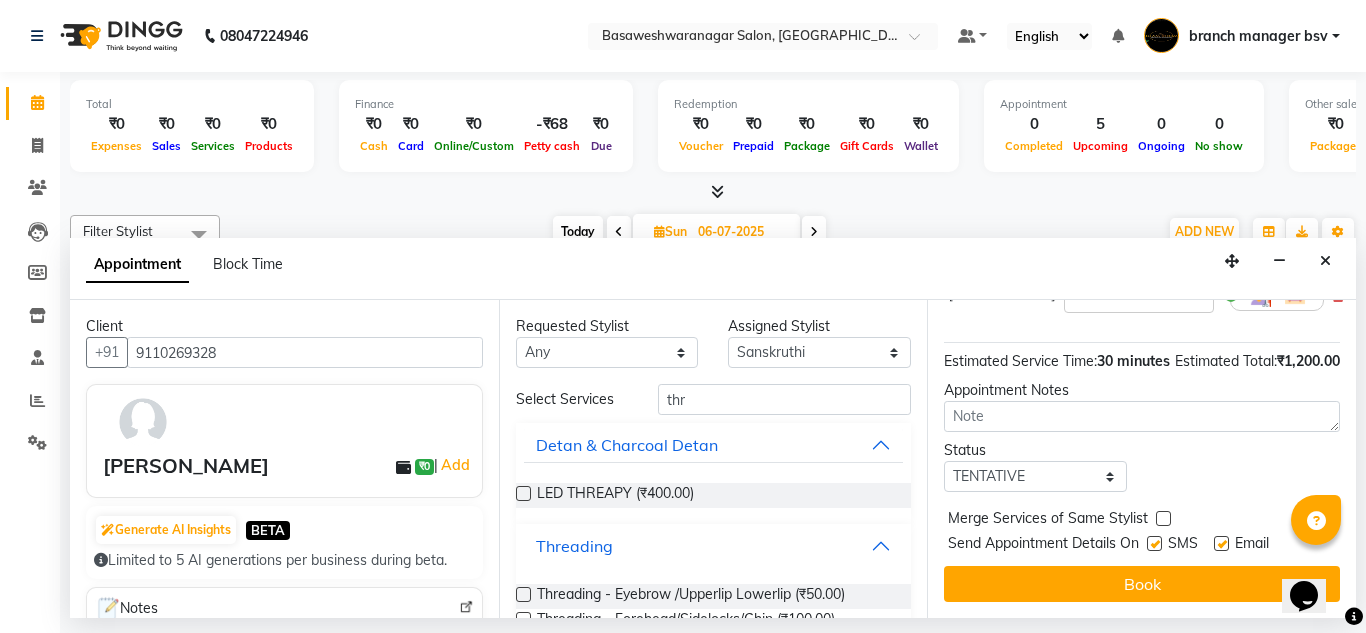 scroll, scrollTop: 98, scrollLeft: 0, axis: vertical 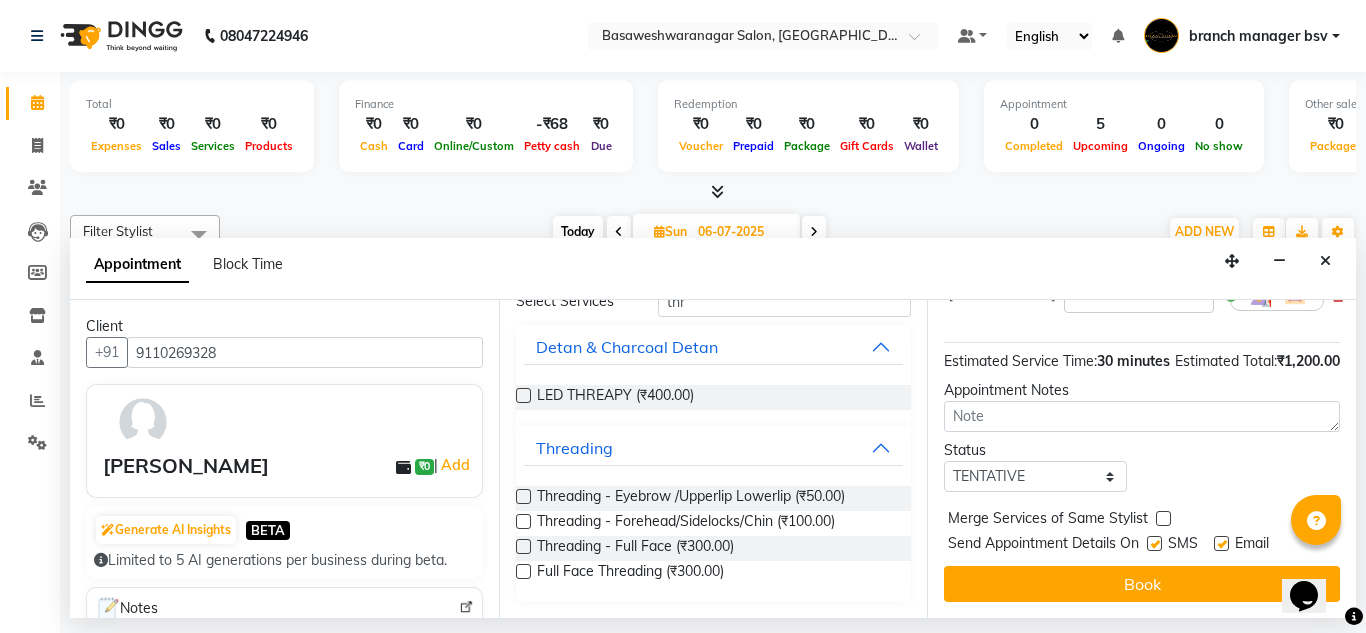 click at bounding box center (523, 496) 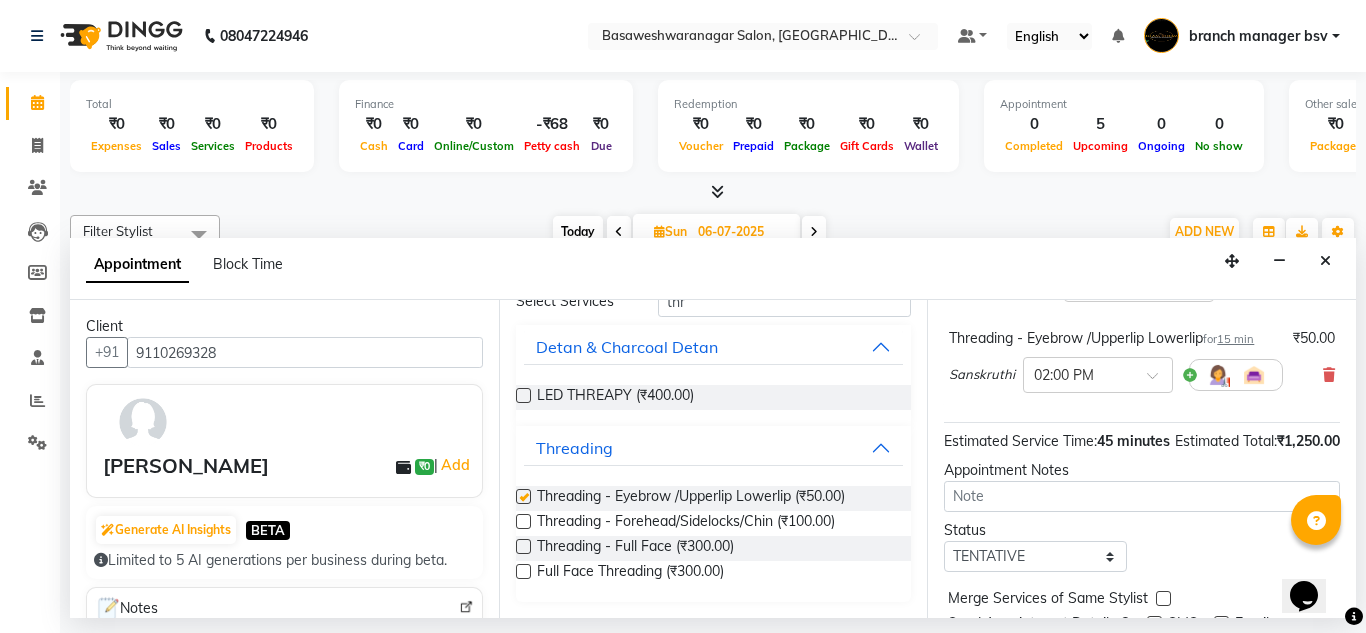 checkbox on "false" 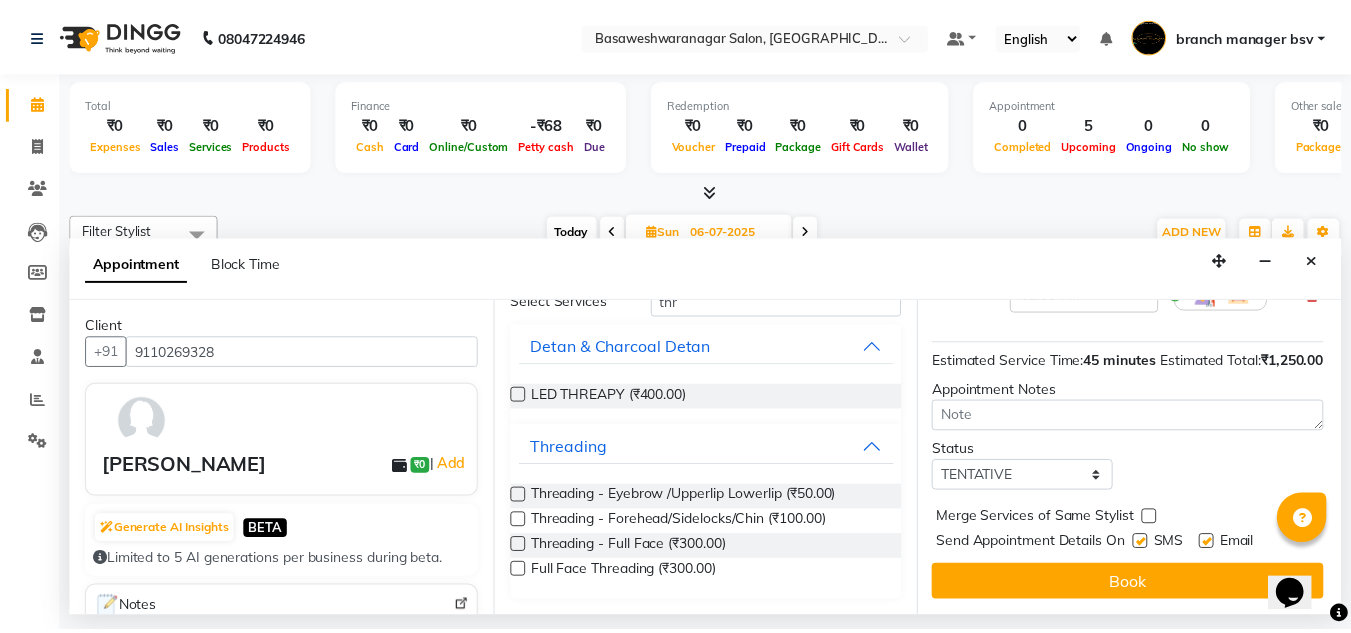 scroll, scrollTop: 348, scrollLeft: 6, axis: both 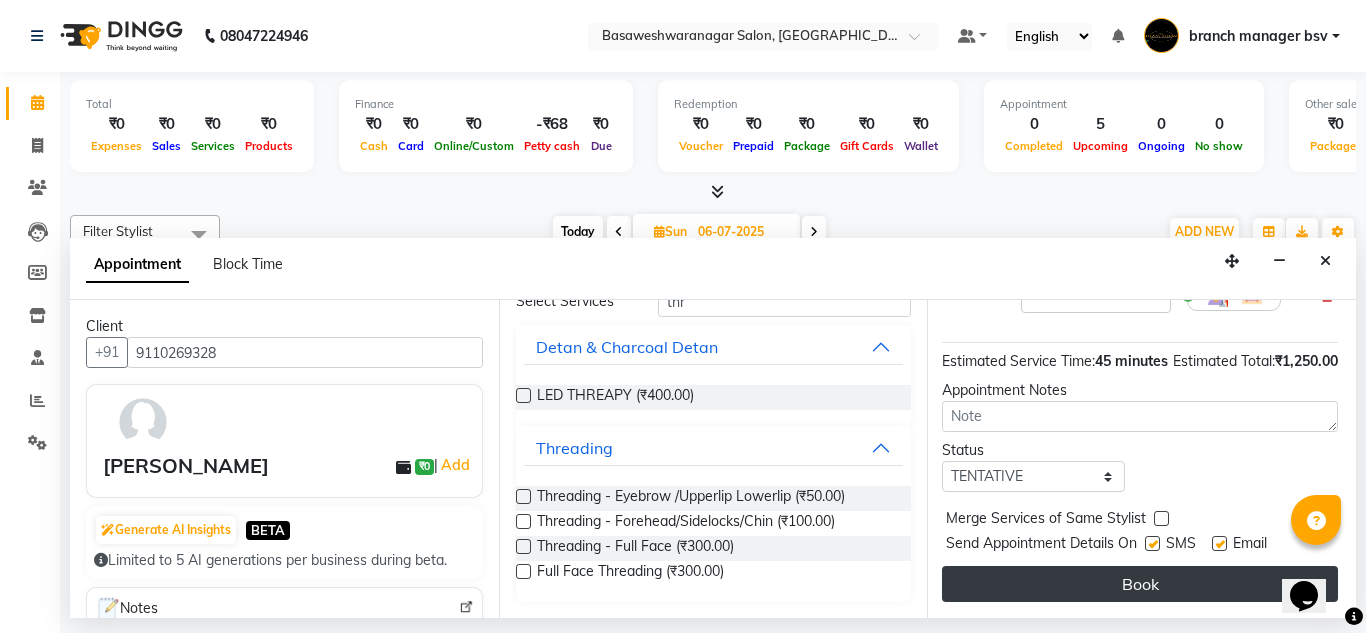 click on "Book" at bounding box center [1140, 584] 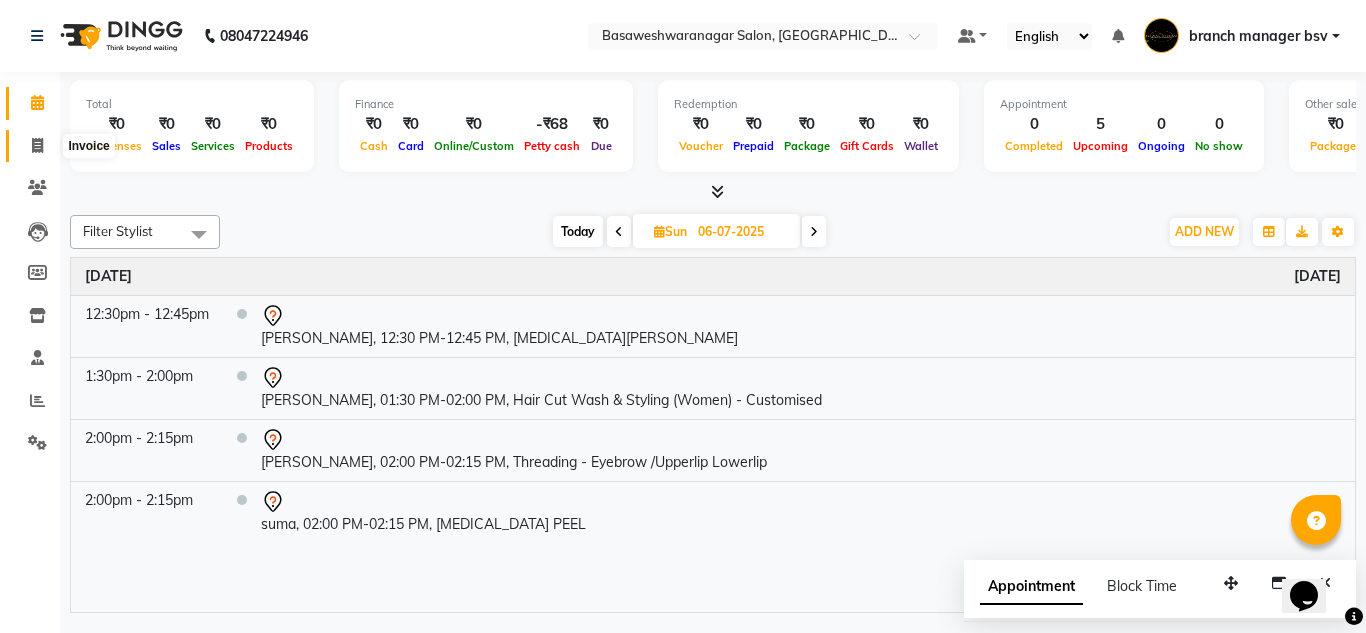 click 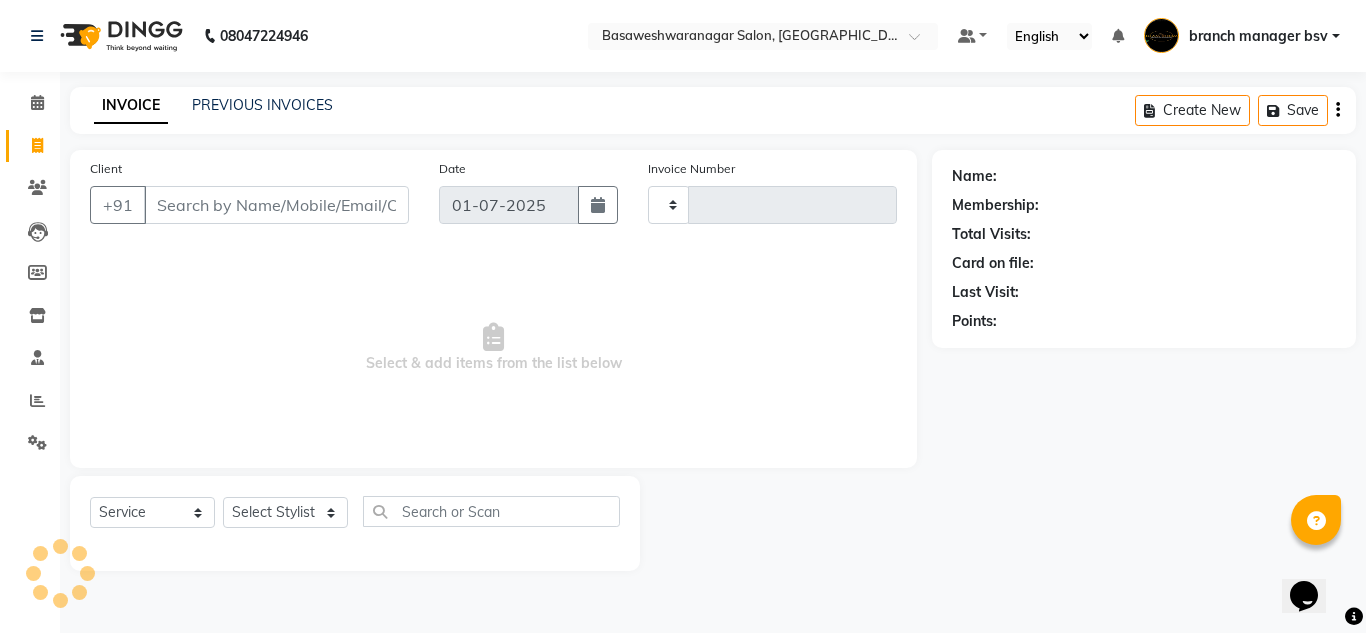 type on "0607" 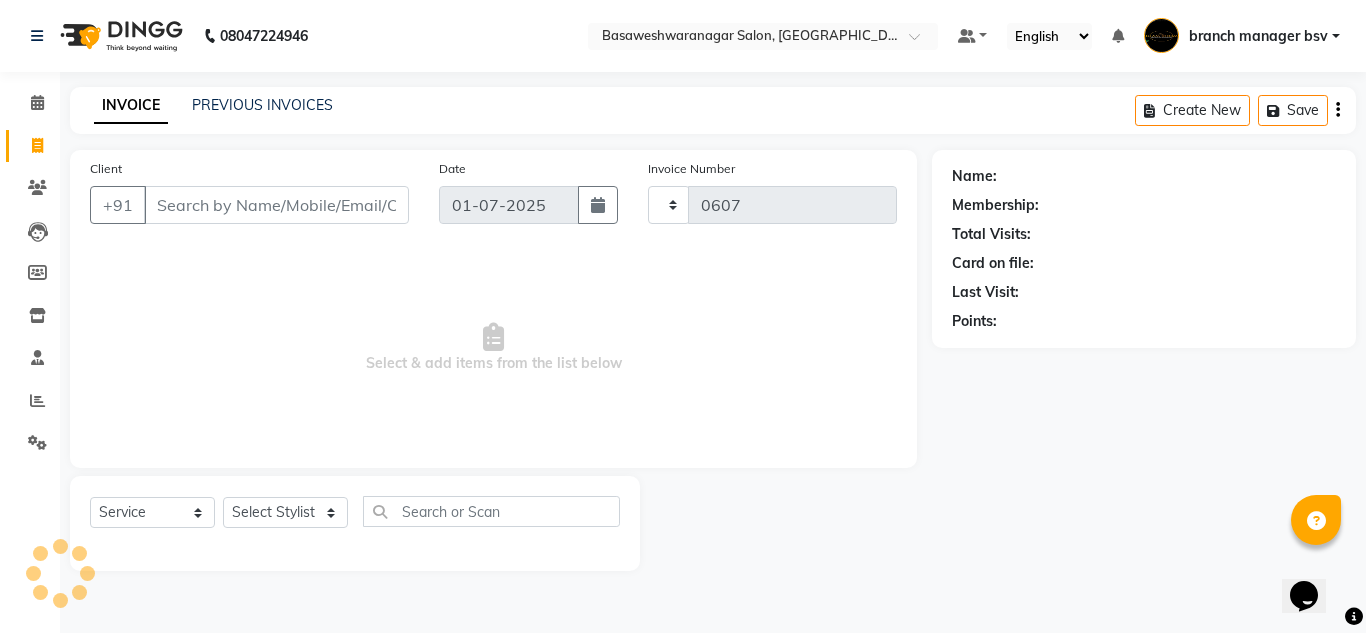 select on "842" 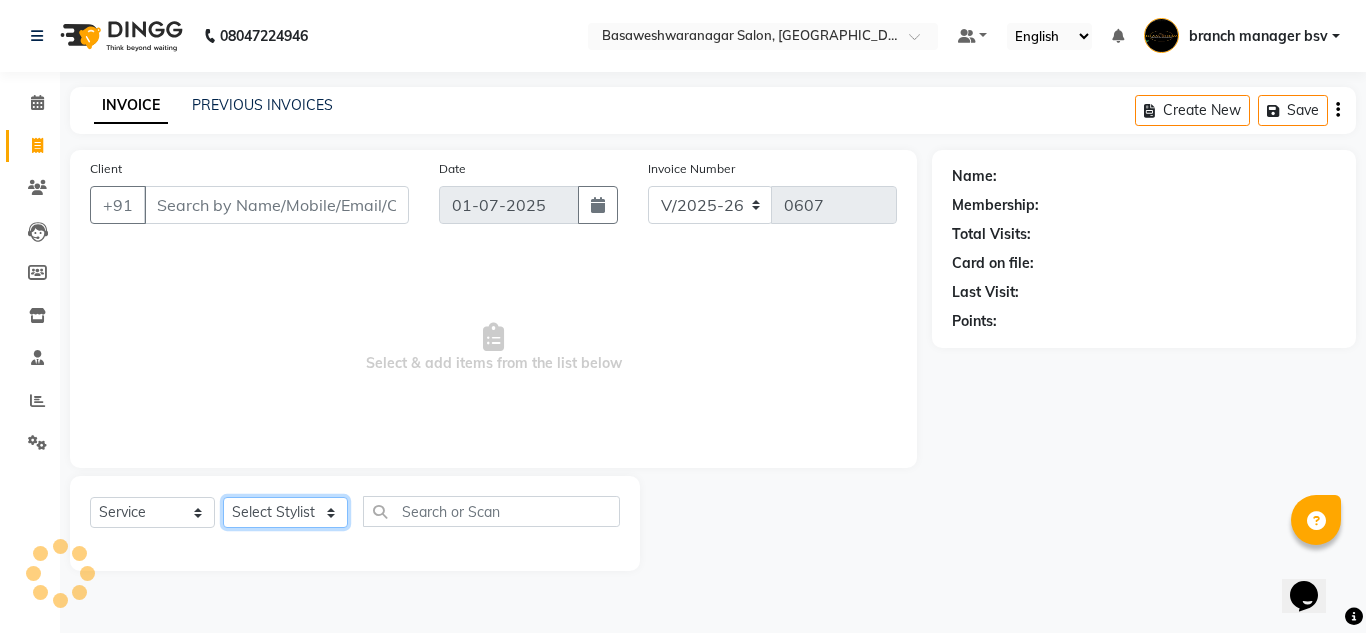 click on "Select Stylist" 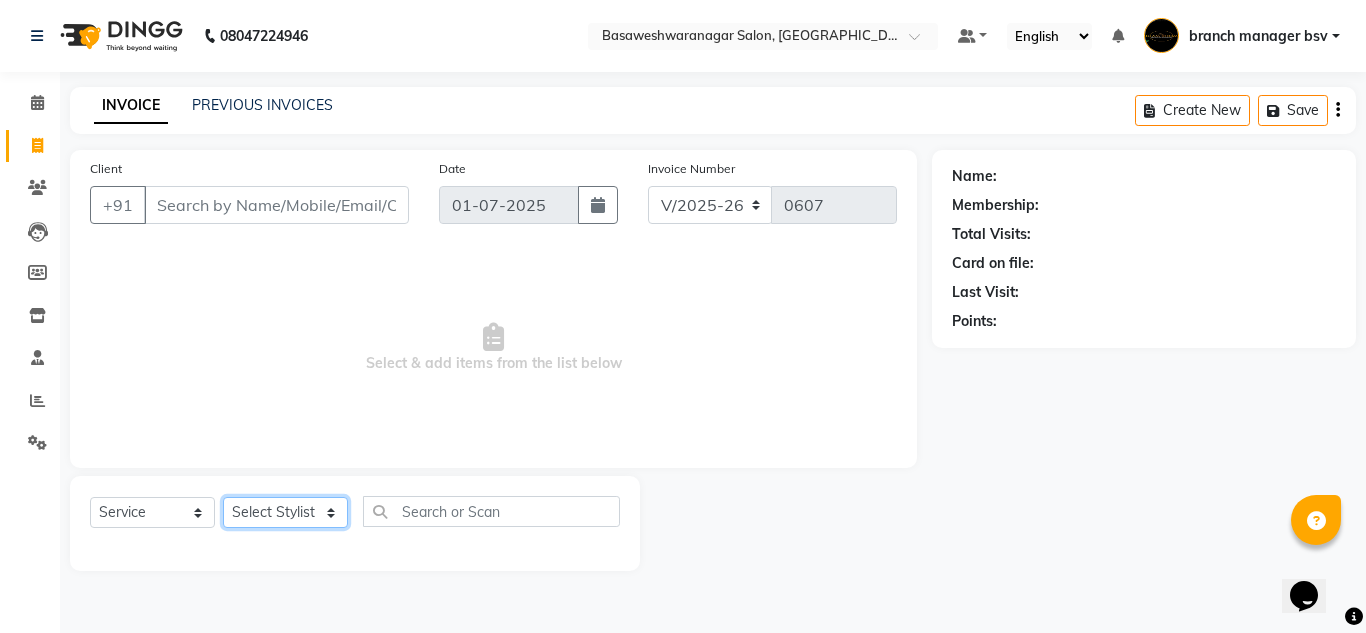 click on "Select Stylist" 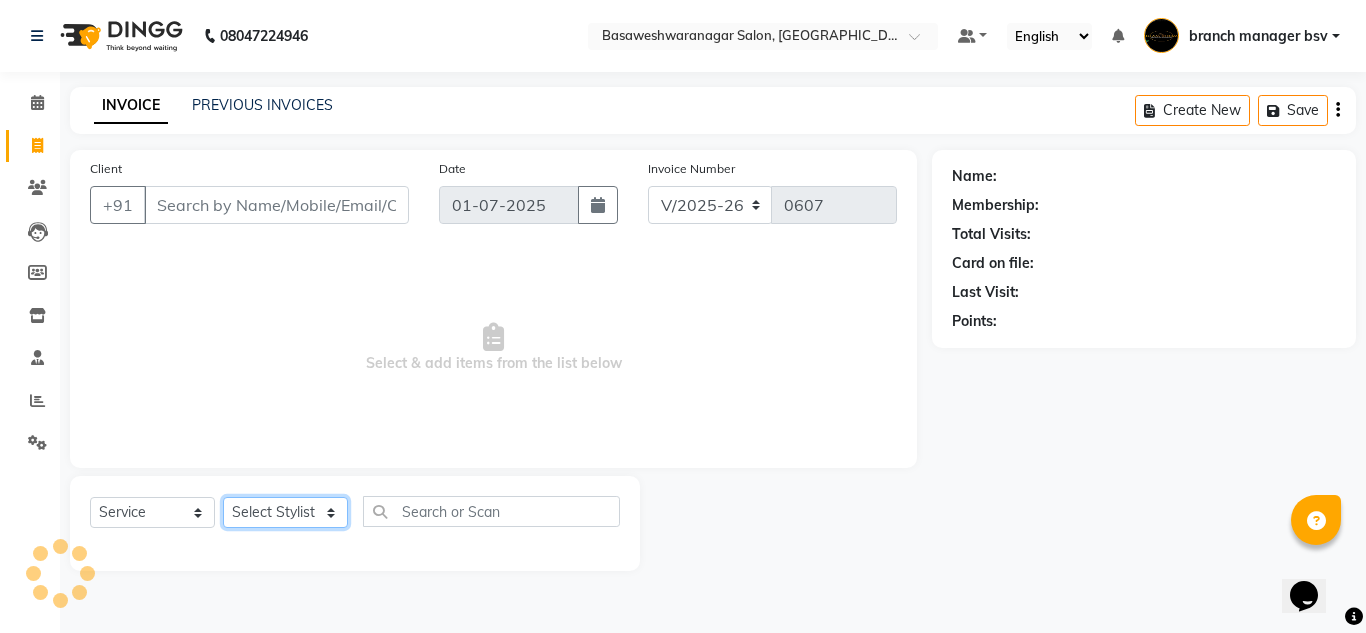 click on "Select Stylist" 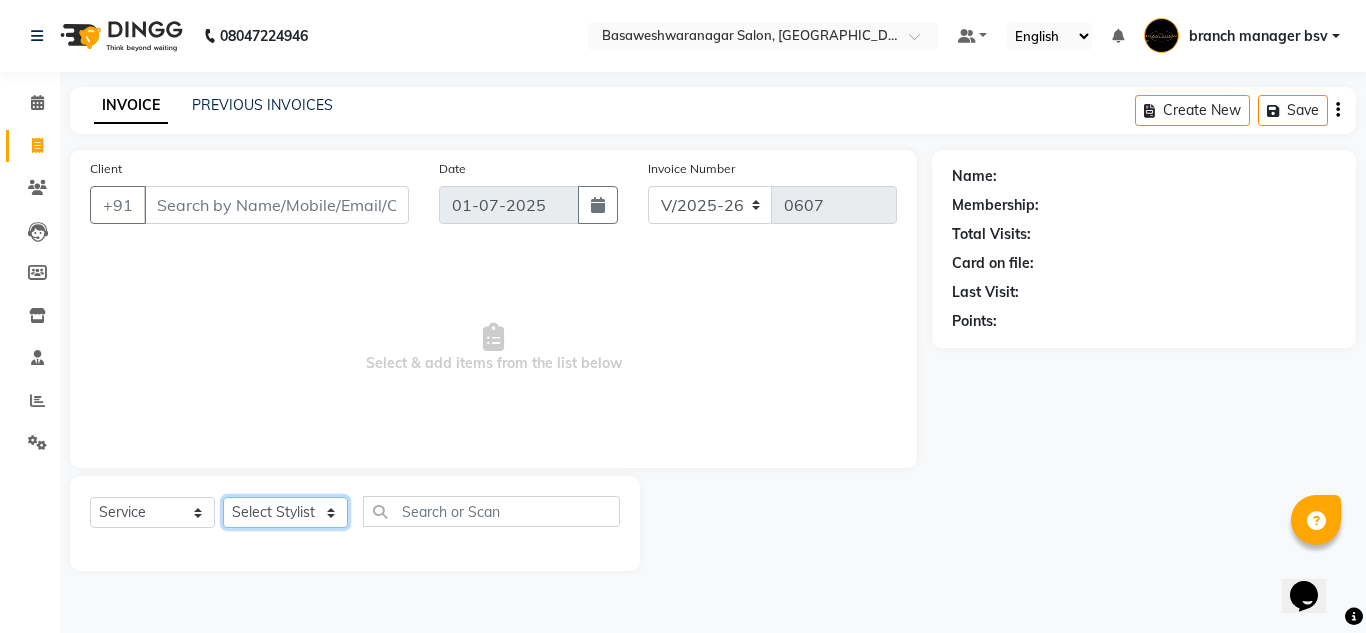 click on "Select Stylist [PERSON_NAME] manager bsv [PERSON_NAME] [PERSON_NAME] [PERSON_NAME] [PERSON_NAME] pooja accounts [PERSON_NAME] [PERSON_NAME] Rasna Sanskruthi shangnimwom [PERSON_NAME] [PERSON_NAME] [PERSON_NAME]  TEZZ The Glam Room [PERSON_NAME] [PERSON_NAME]" 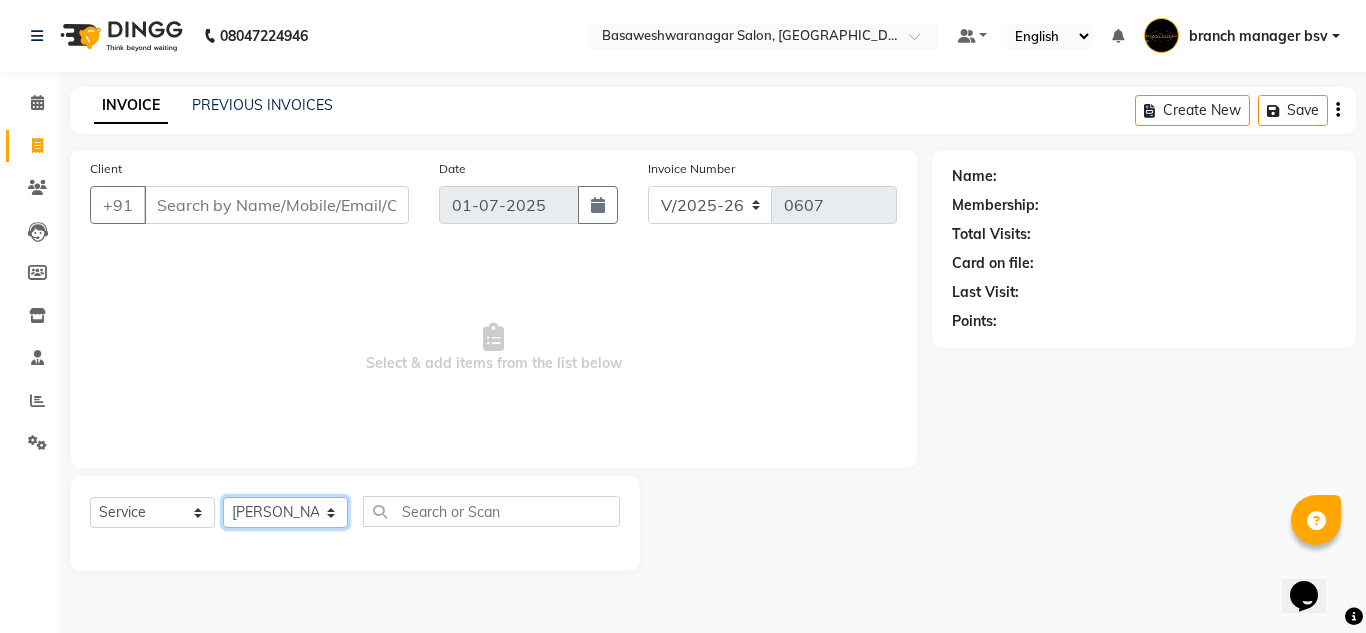 click on "Select Stylist [PERSON_NAME] manager bsv [PERSON_NAME] [PERSON_NAME] [PERSON_NAME] [PERSON_NAME] pooja accounts [PERSON_NAME] [PERSON_NAME] Rasna Sanskruthi shangnimwom [PERSON_NAME] [PERSON_NAME] [PERSON_NAME]  TEZZ The Glam Room [PERSON_NAME] [PERSON_NAME]" 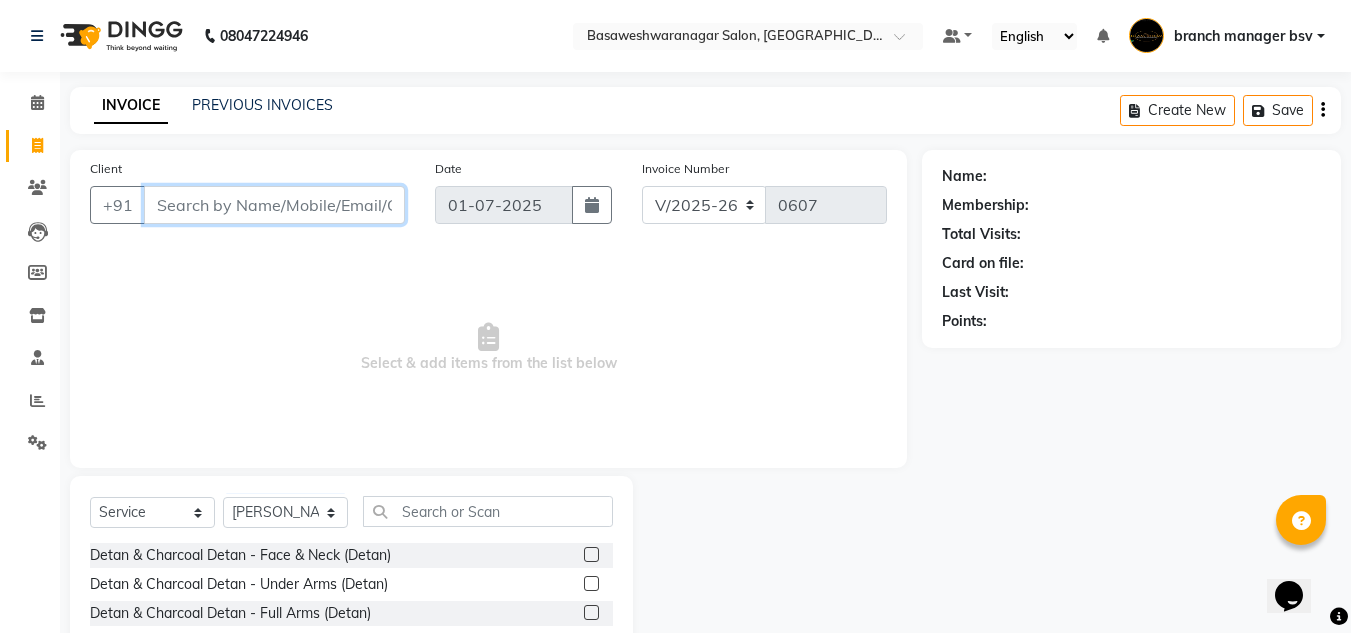 click on "Client" at bounding box center (274, 205) 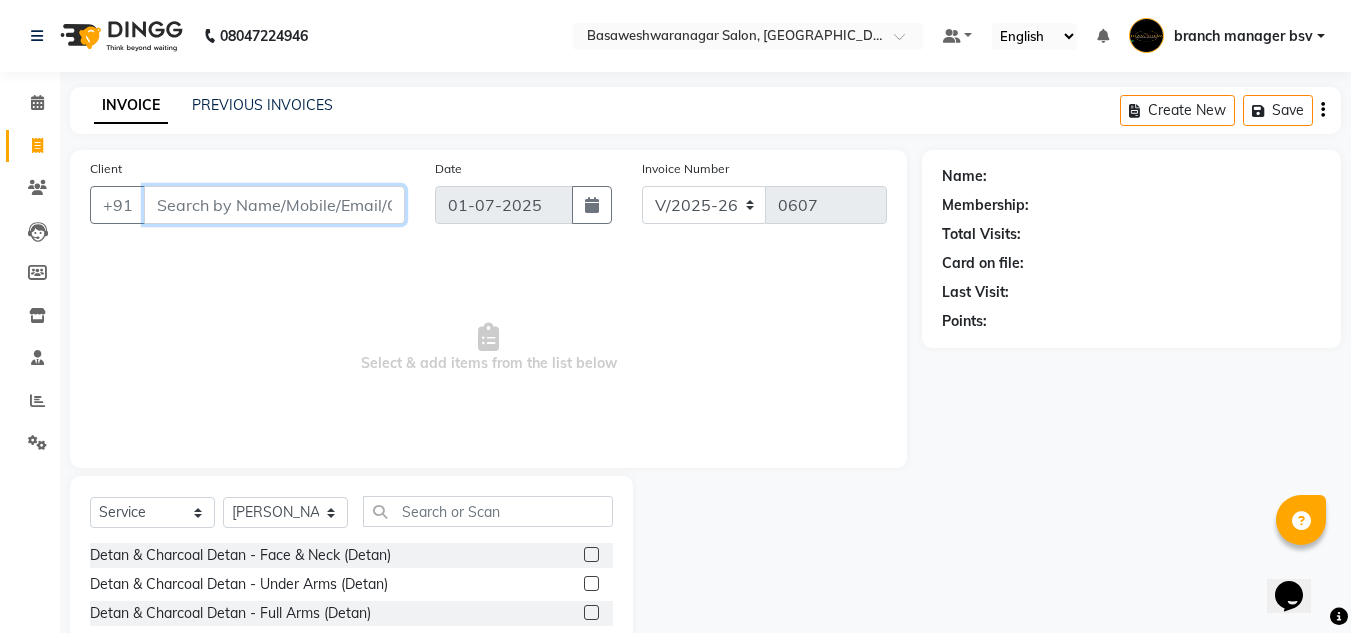 click on "Client" at bounding box center (274, 205) 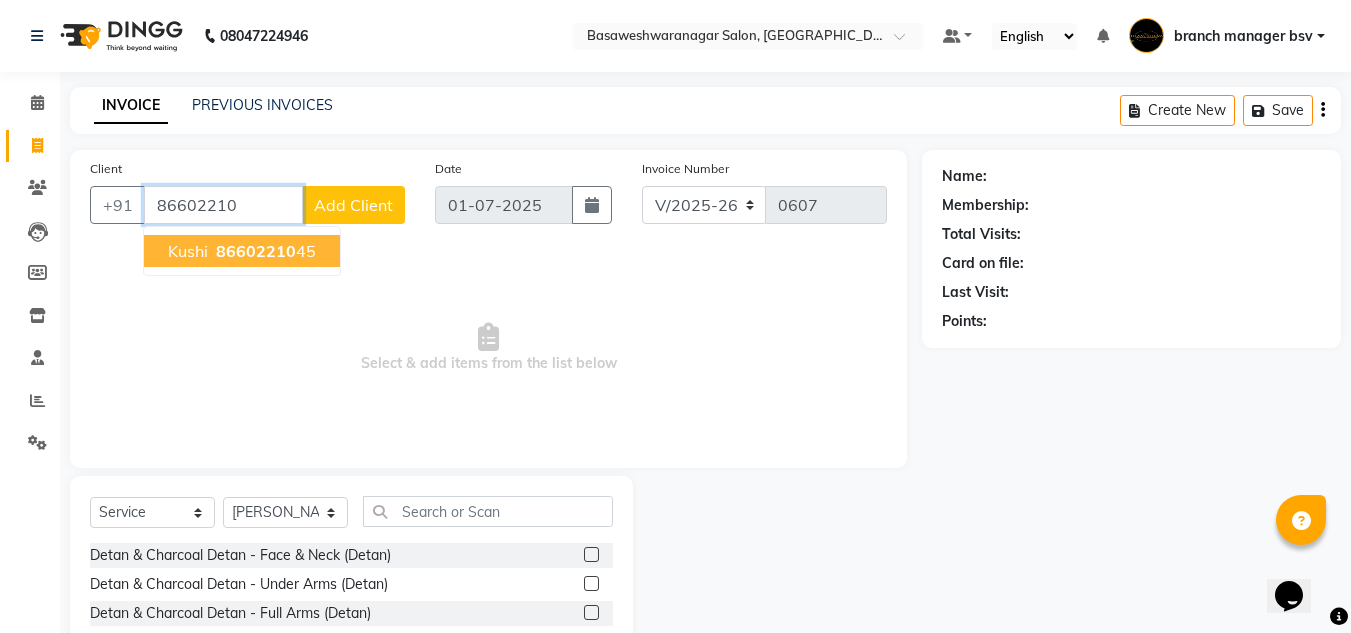 click on "86602210" at bounding box center (256, 251) 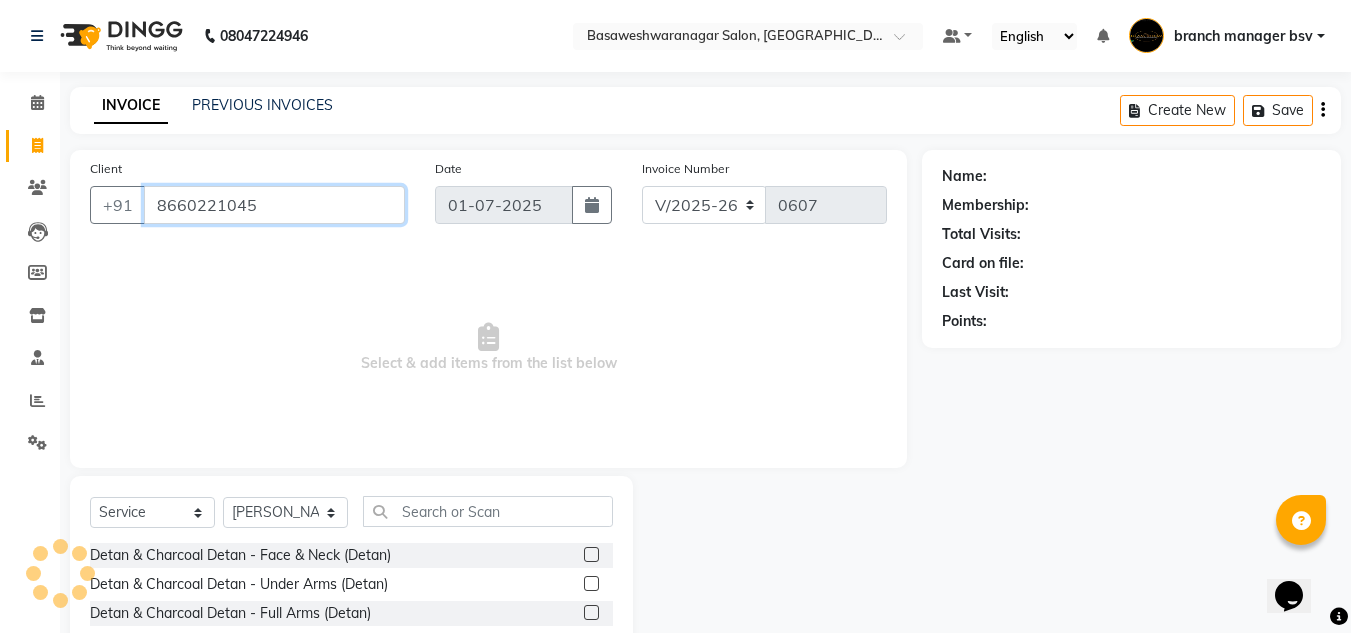 type on "8660221045" 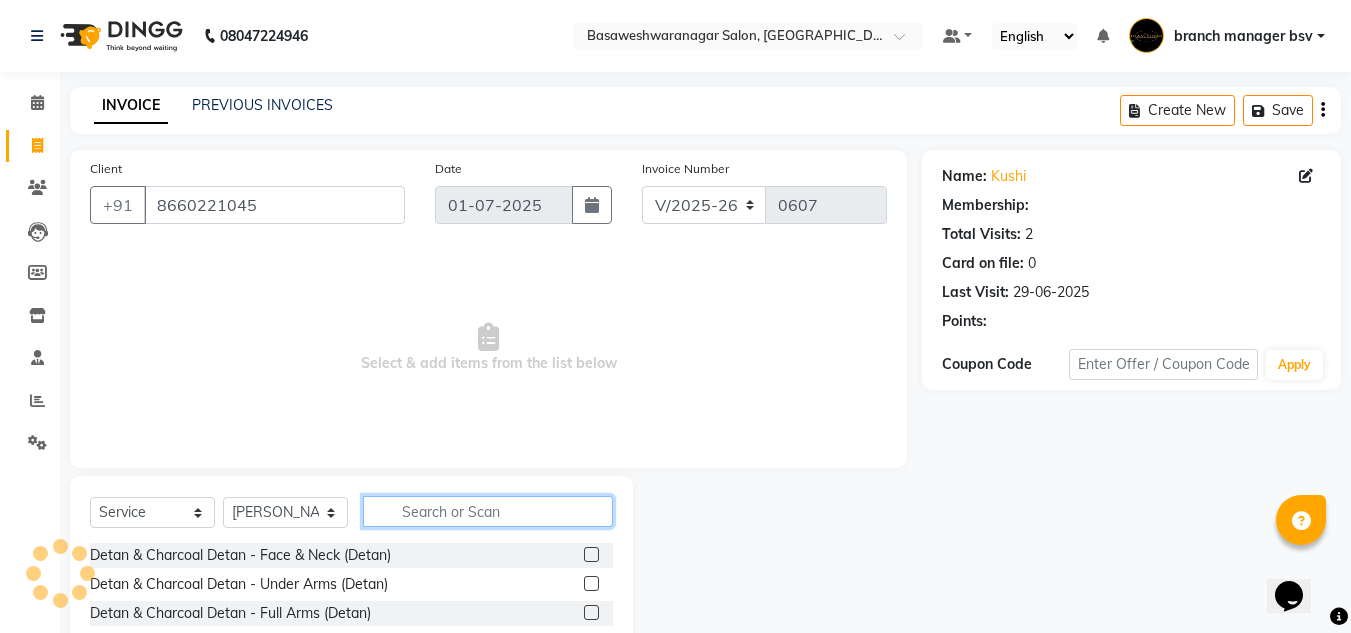 click 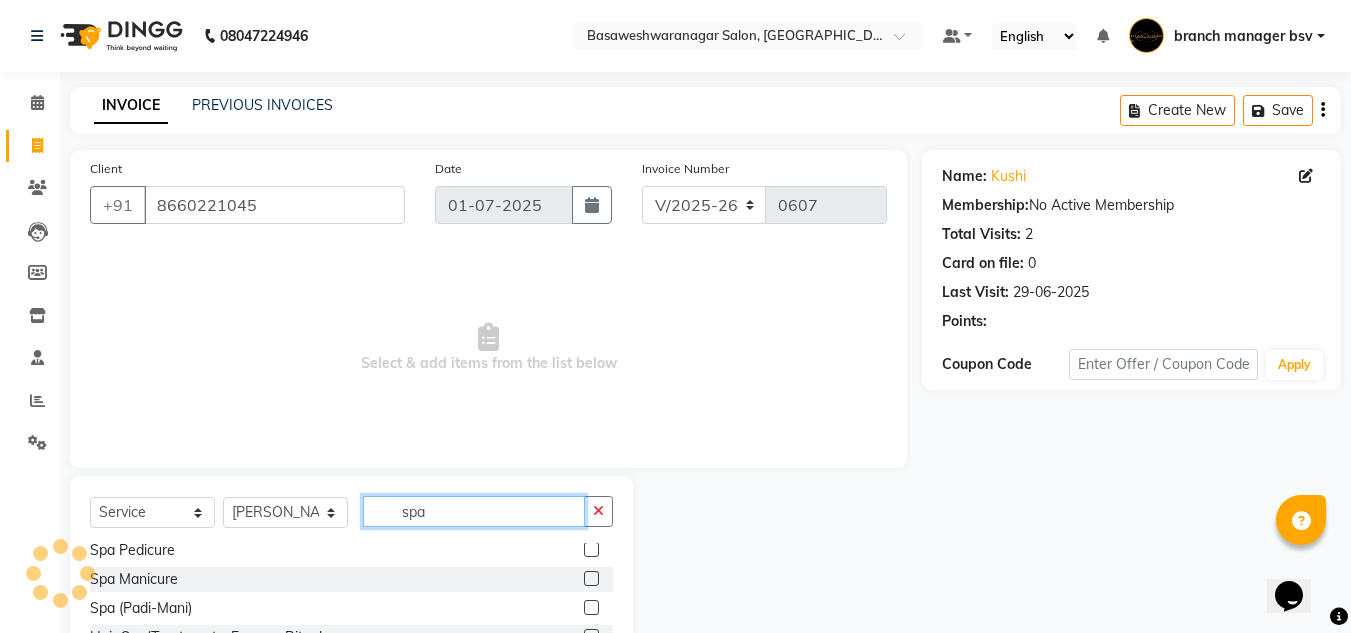 scroll, scrollTop: 235, scrollLeft: 0, axis: vertical 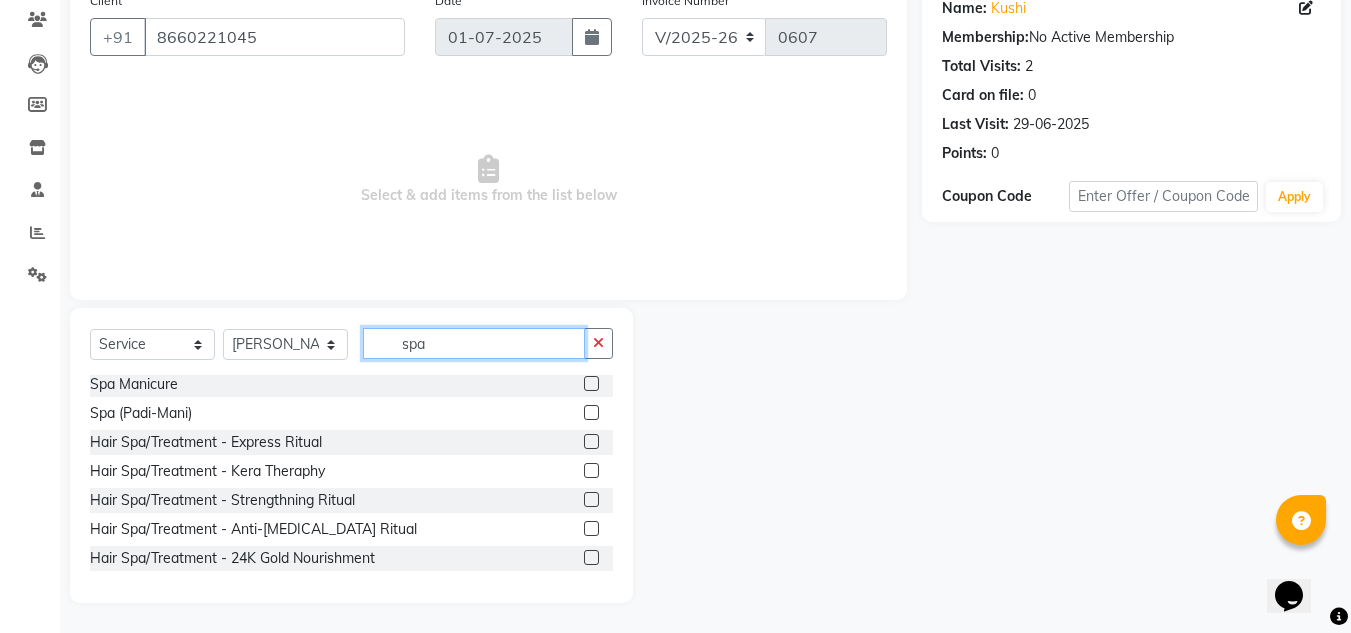 type on "spa" 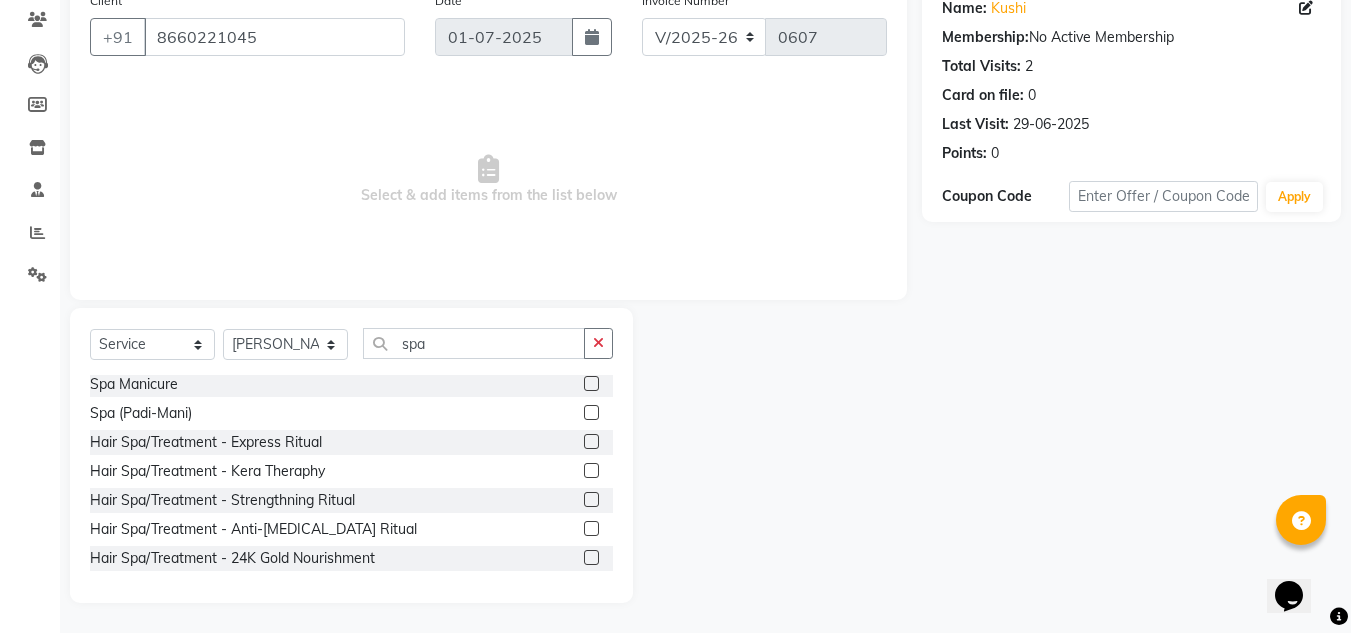 click on "Hair Spa/Treatment - Express Ritual" 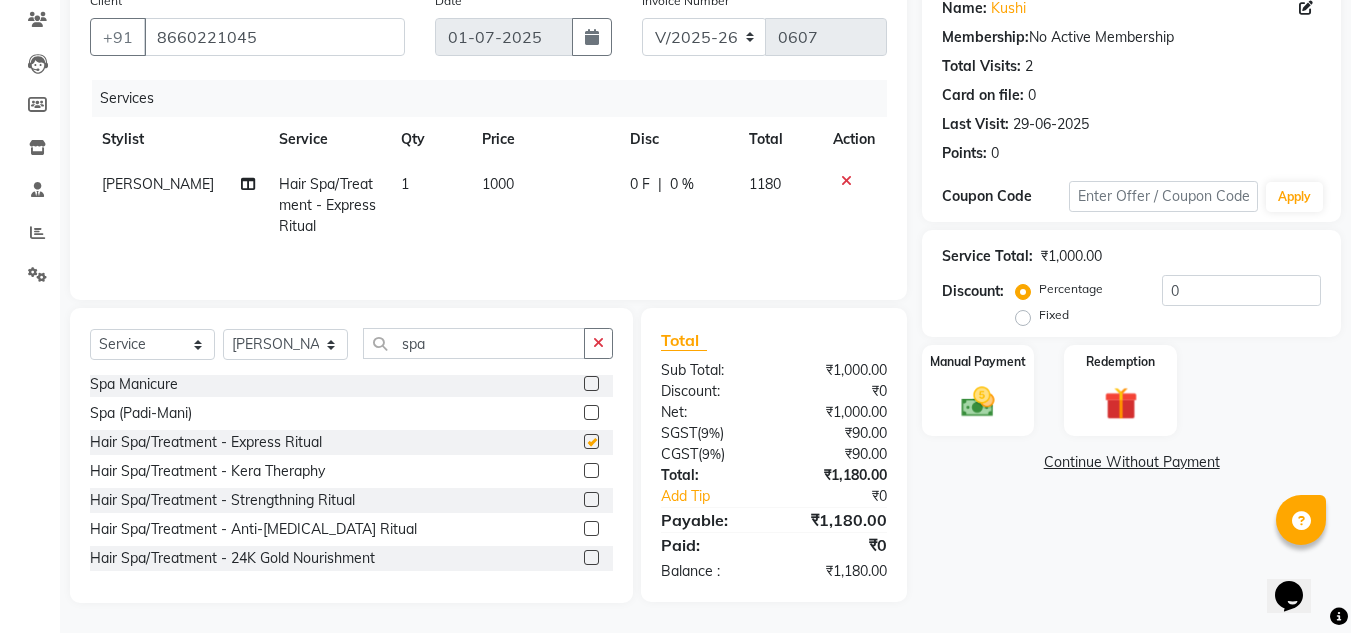 checkbox on "false" 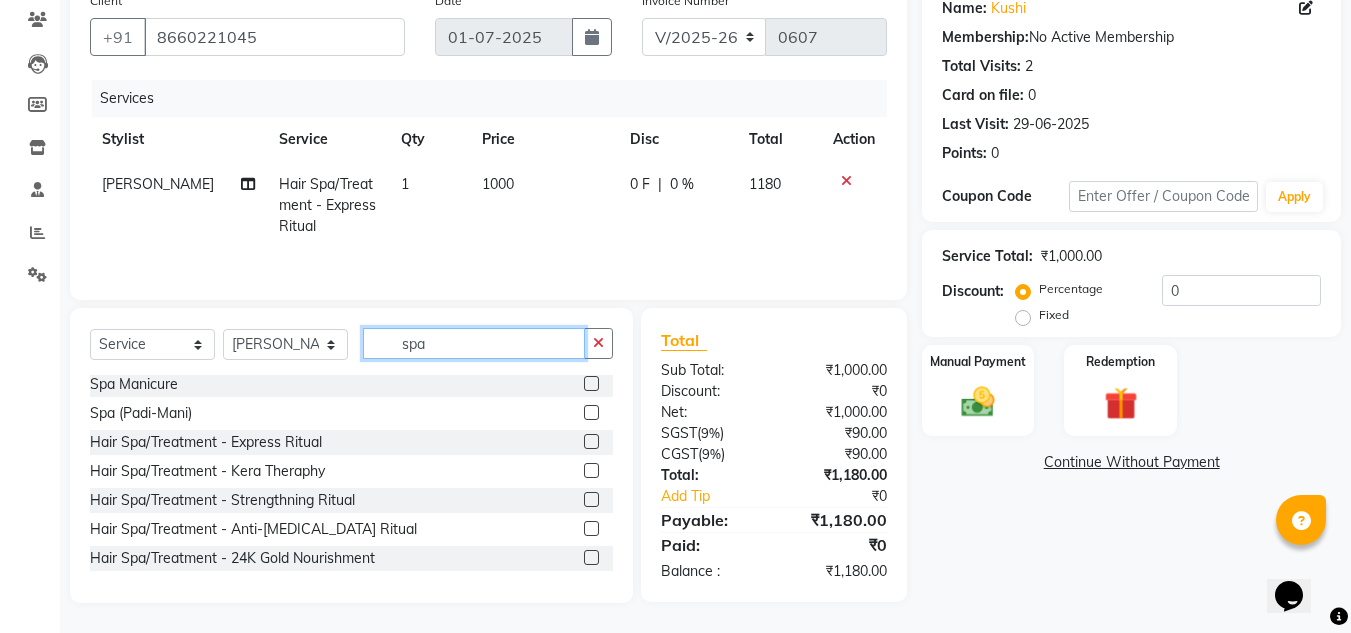click on "spa" 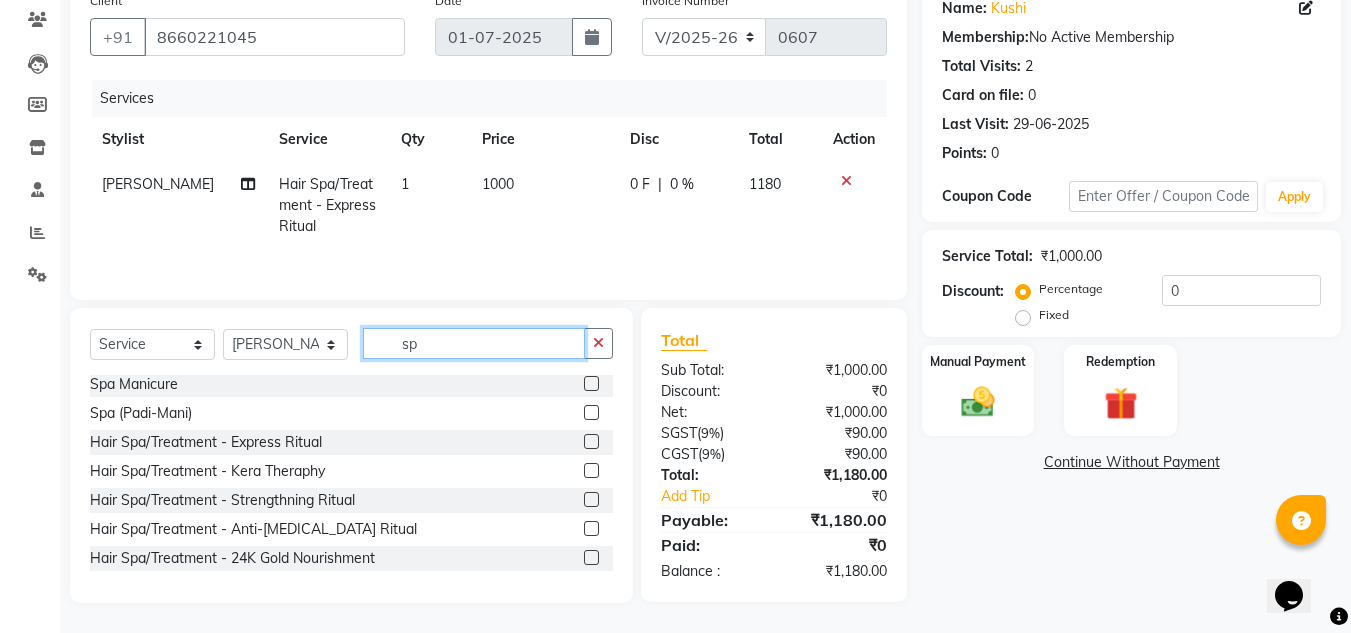 type on "s" 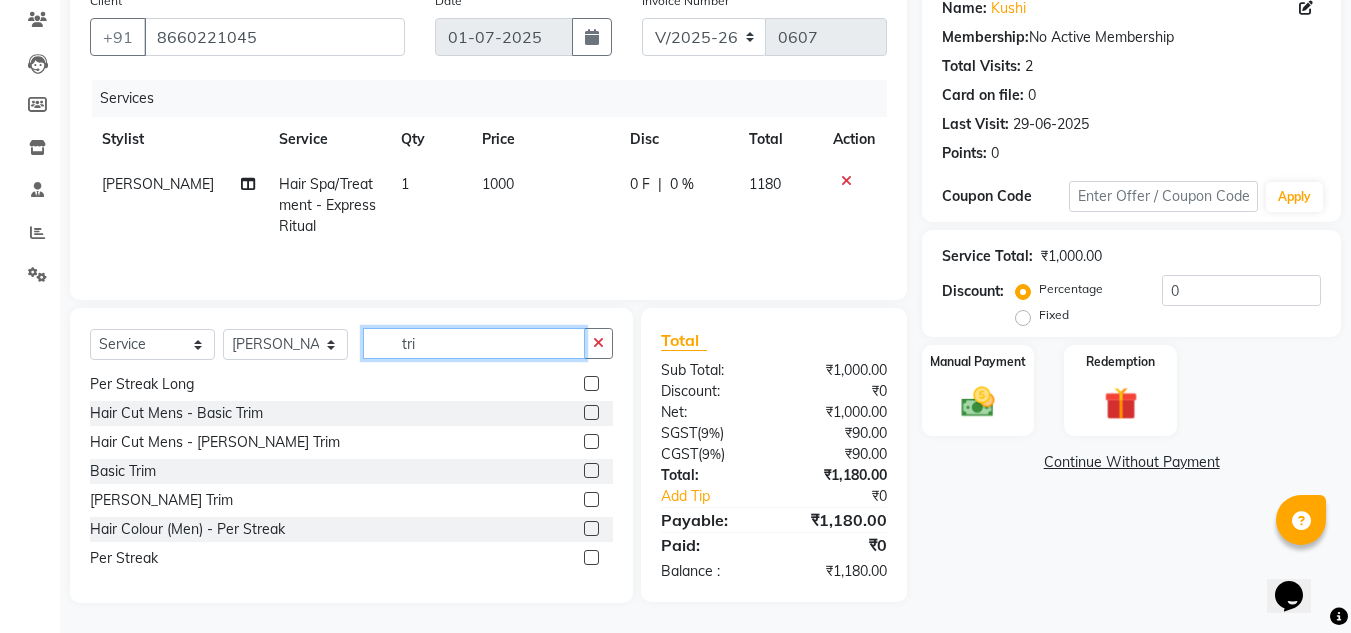 scroll, scrollTop: 3, scrollLeft: 0, axis: vertical 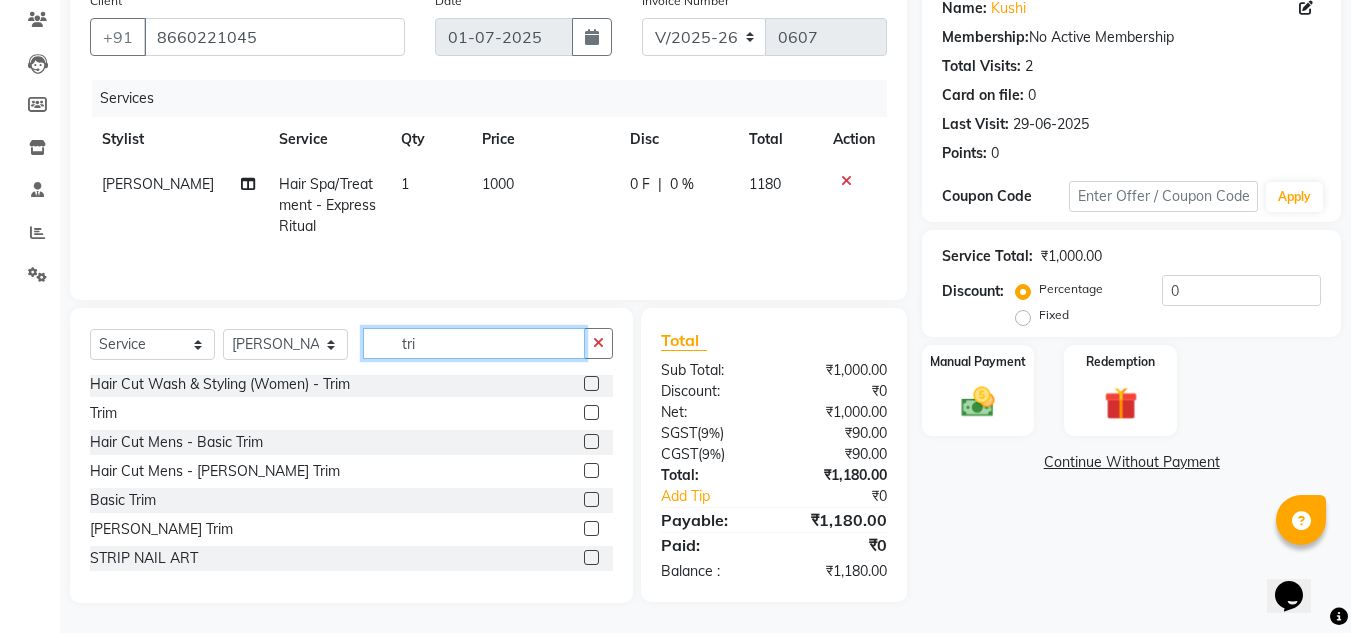 type on "tri" 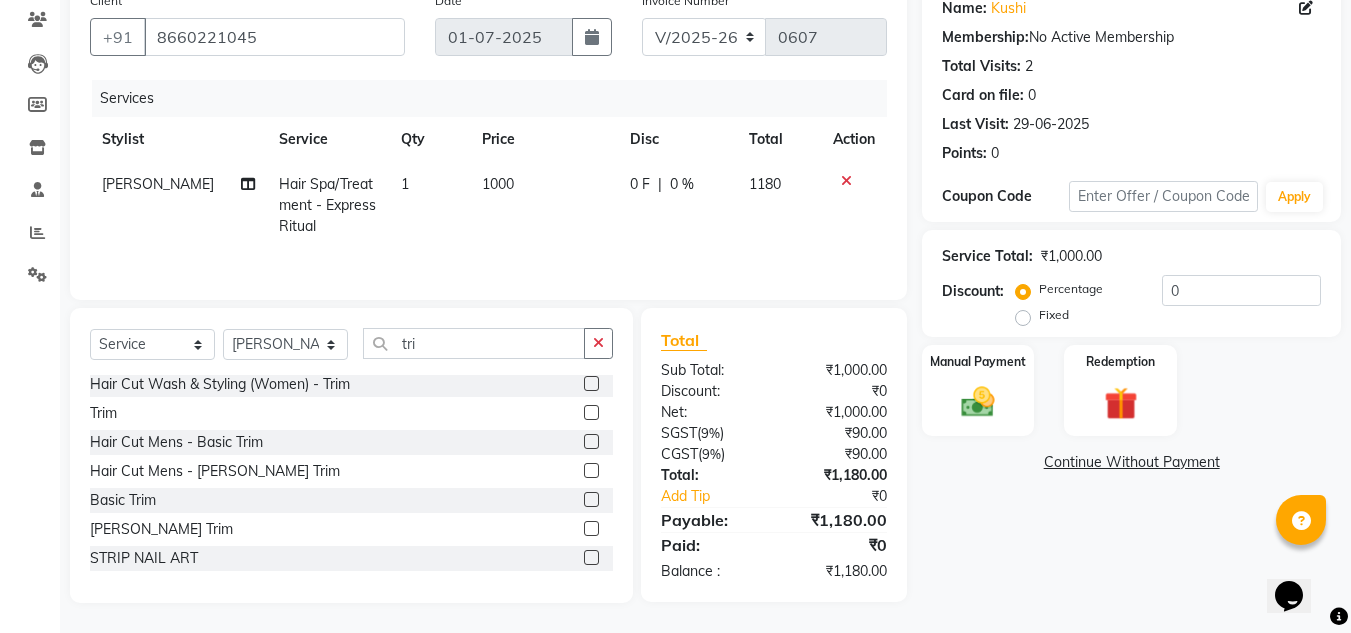 click 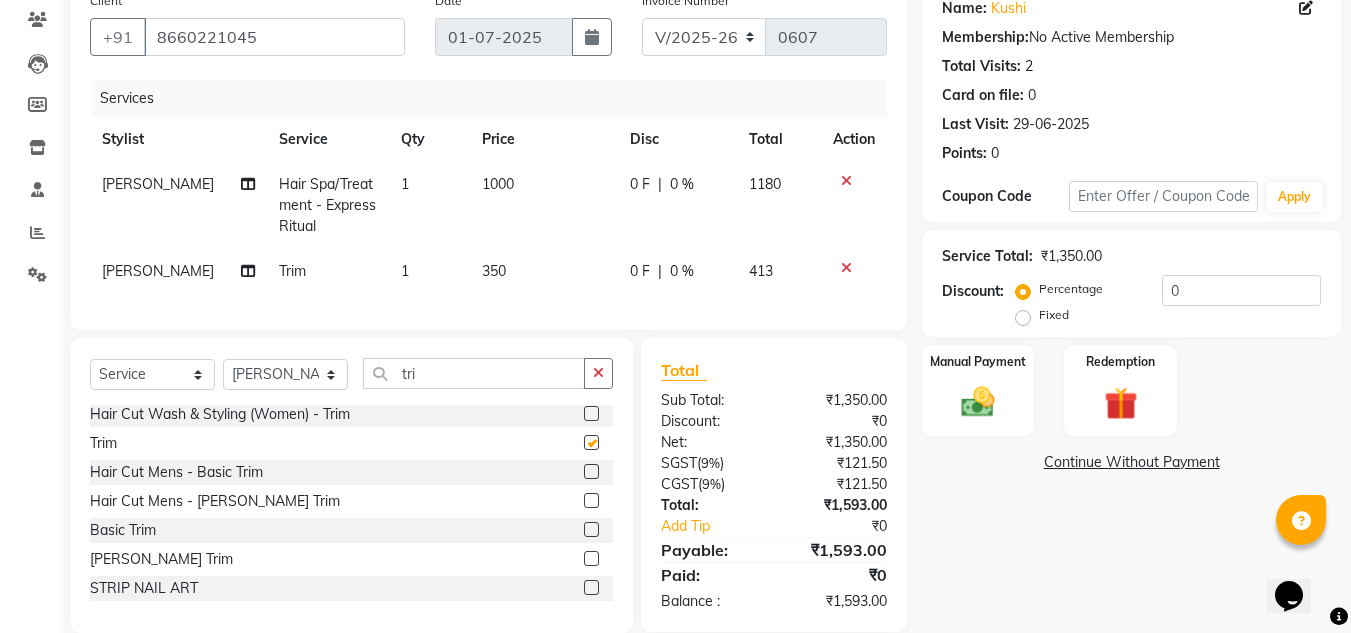 checkbox on "false" 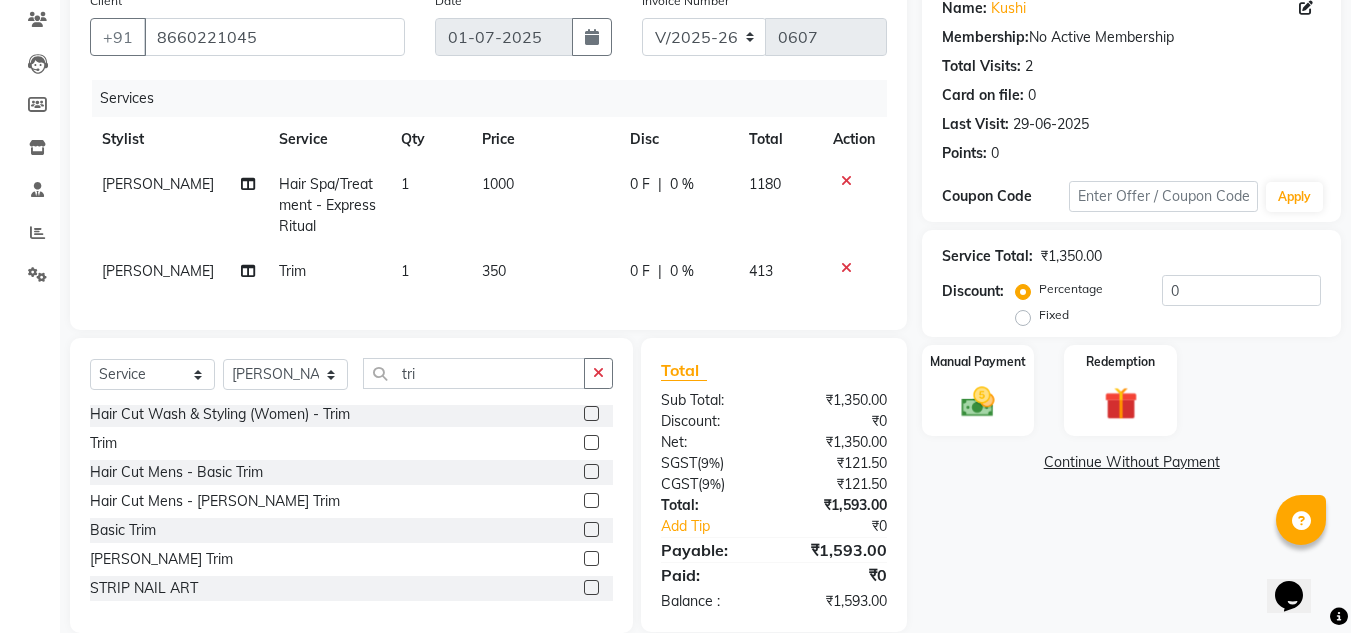 click on "350" 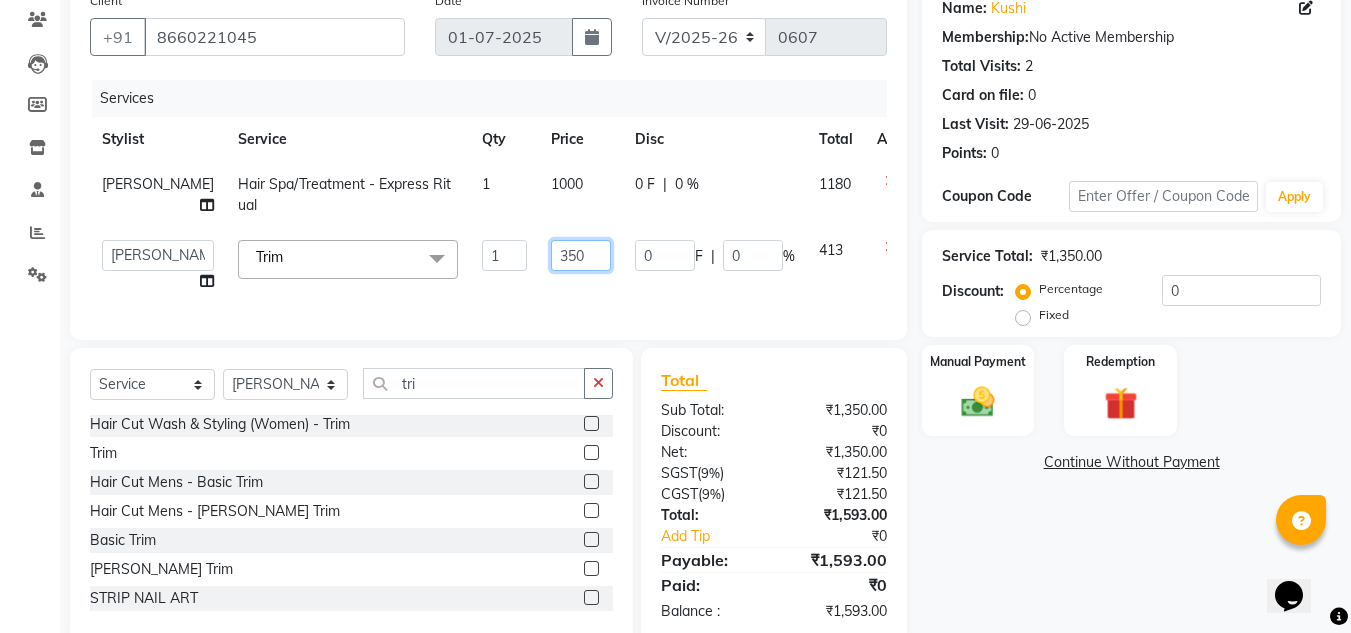 click on "350" 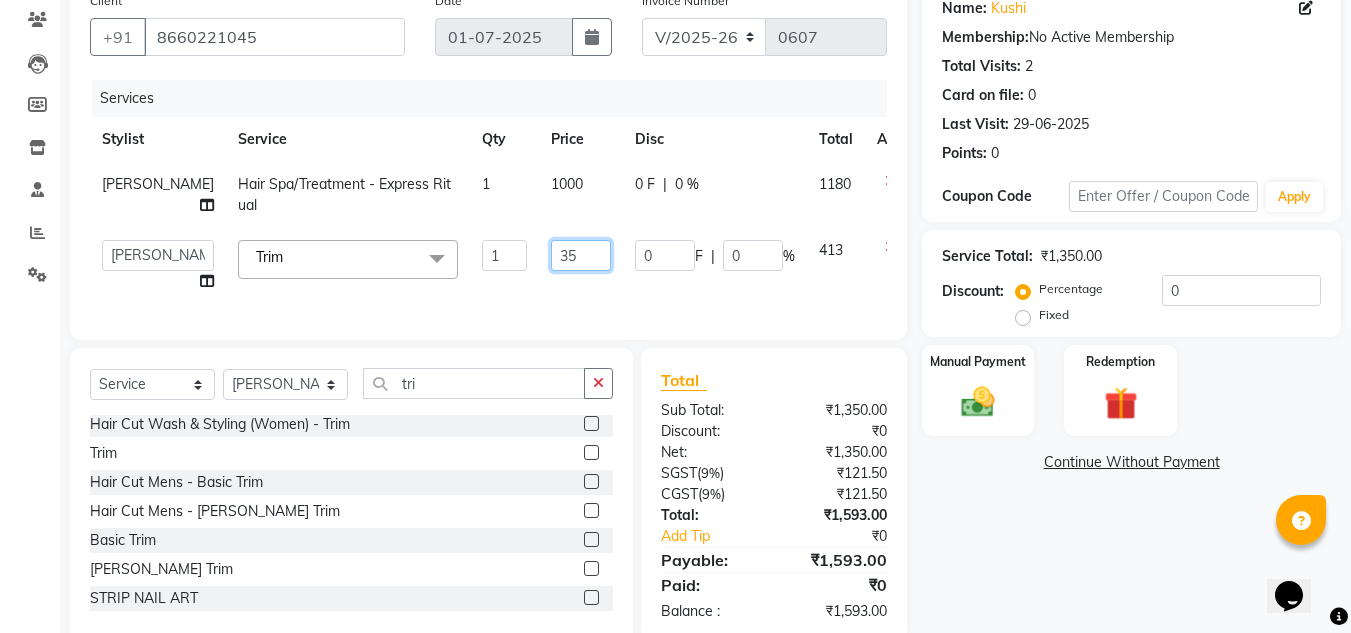 type on "3" 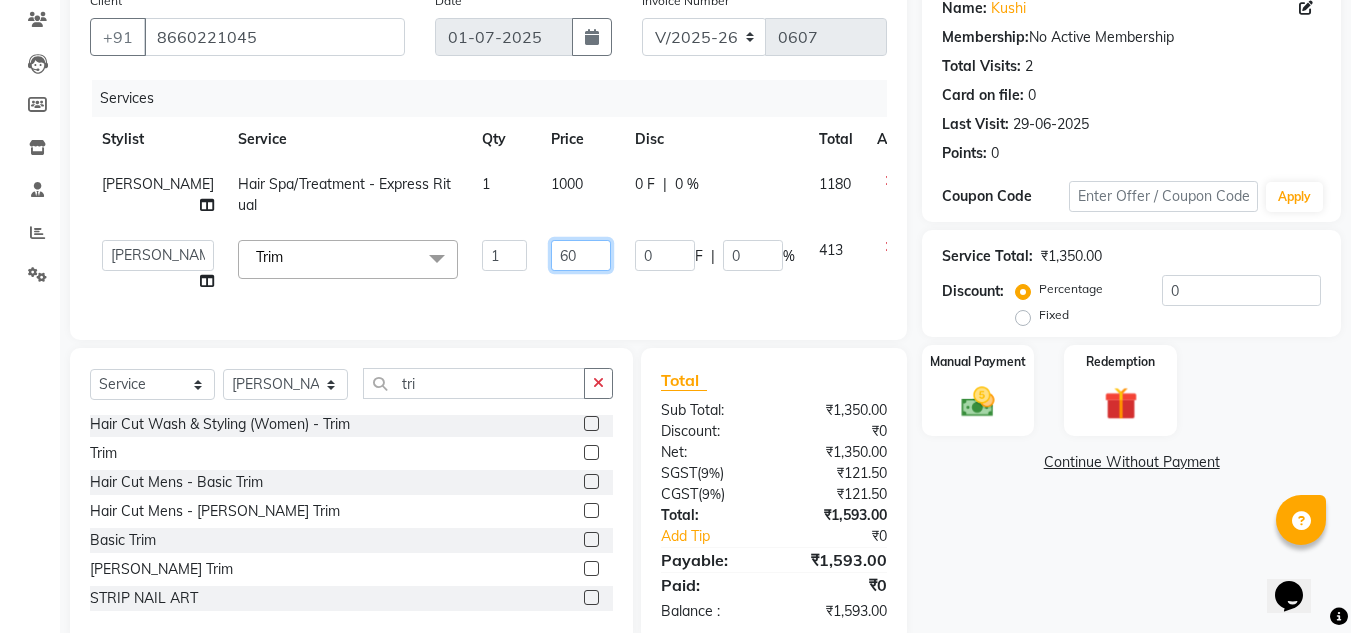 type on "600" 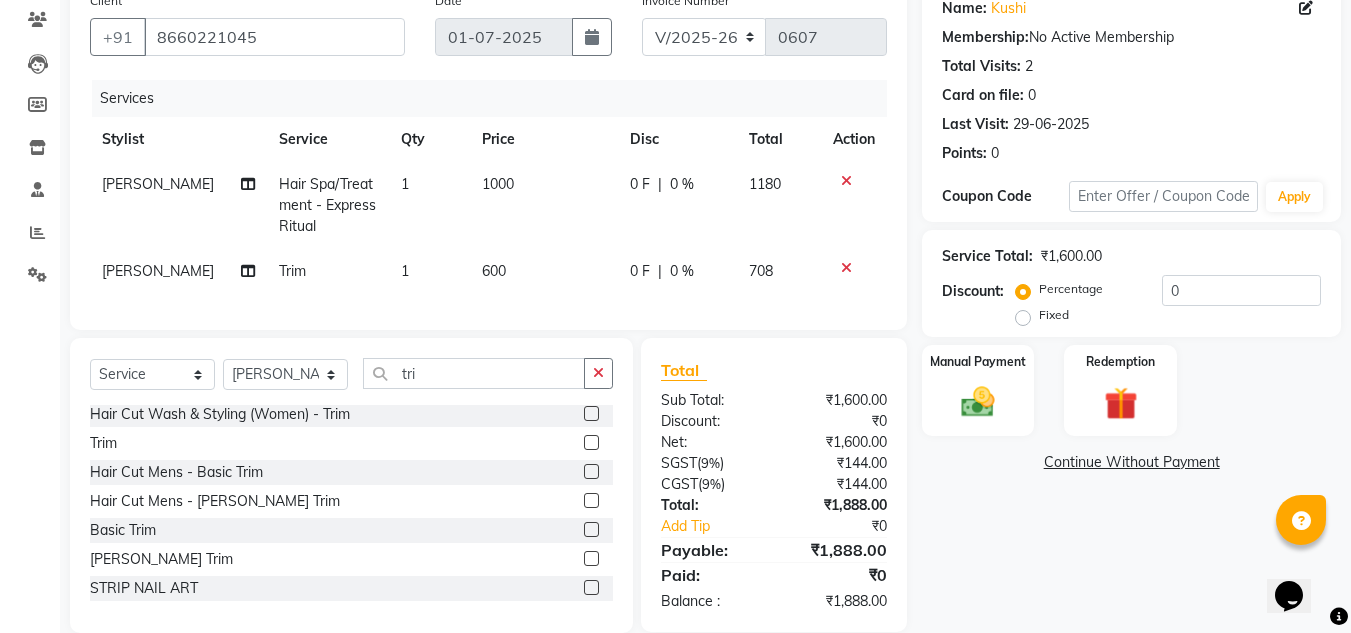 click on "Total Sub Total: ₹1,600.00 Discount: ₹0 Net: ₹1,600.00 SGST  ( 9% ) ₹144.00 CGST  ( 9% ) ₹144.00 Total: ₹1,888.00 Add Tip ₹0 Payable: ₹1,888.00 Paid: ₹0 Balance   : ₹1,888.00" 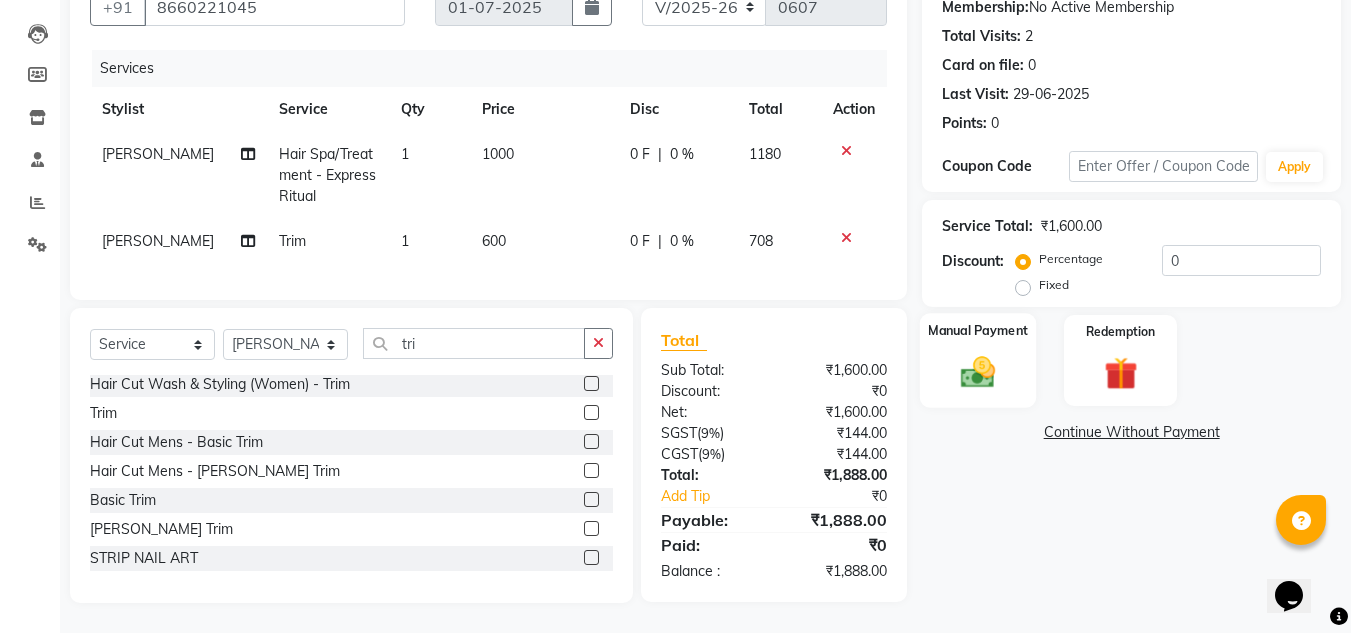 click on "Manual Payment" 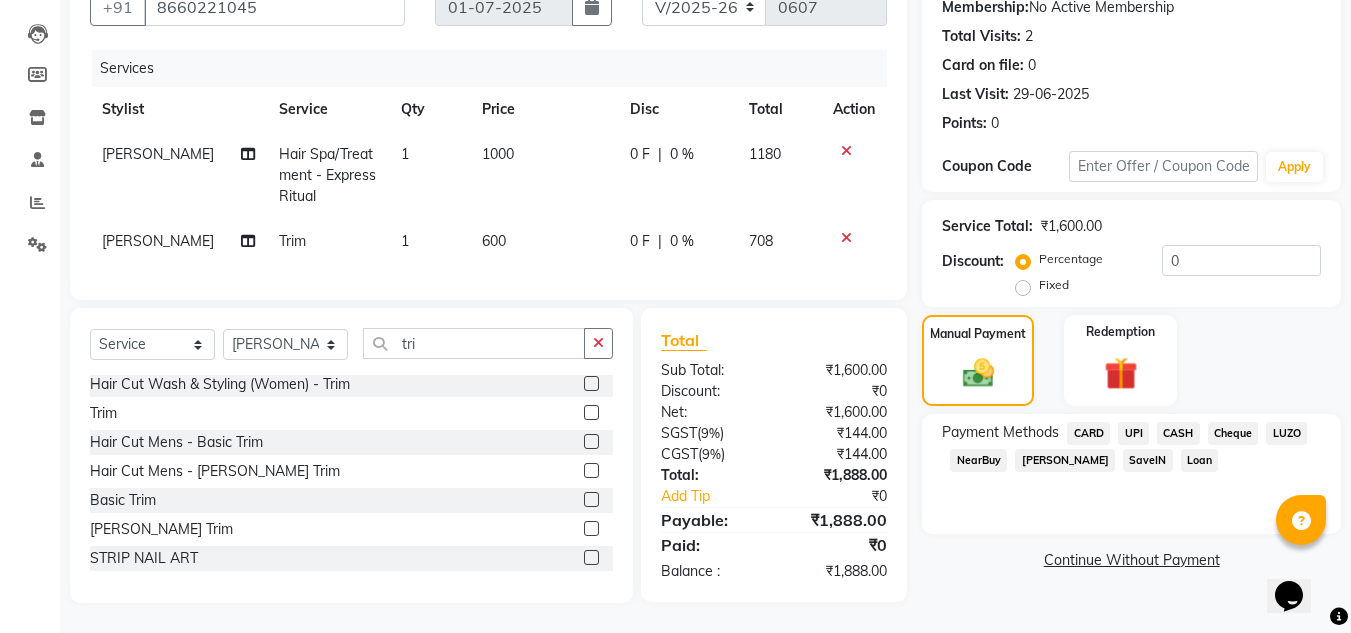 click on "CASH" 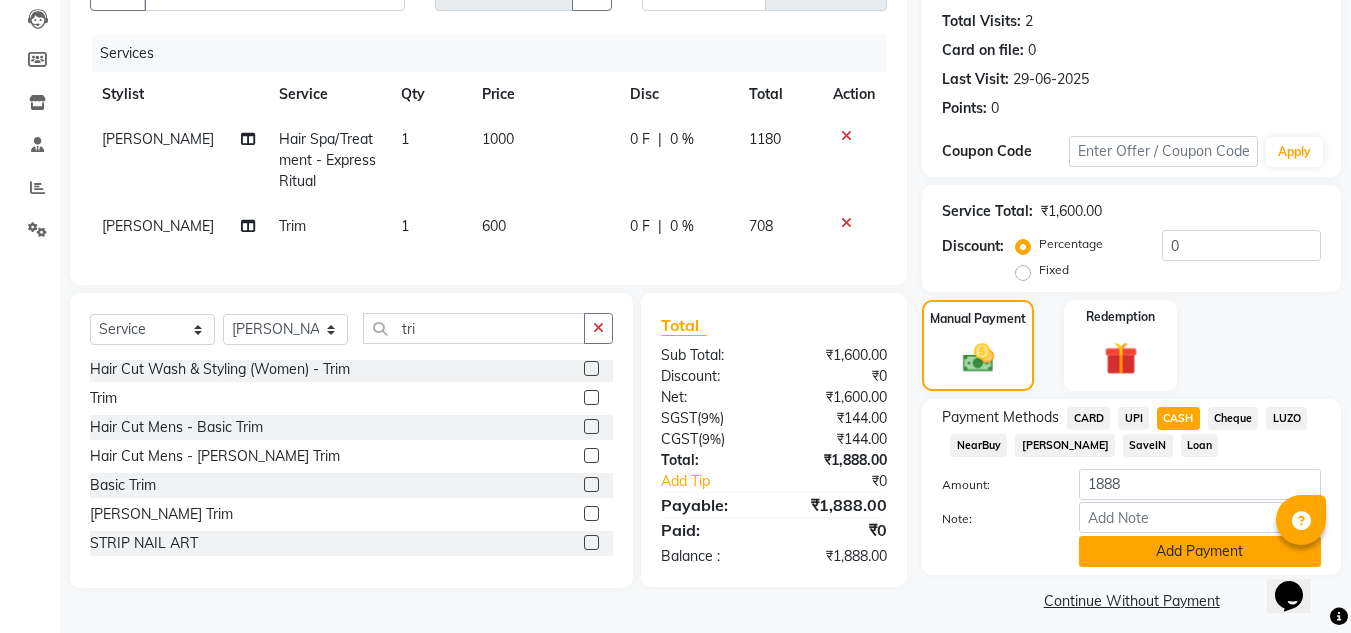 click on "Add Payment" 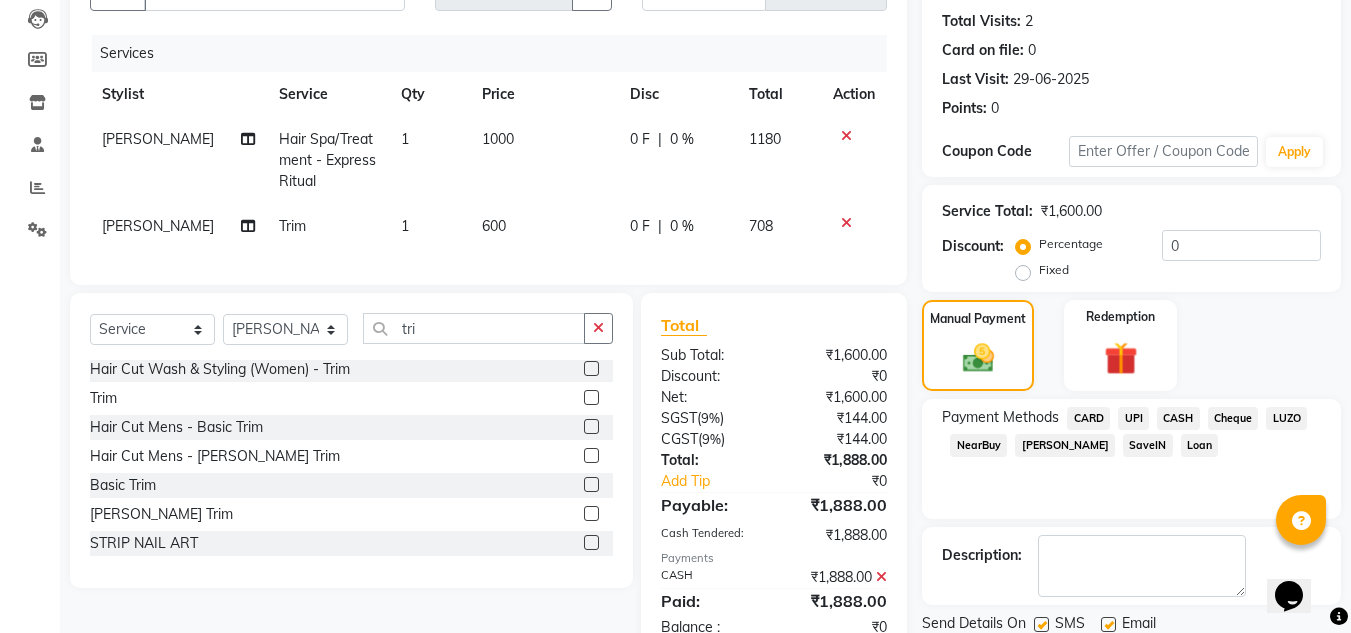 scroll, scrollTop: 283, scrollLeft: 0, axis: vertical 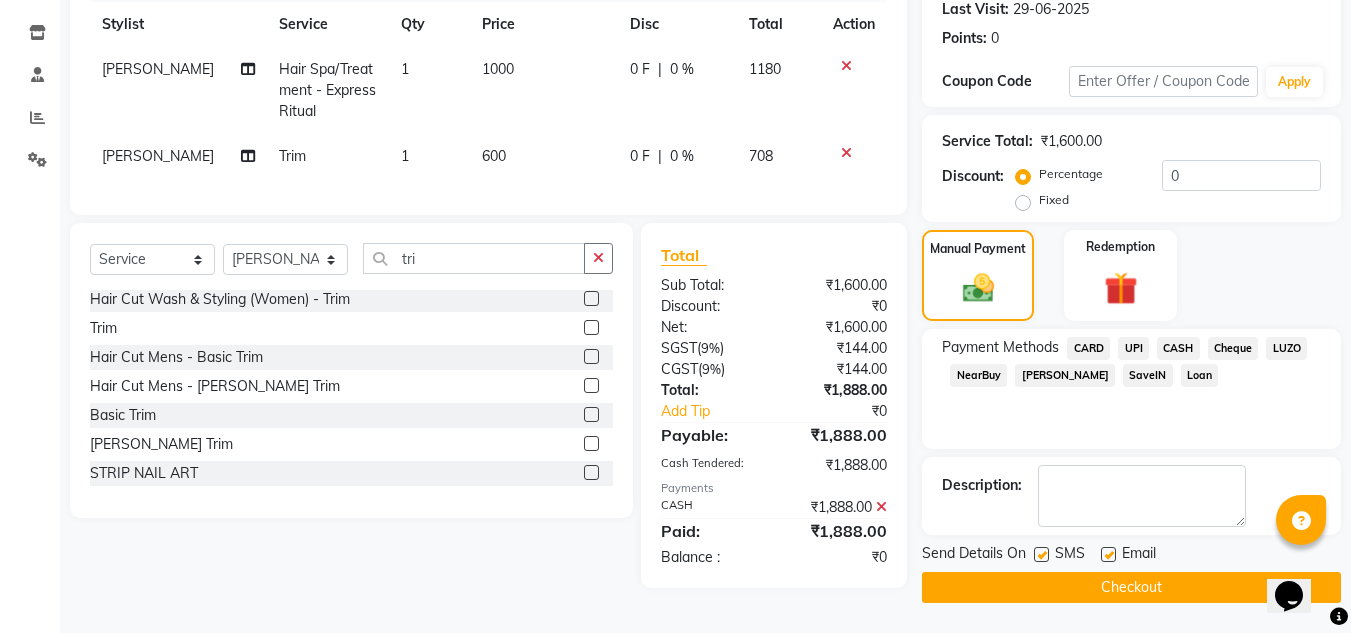 click on "Checkout" 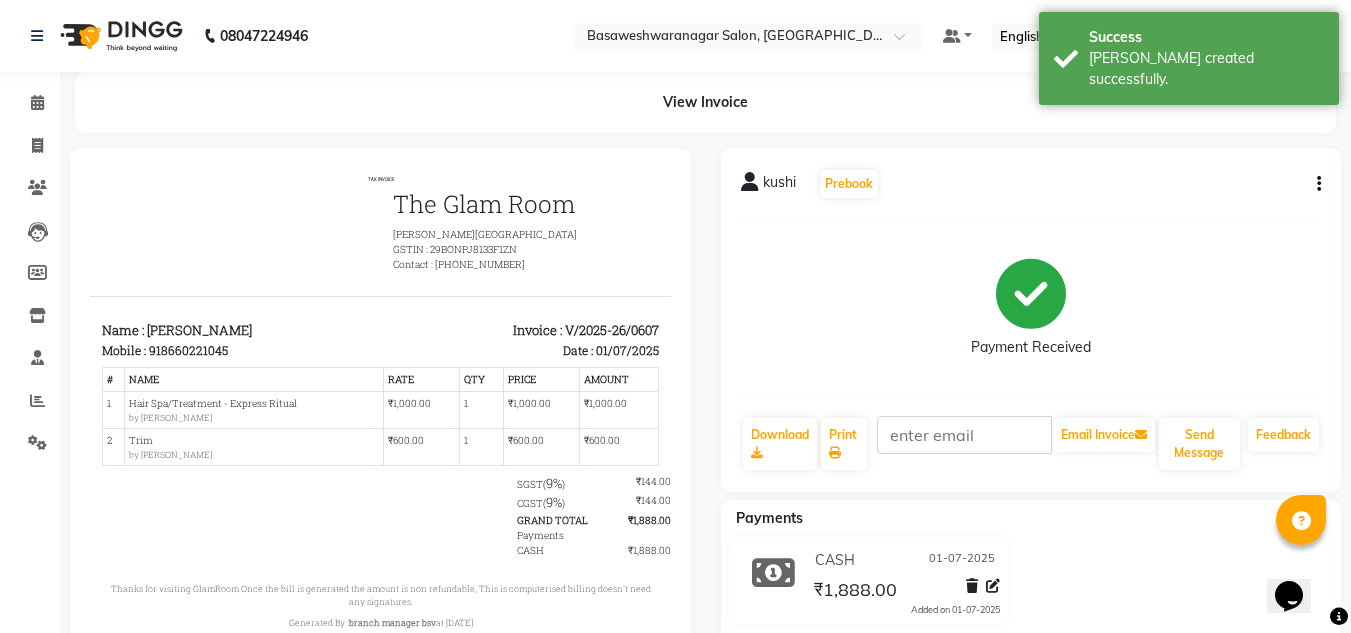 scroll, scrollTop: 0, scrollLeft: 0, axis: both 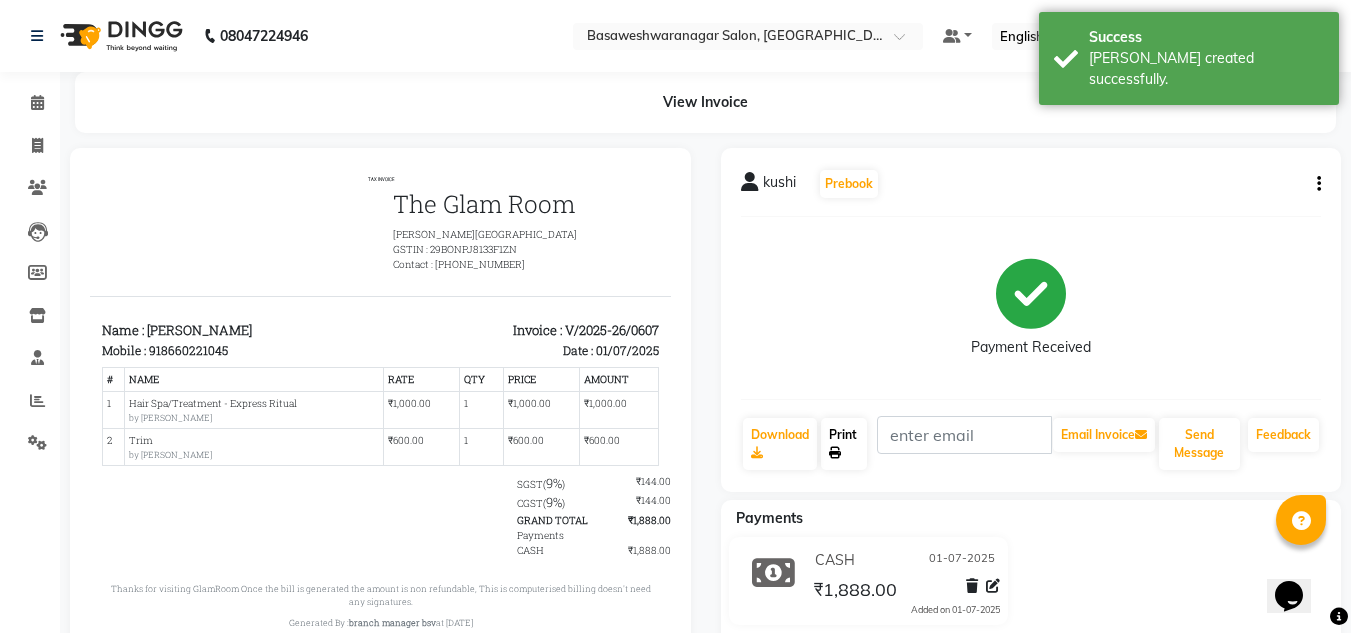 click on "Print" 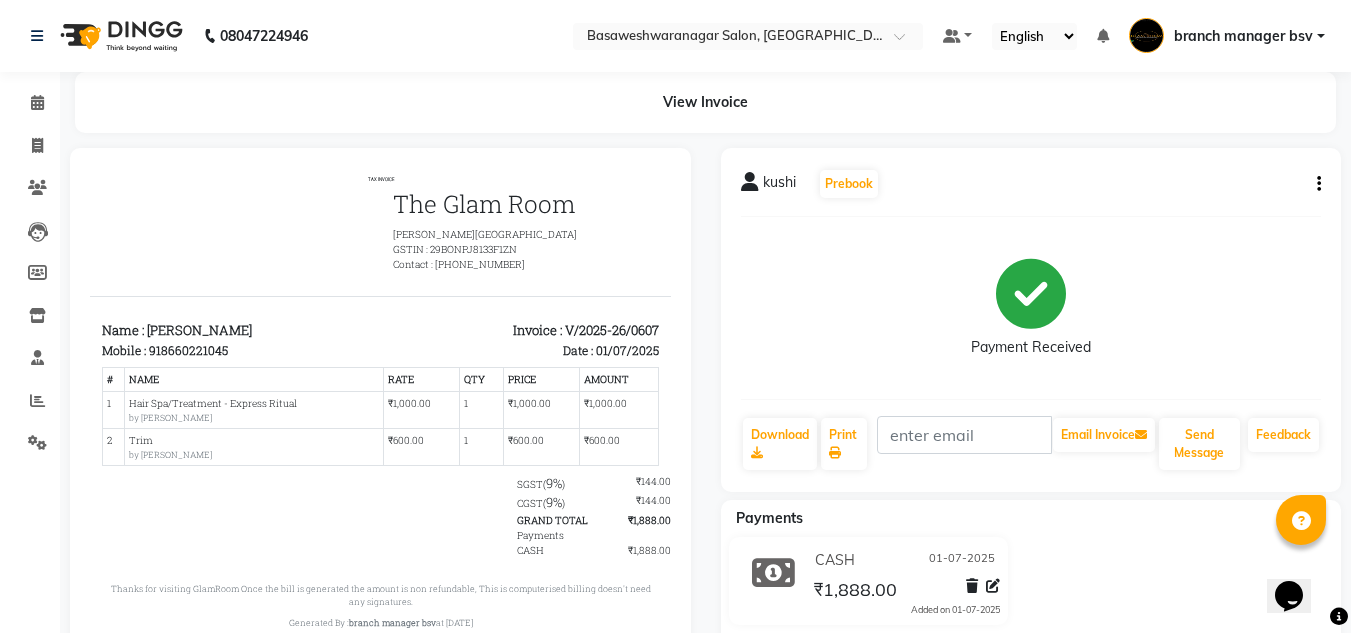 click at bounding box center (235, 231) 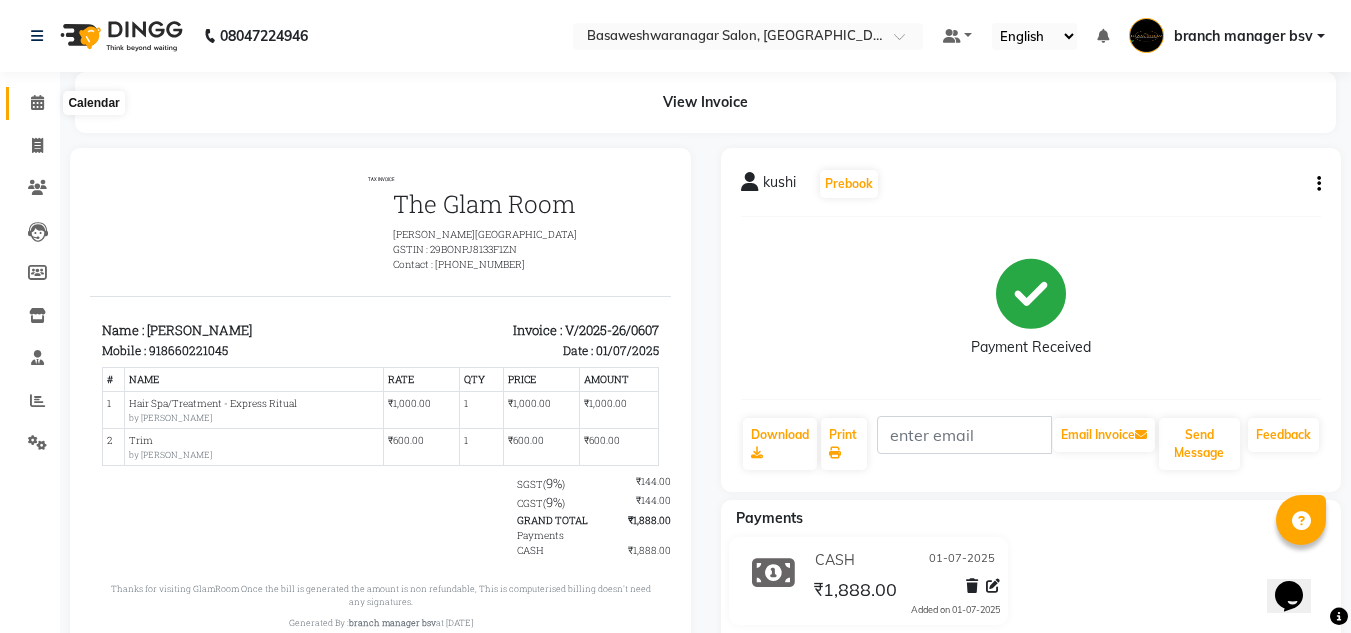 click 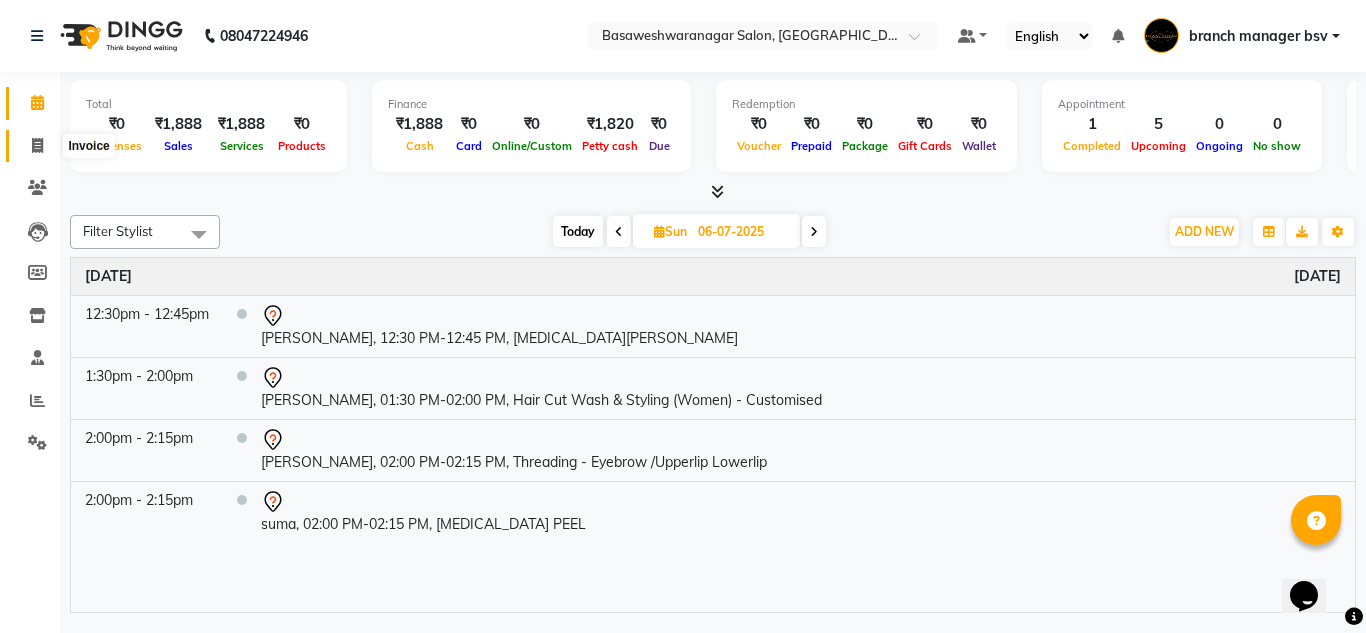 click 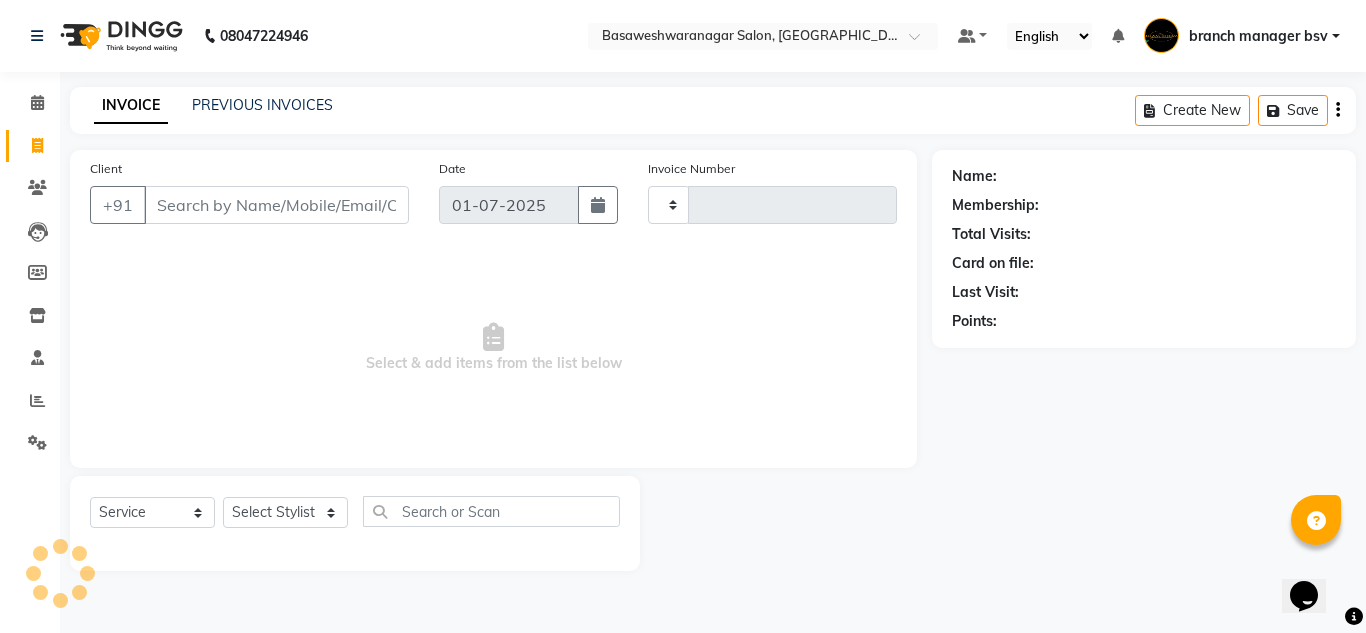 type on "0608" 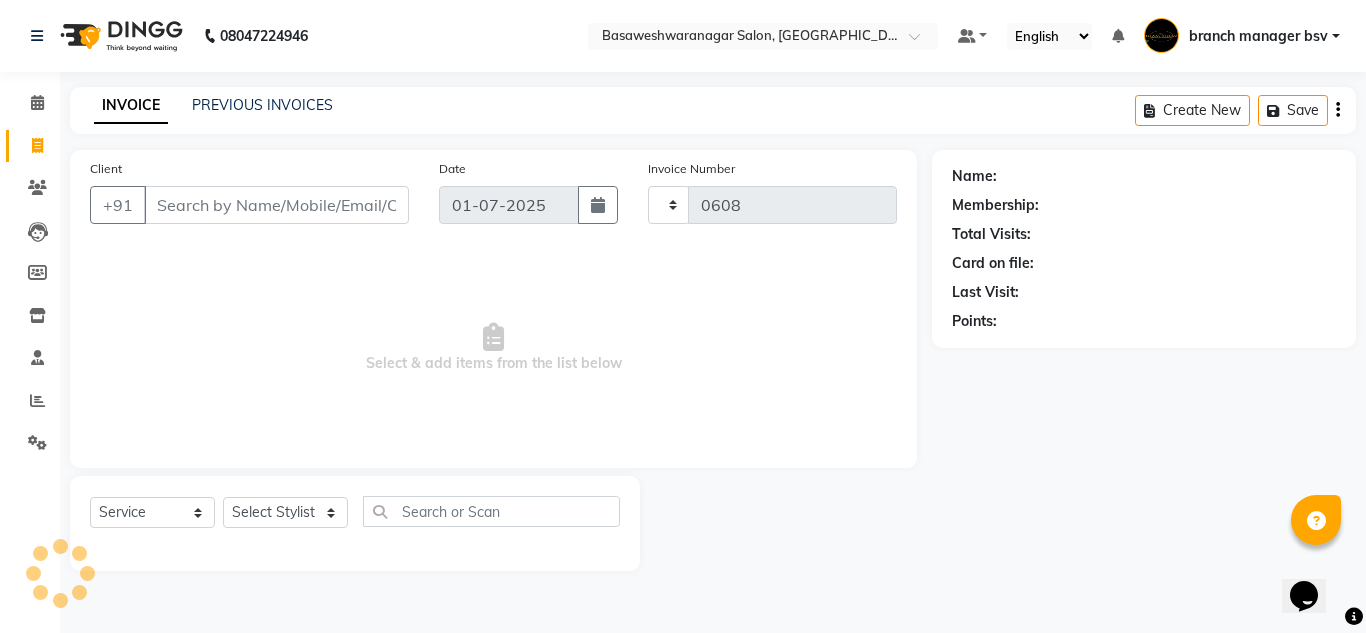 select on "842" 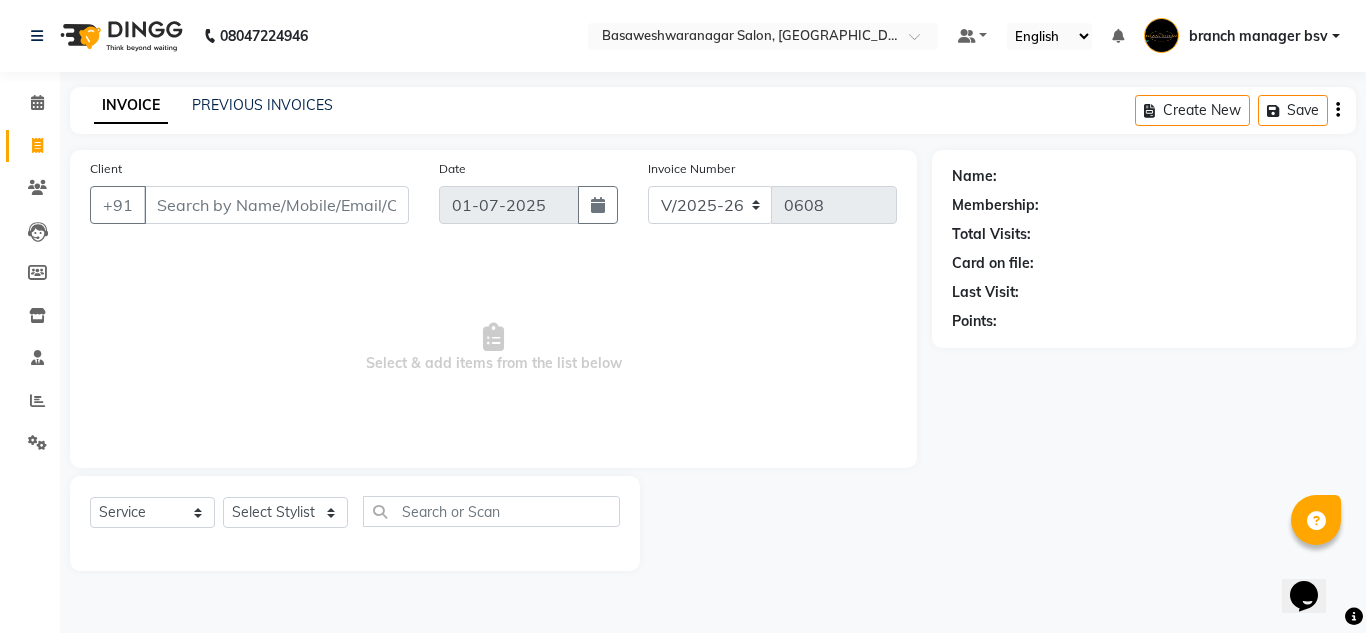 click on "Client" at bounding box center [276, 205] 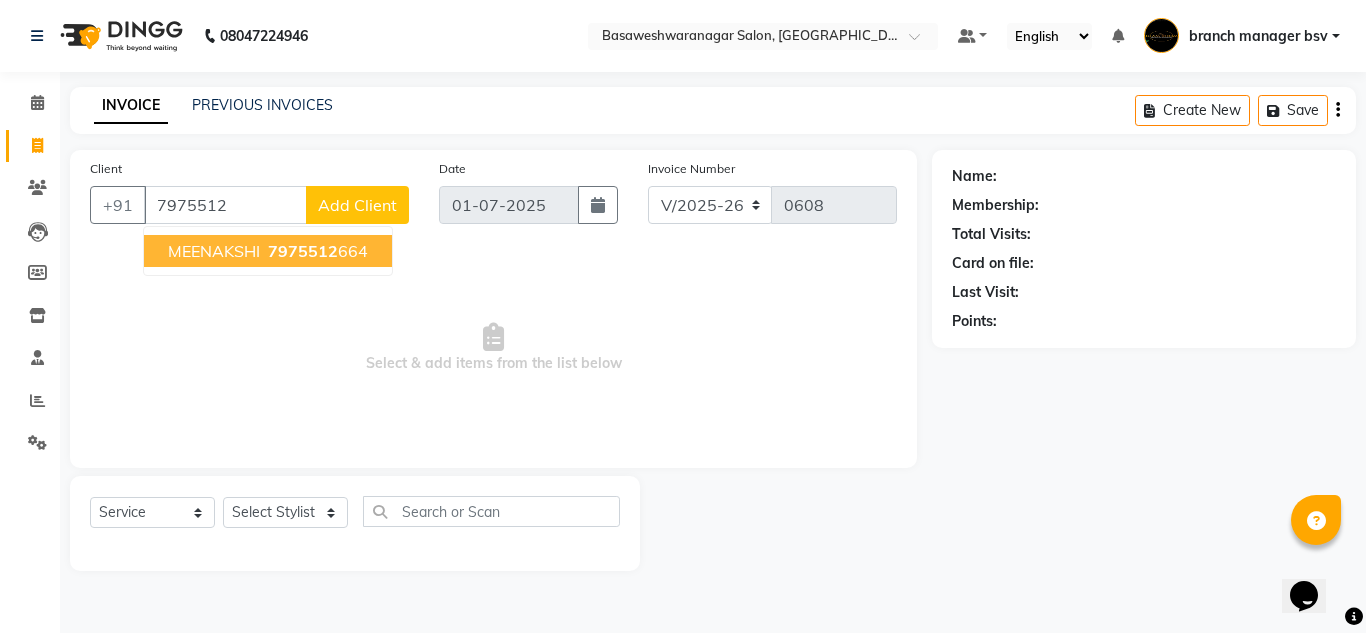 click on "7975512 664" at bounding box center [316, 251] 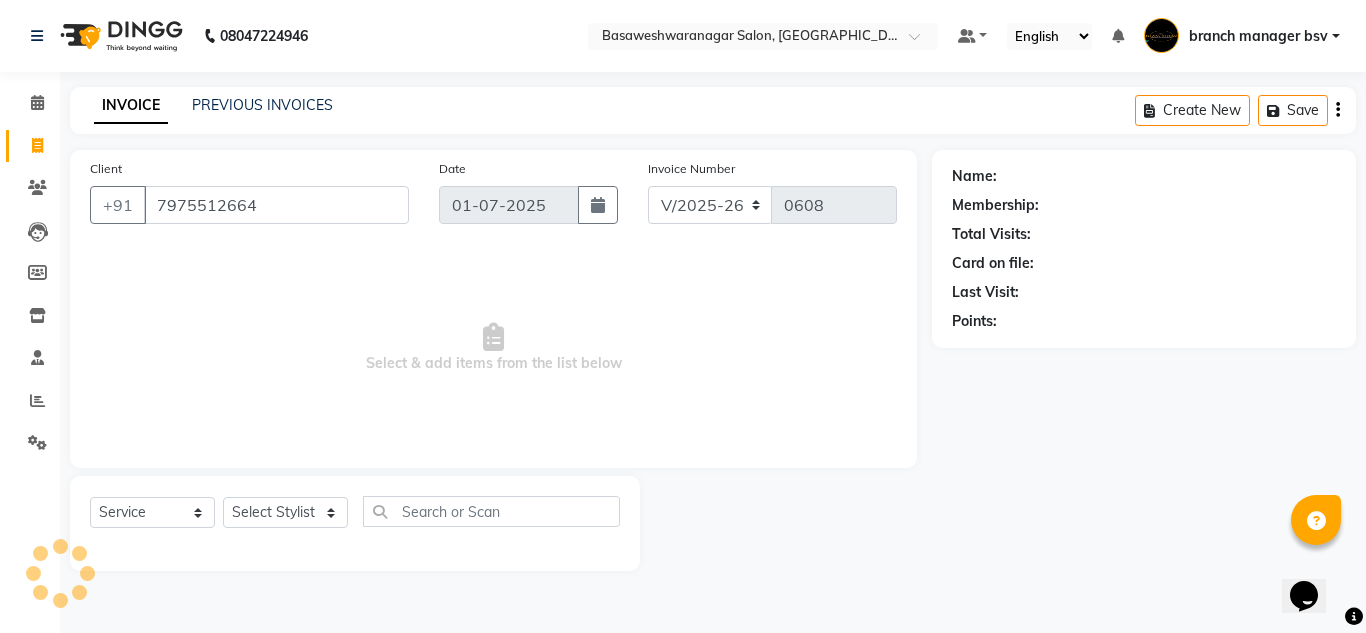 type on "7975512664" 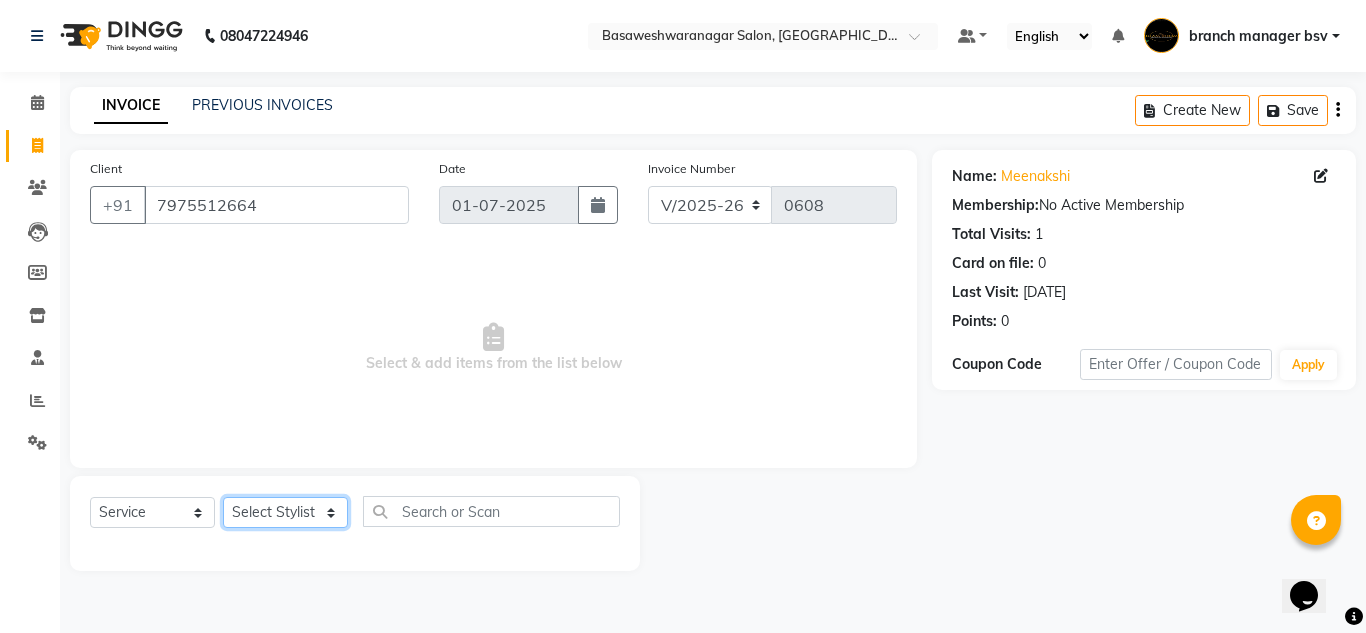 click on "Select Stylist [PERSON_NAME] manager bsv [PERSON_NAME] [PERSON_NAME] [PERSON_NAME] [PERSON_NAME] pooja accounts [PERSON_NAME] [PERSON_NAME] Rasna Sanskruthi shangnimwom [PERSON_NAME] [PERSON_NAME] [PERSON_NAME]  TEZZ The Glam Room [PERSON_NAME] [PERSON_NAME]" 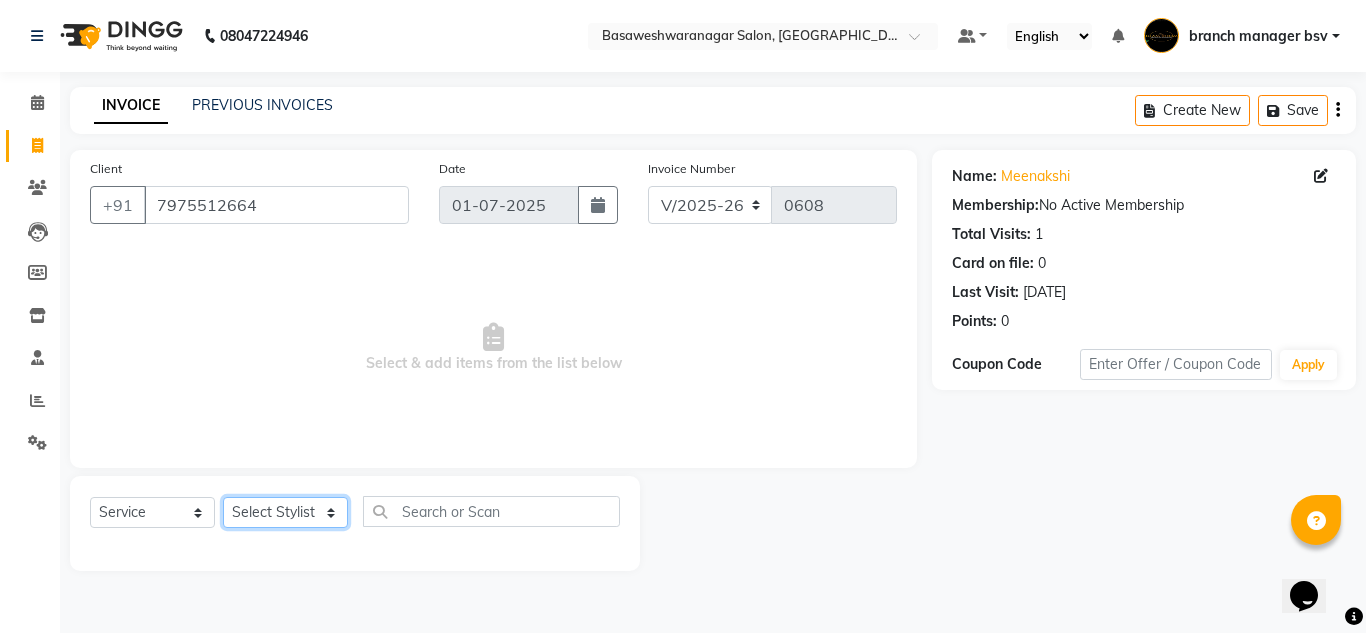 select on "46882" 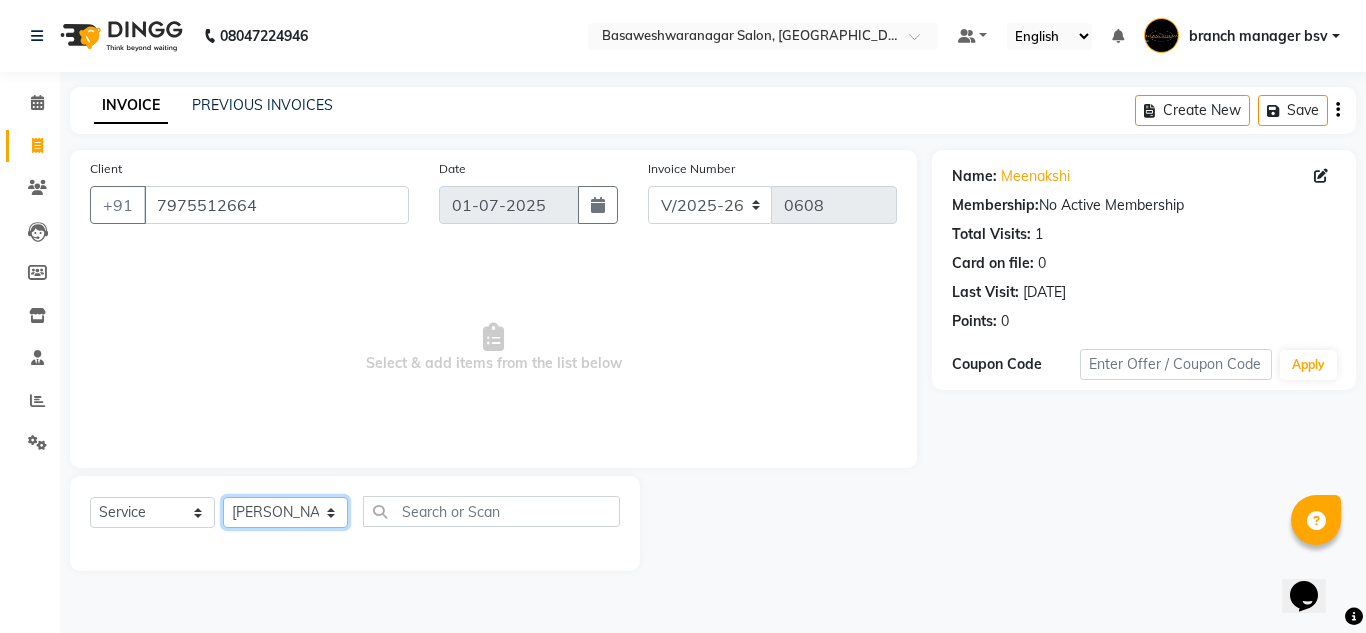 click on "Select Stylist [PERSON_NAME] manager bsv [PERSON_NAME] [PERSON_NAME] [PERSON_NAME] [PERSON_NAME] pooja accounts [PERSON_NAME] [PERSON_NAME] Rasna Sanskruthi shangnimwom [PERSON_NAME] [PERSON_NAME] [PERSON_NAME]  TEZZ The Glam Room [PERSON_NAME] [PERSON_NAME]" 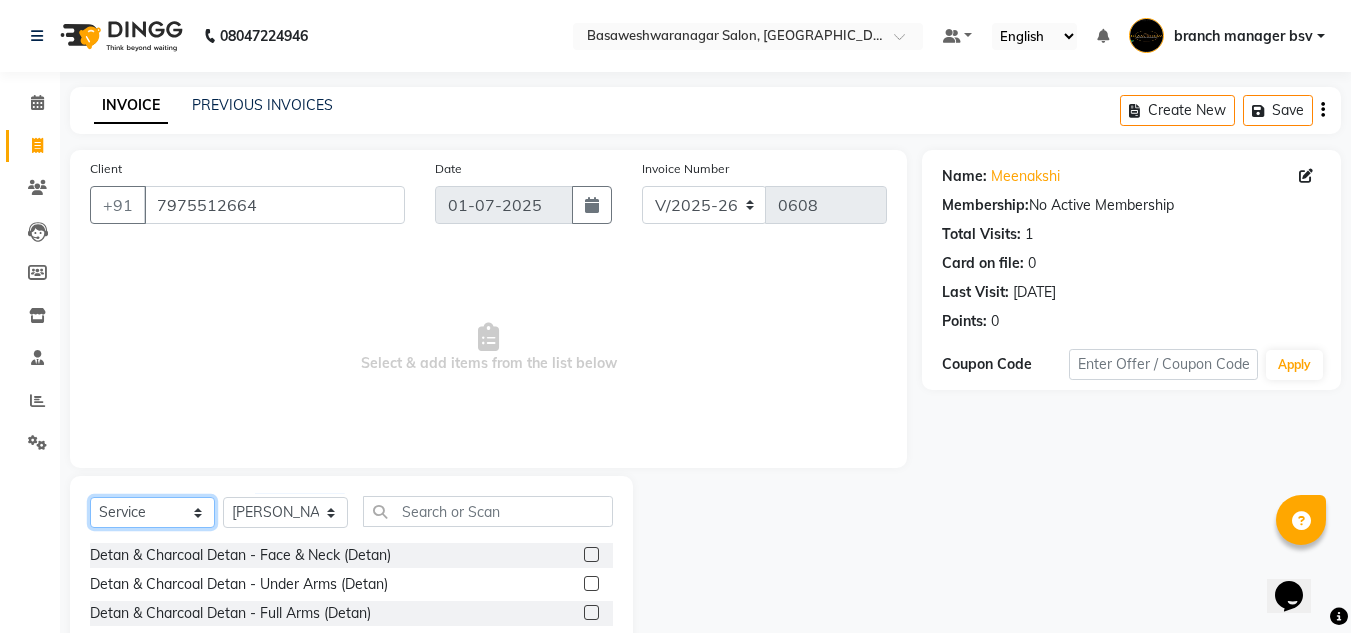 click on "Select  Service  Product  Membership  Package Voucher Prepaid Gift Card" 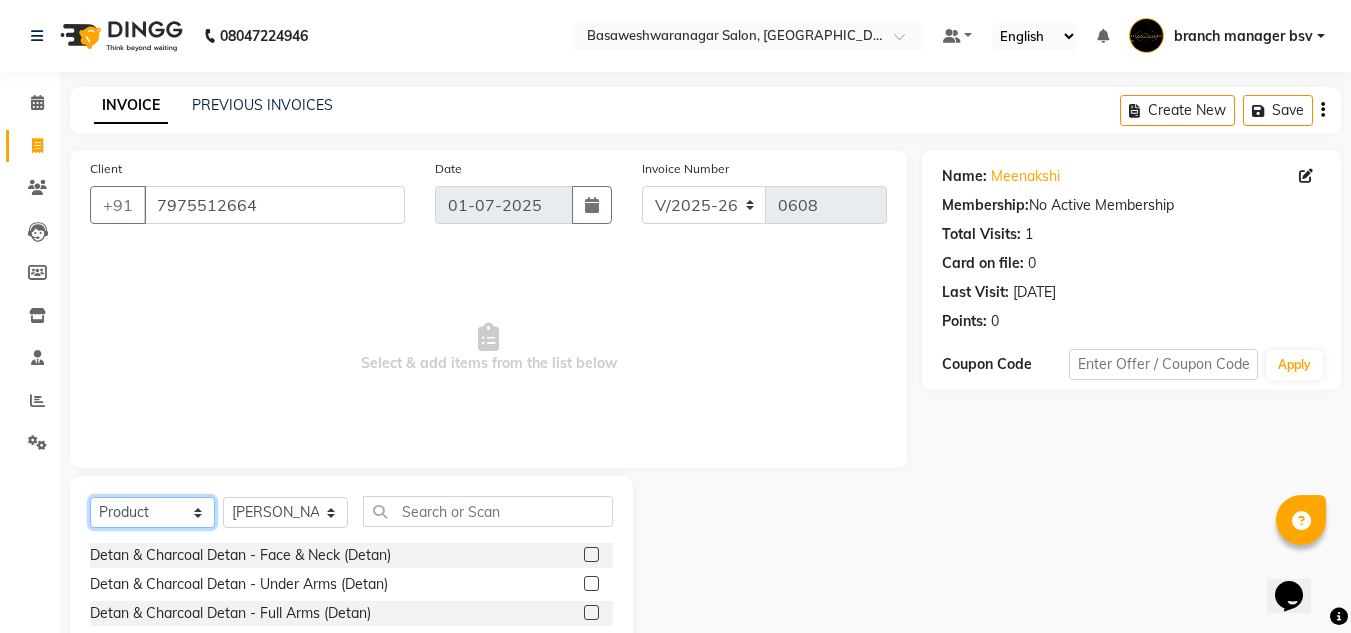 click on "Select  Service  Product  Membership  Package Voucher Prepaid Gift Card" 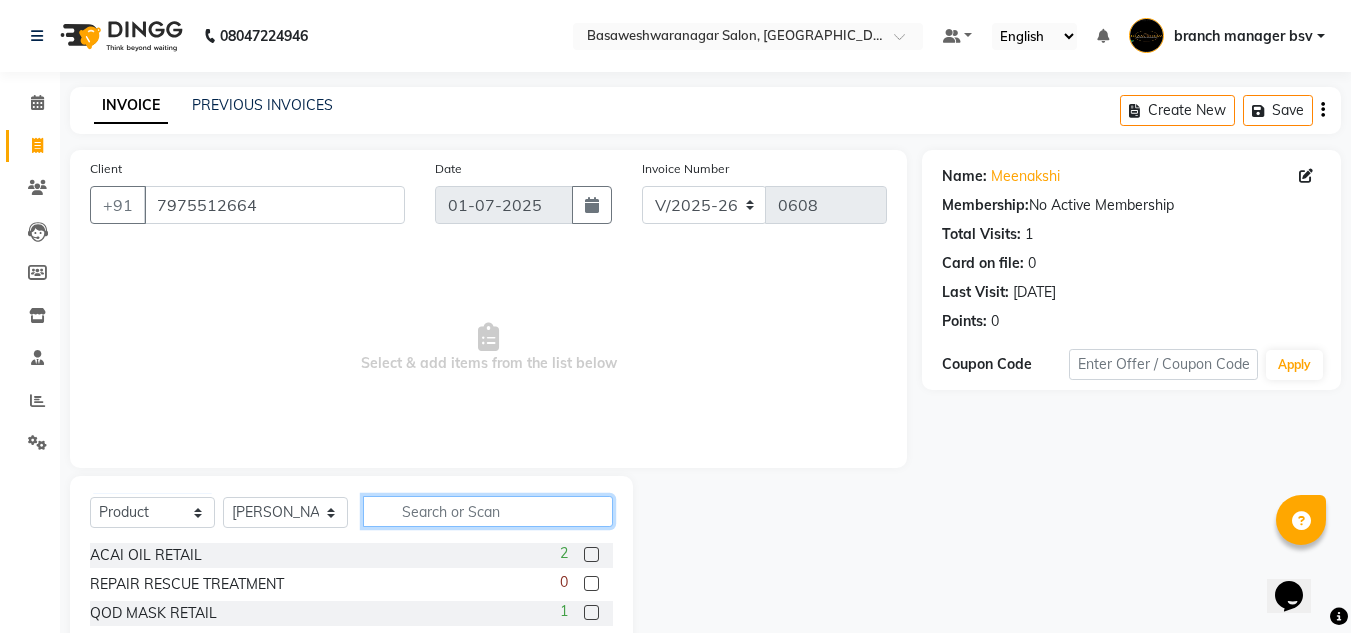 click 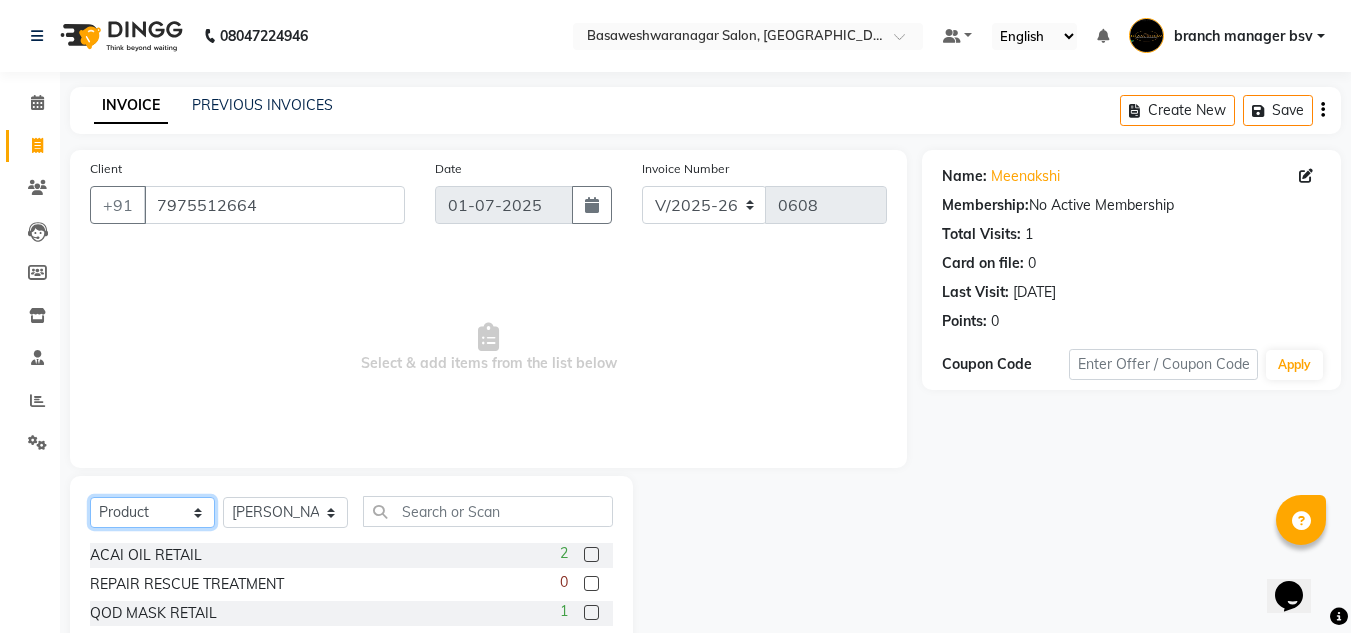 click on "Select  Service  Product  Membership  Package Voucher Prepaid Gift Card" 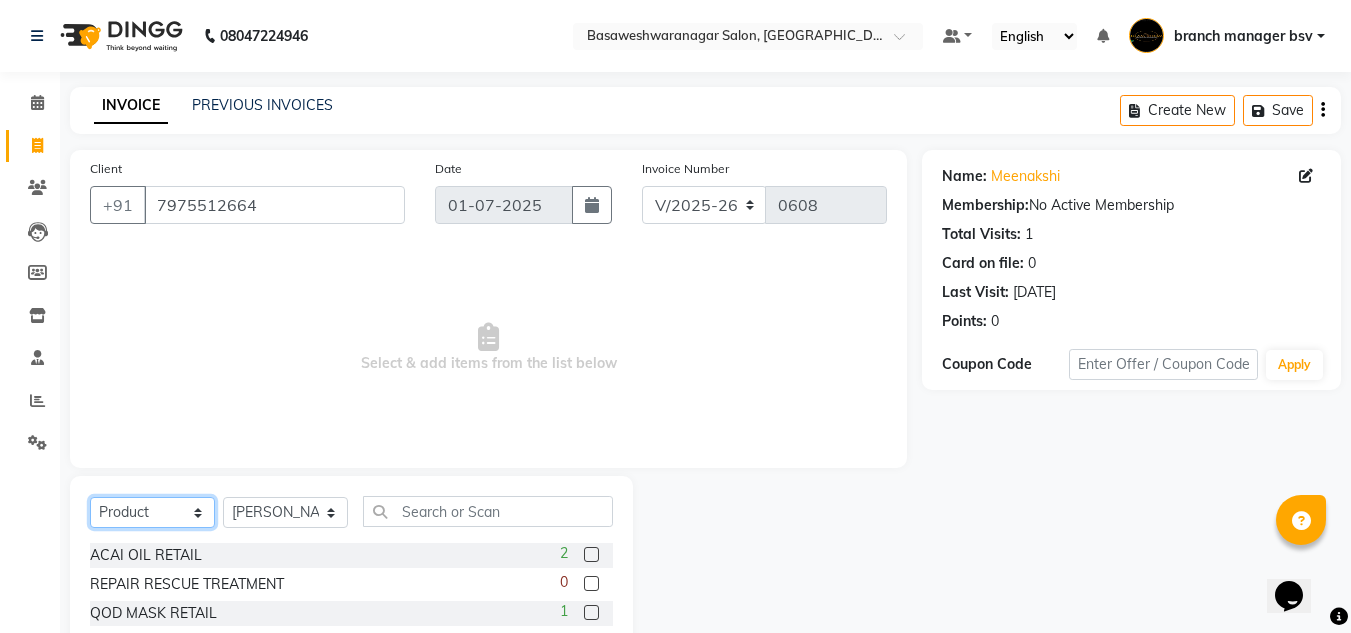 select on "service" 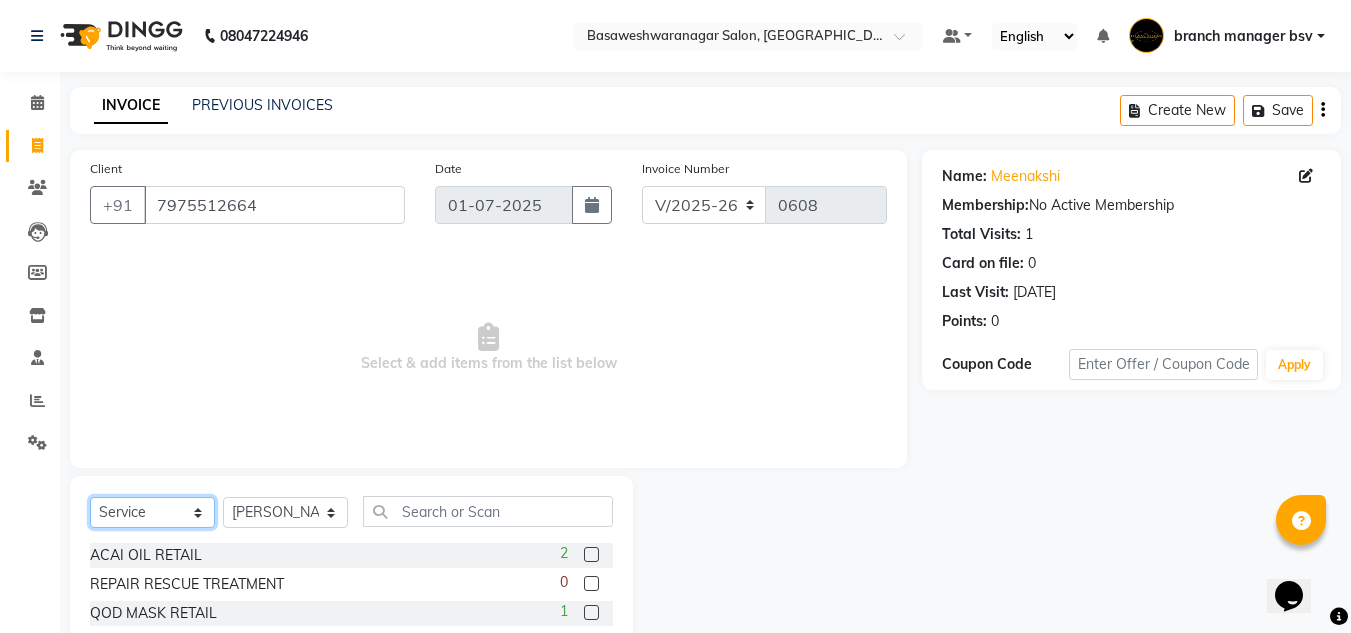 click on "Select  Service  Product  Membership  Package Voucher Prepaid Gift Card" 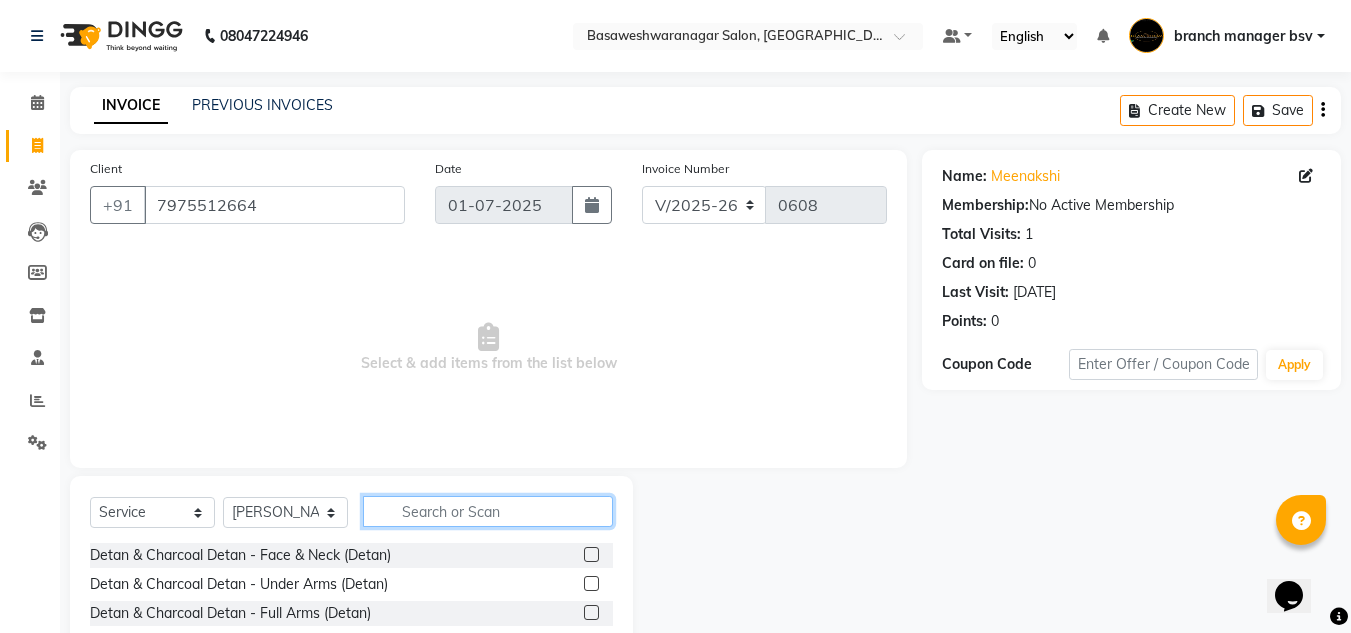 click 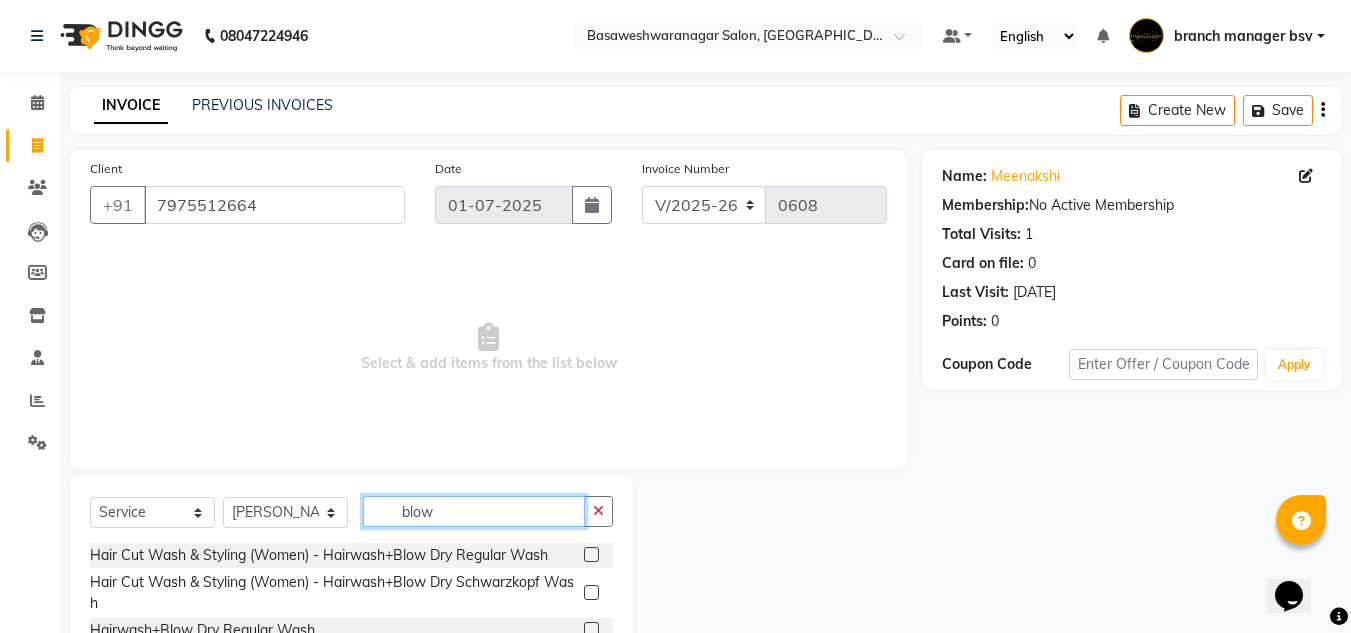 type on "blow" 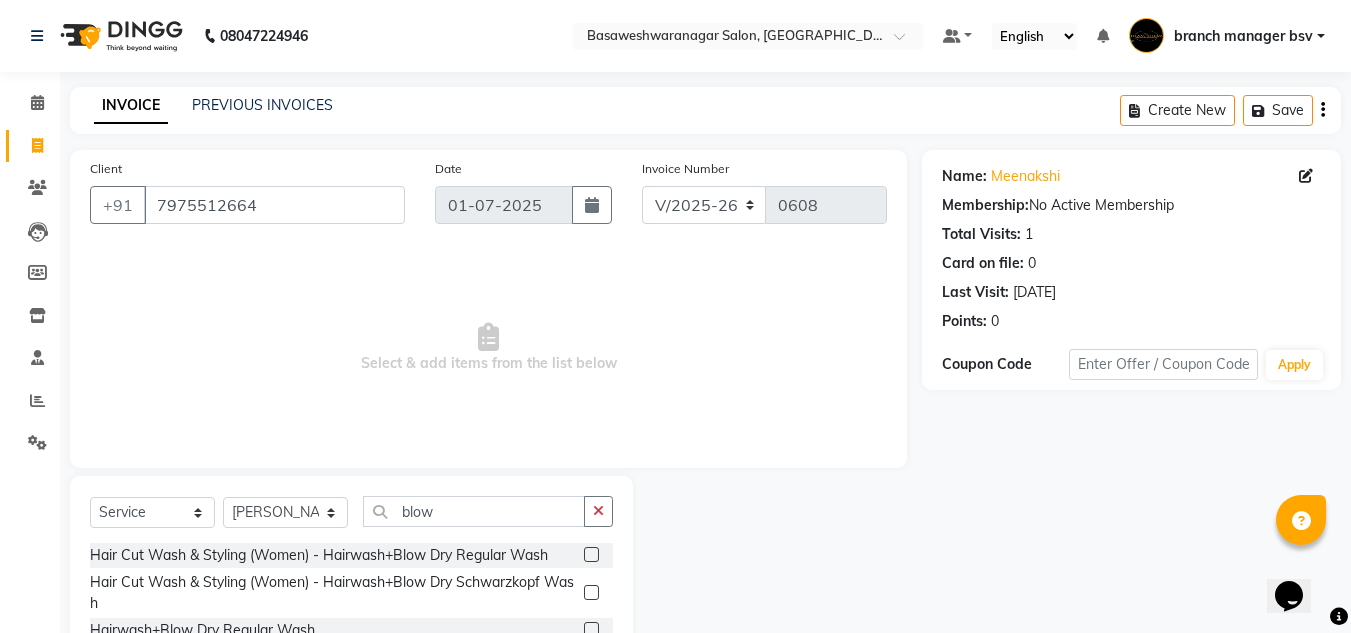 click 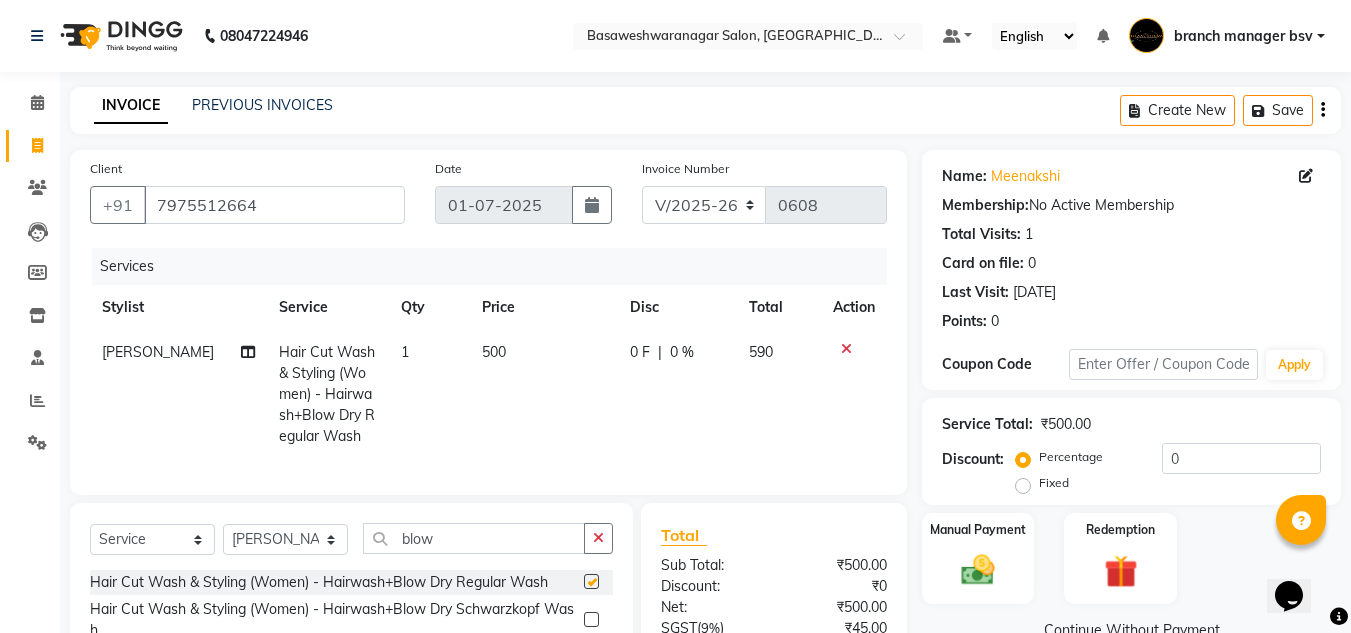 checkbox on "false" 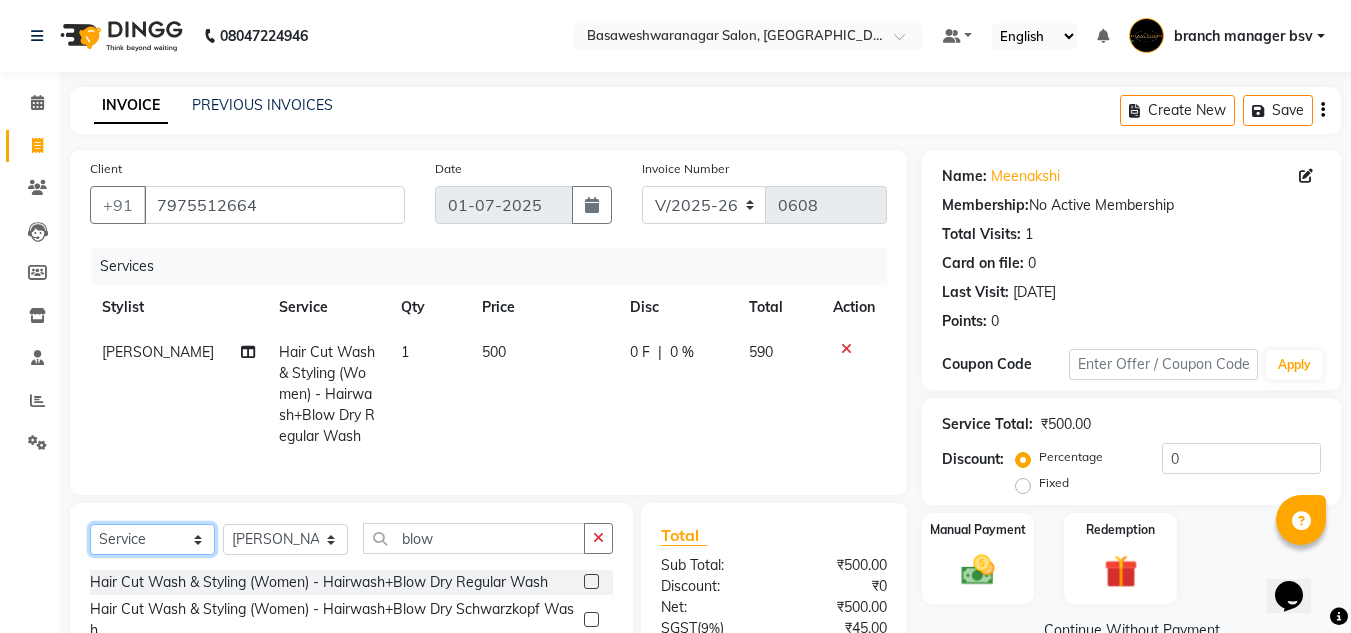 click on "Select  Service  Product  Membership  Package Voucher Prepaid Gift Card" 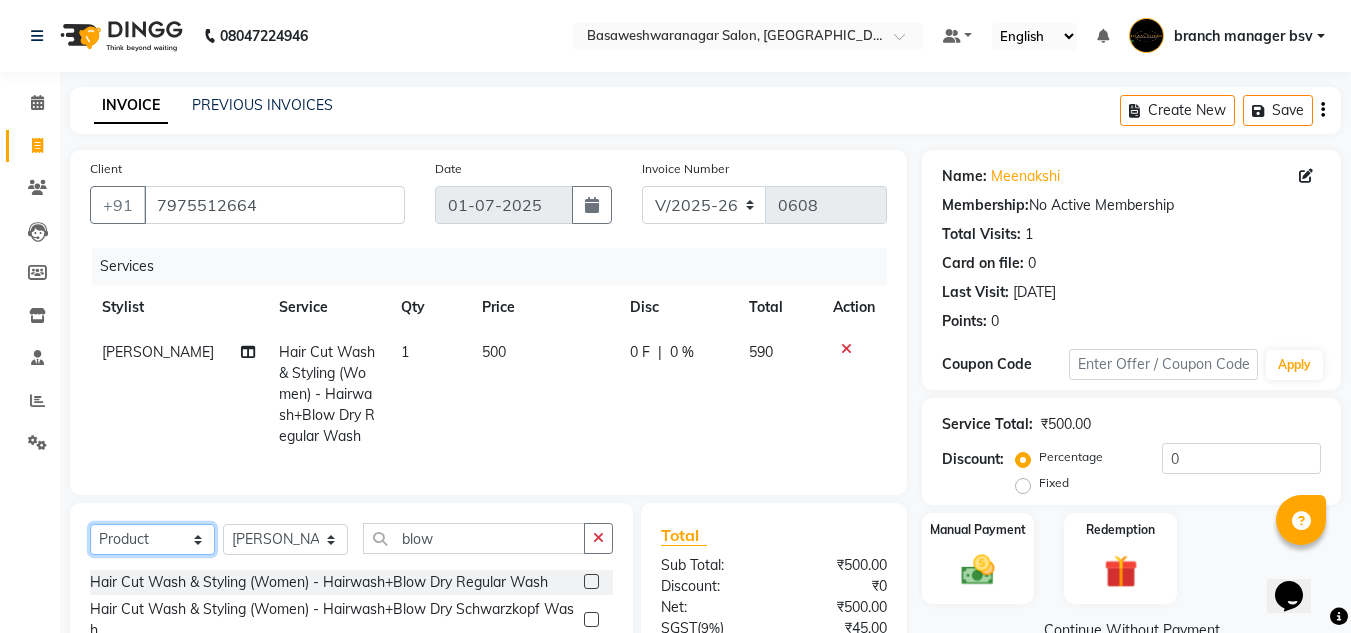click on "Select  Service  Product  Membership  Package Voucher Prepaid Gift Card" 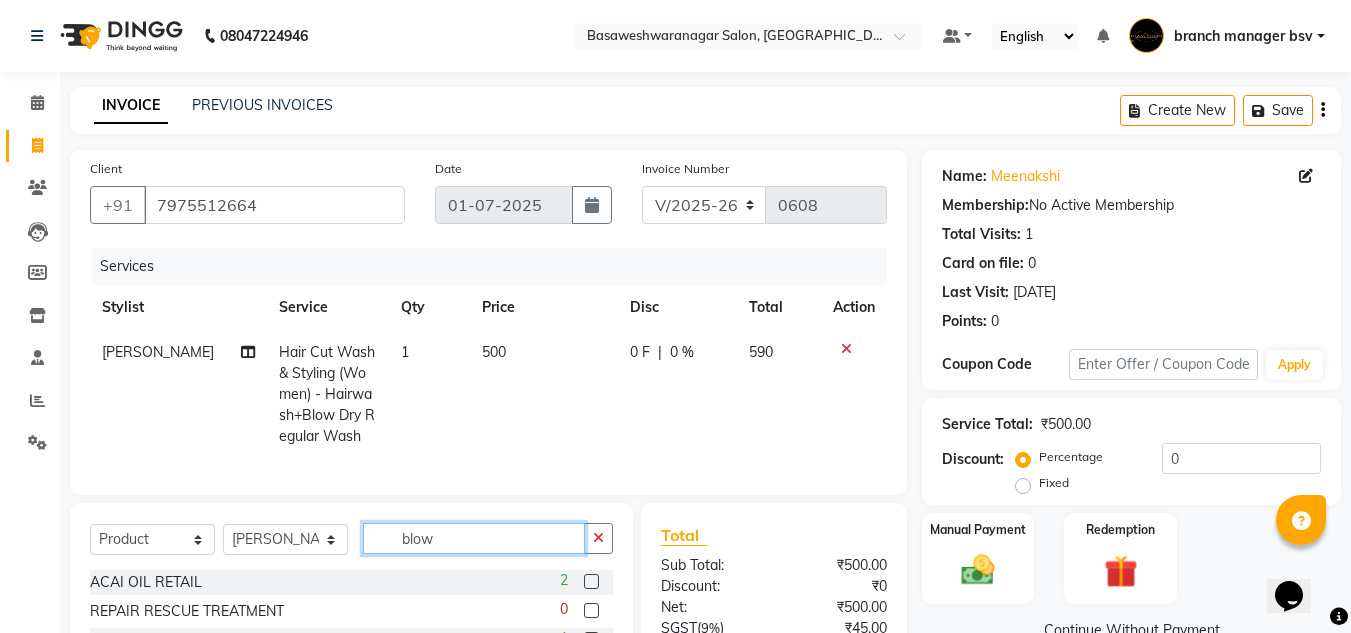 click on "blow" 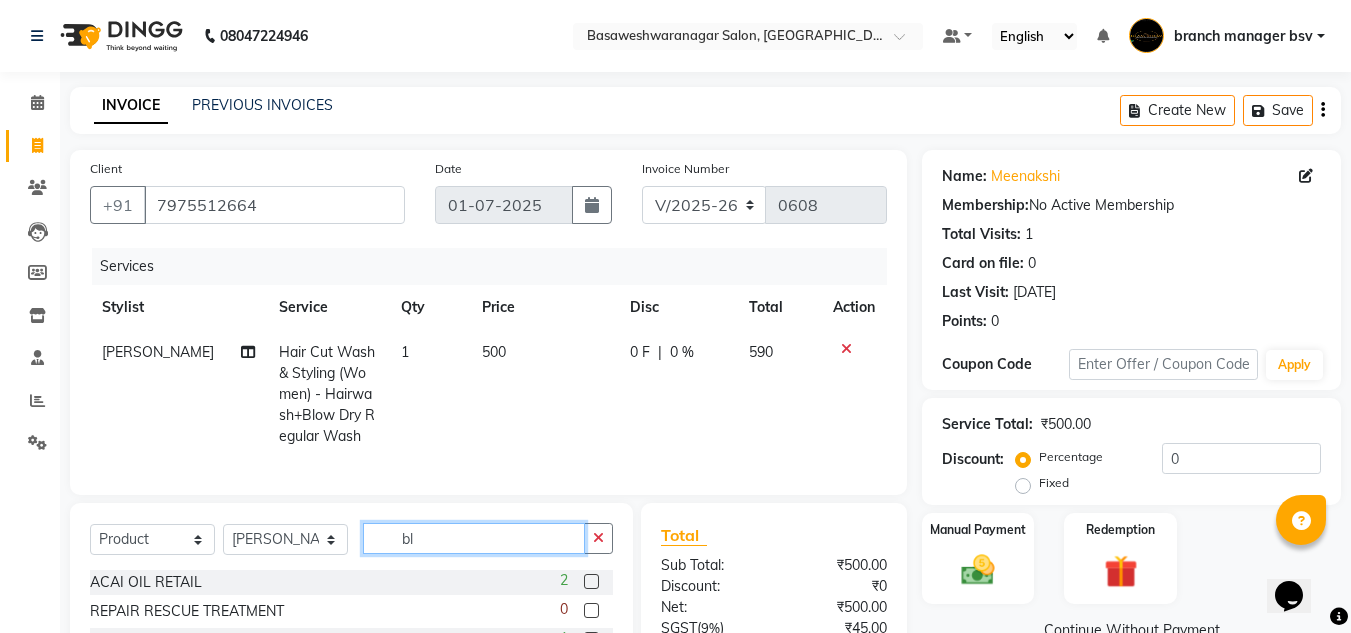type on "b" 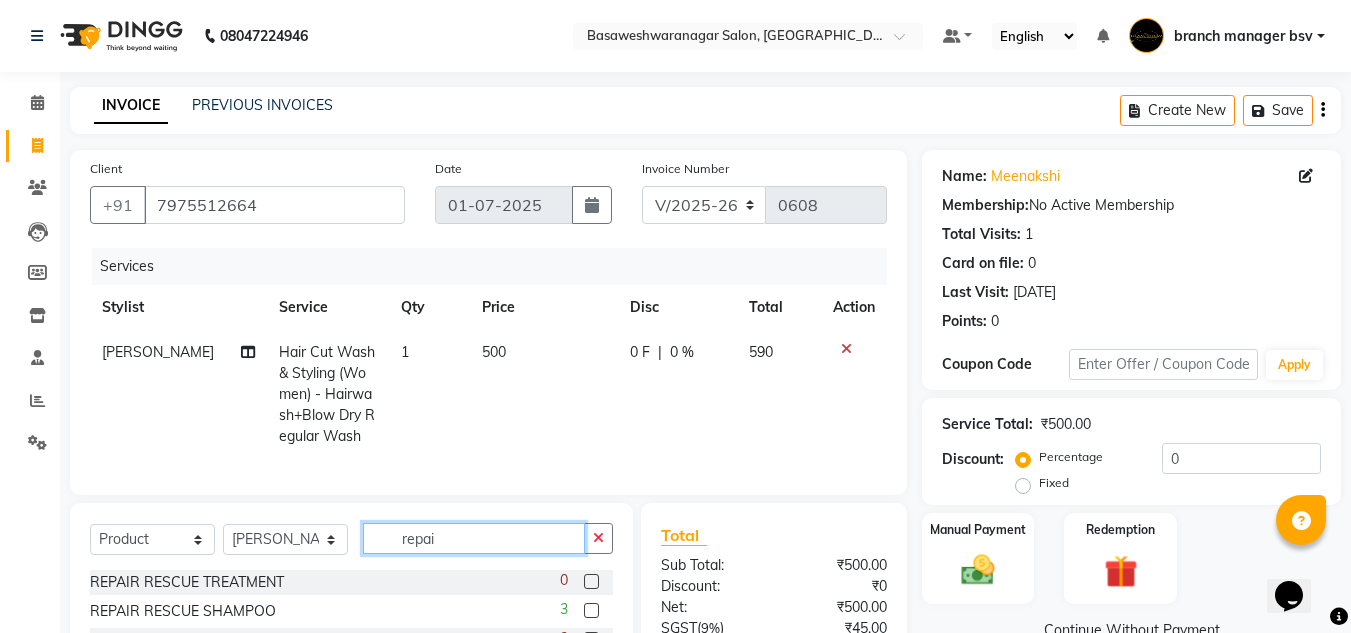 scroll, scrollTop: 209, scrollLeft: 0, axis: vertical 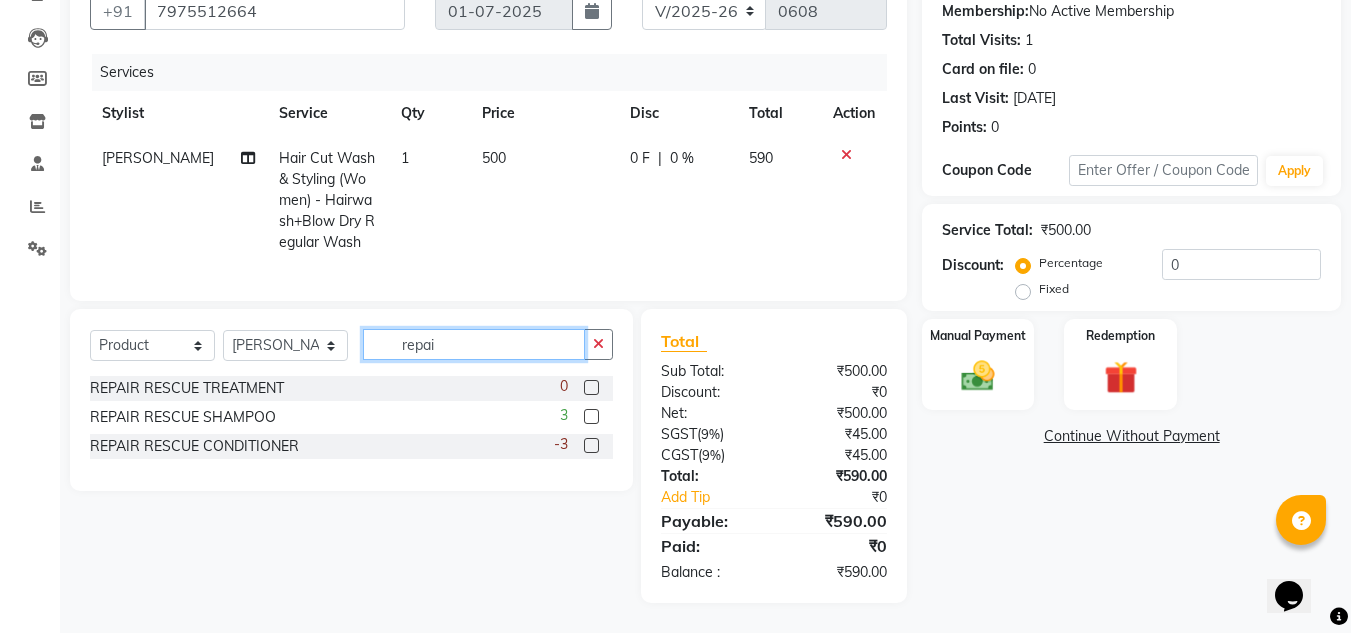 type on "repai" 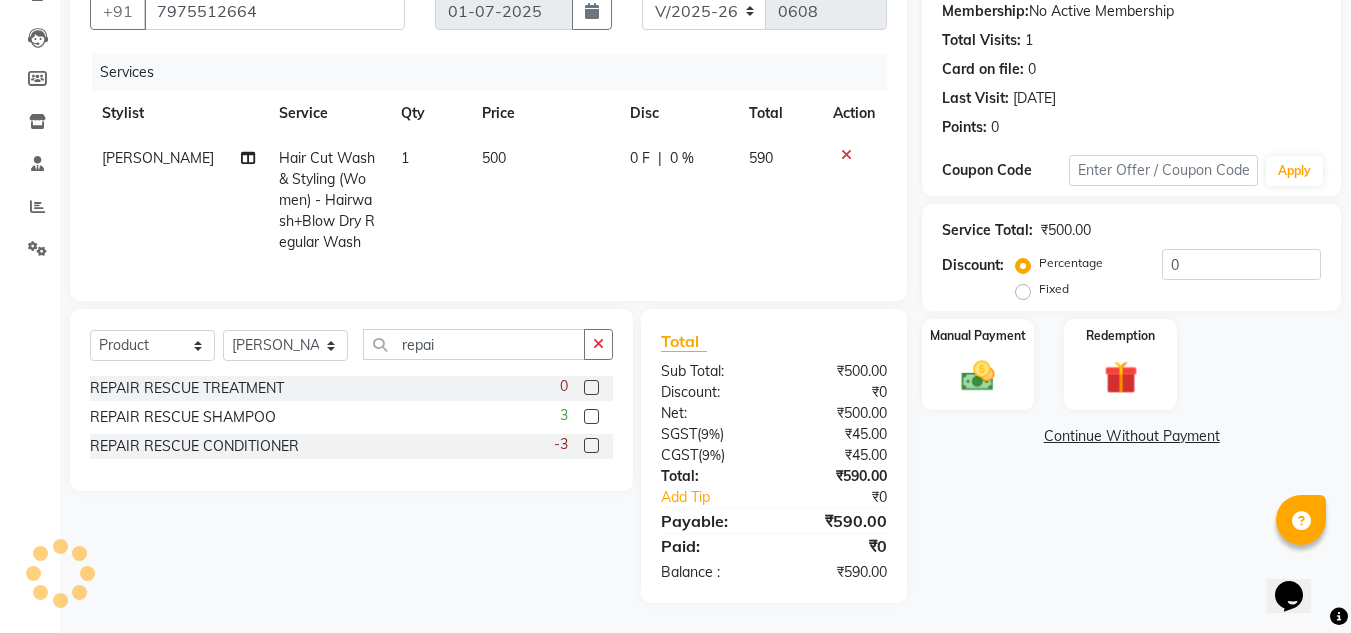 click 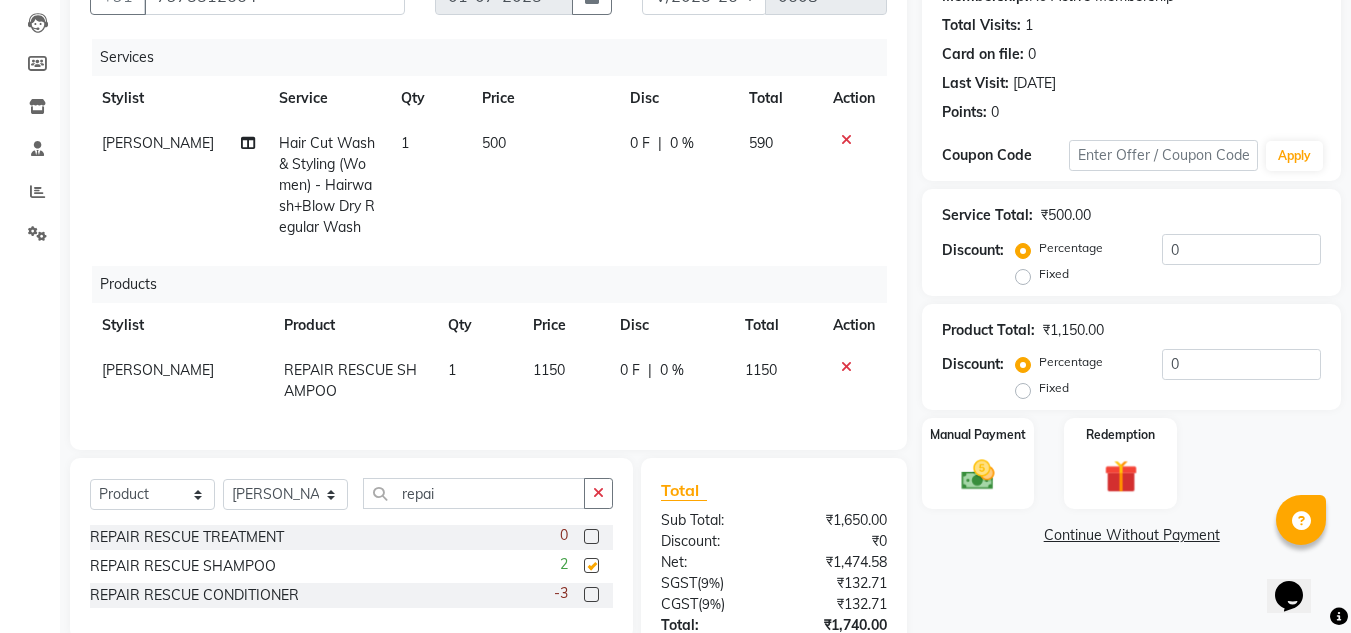 checkbox on "false" 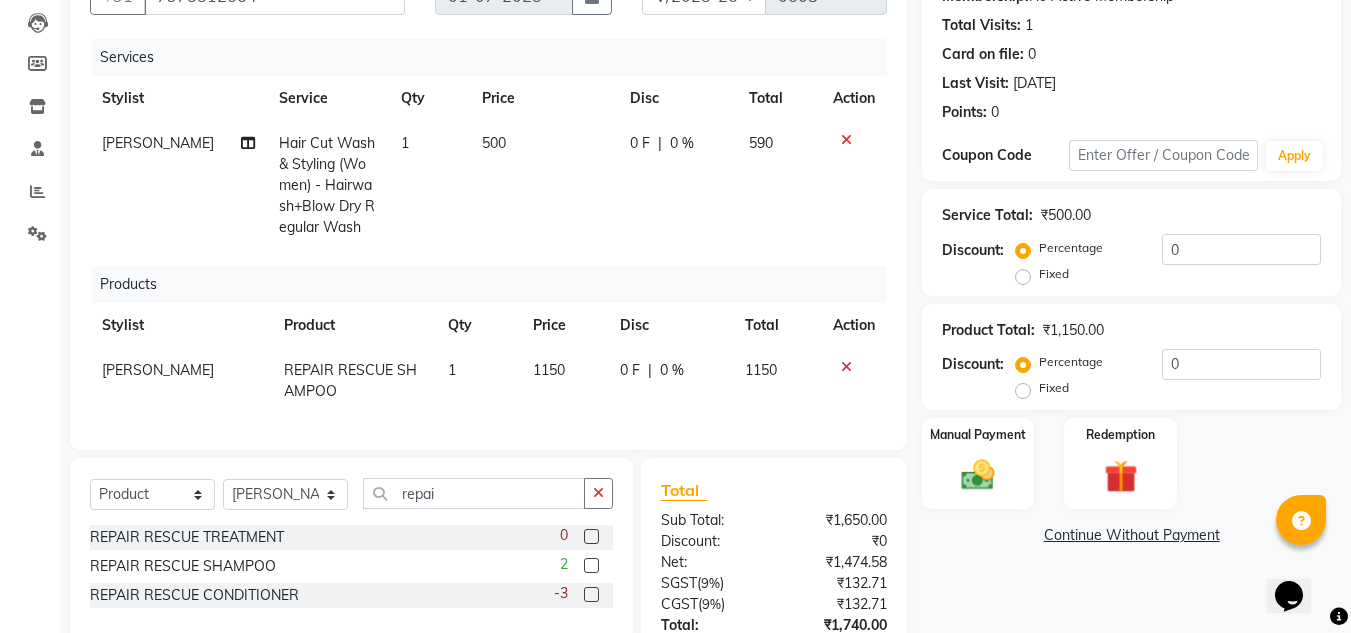 click 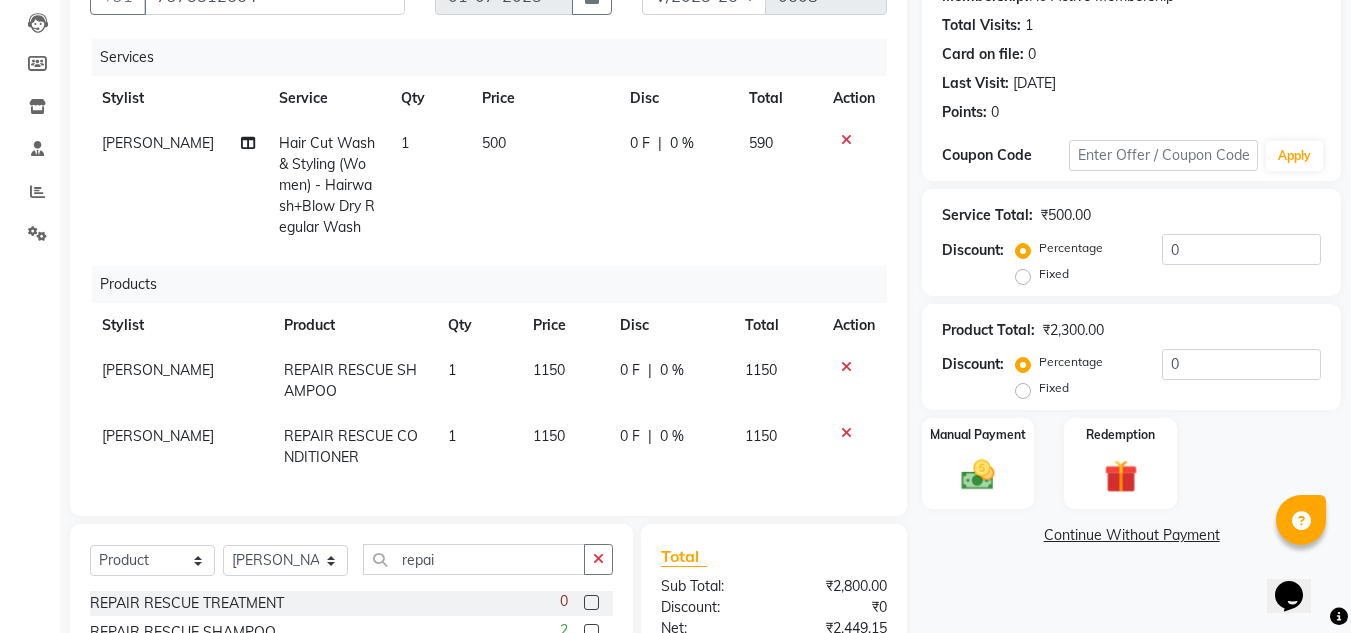 checkbox on "false" 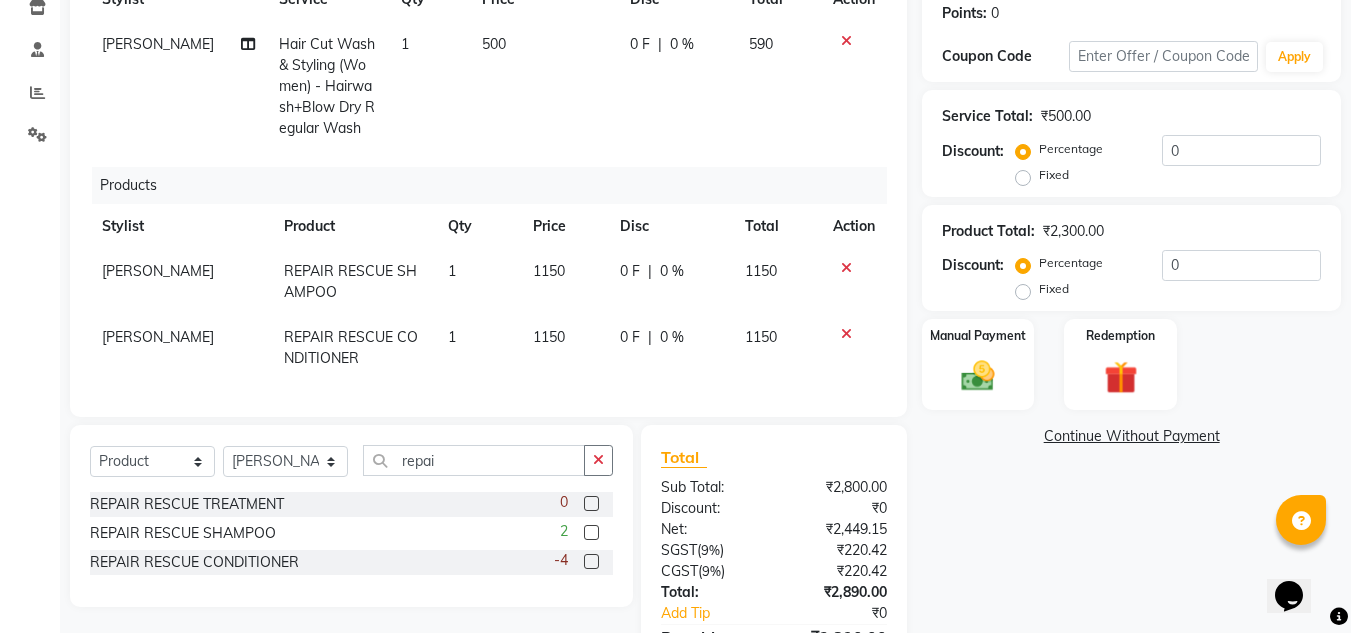 scroll, scrollTop: 337, scrollLeft: 0, axis: vertical 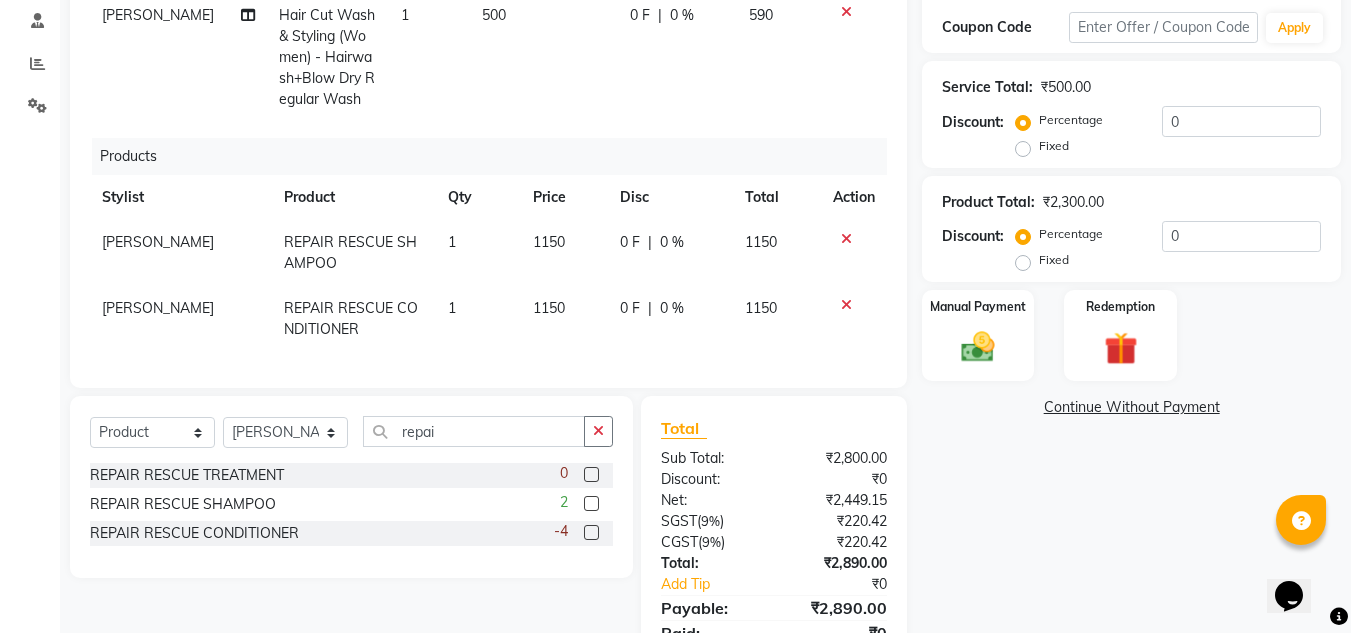 click on "1150" 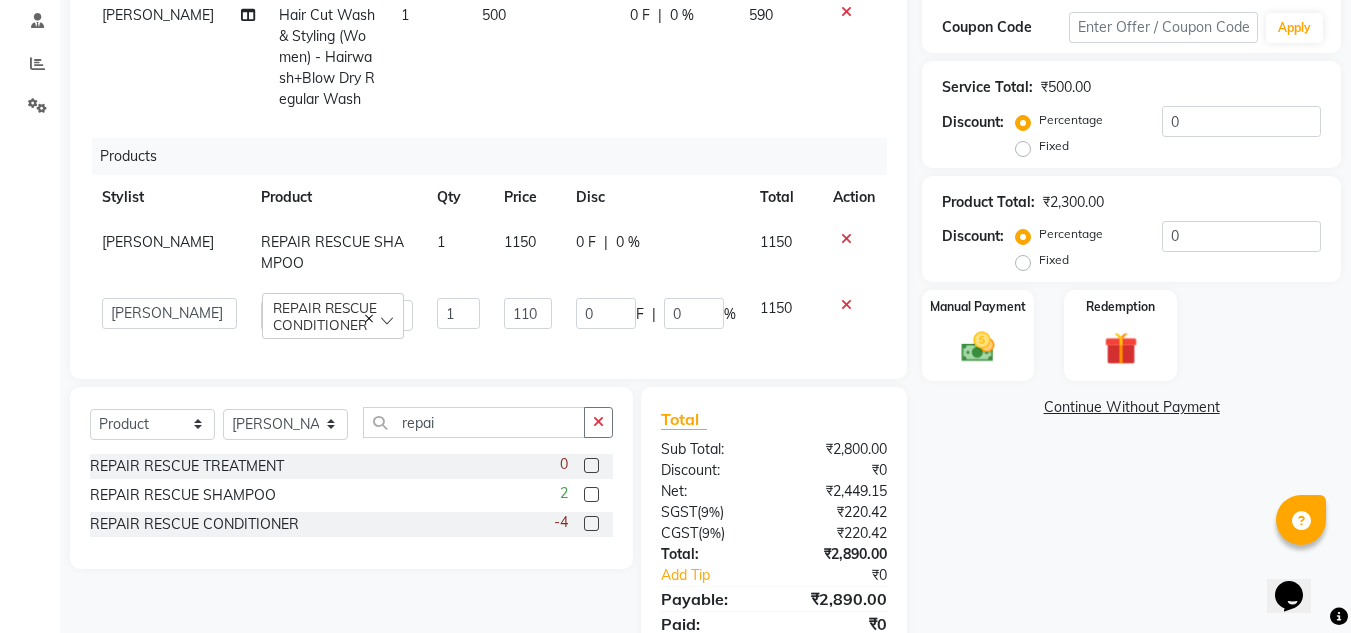 type on "1100" 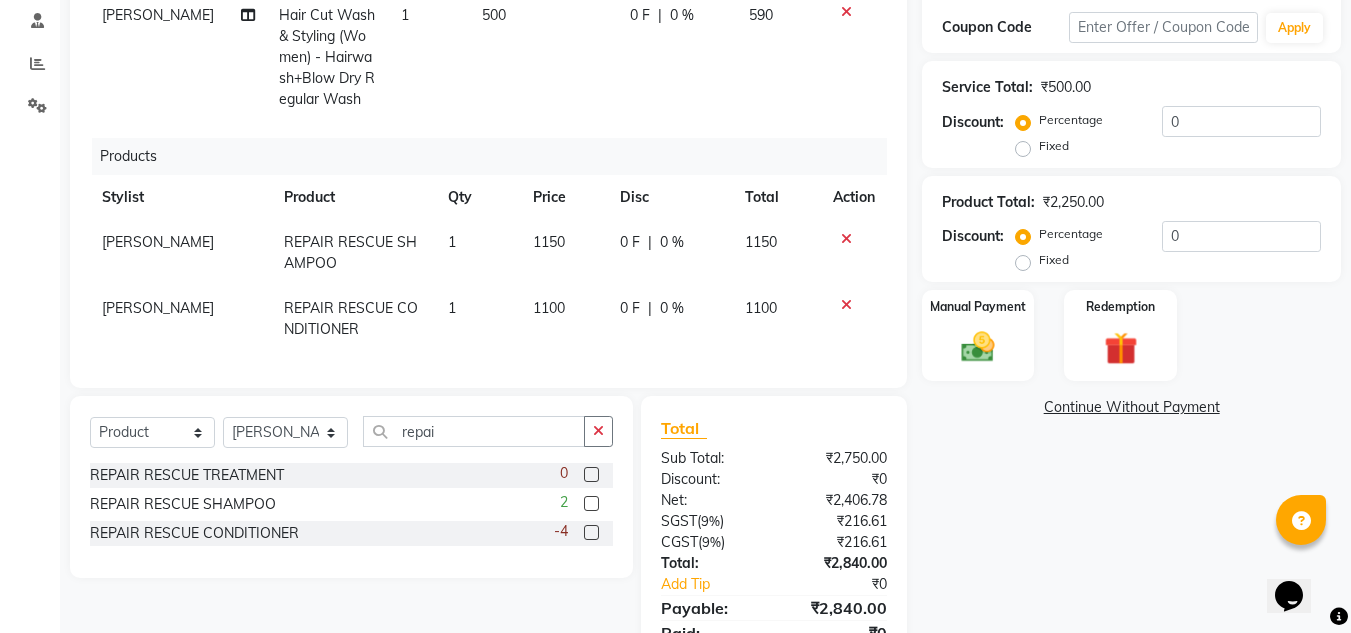 scroll, scrollTop: 439, scrollLeft: 0, axis: vertical 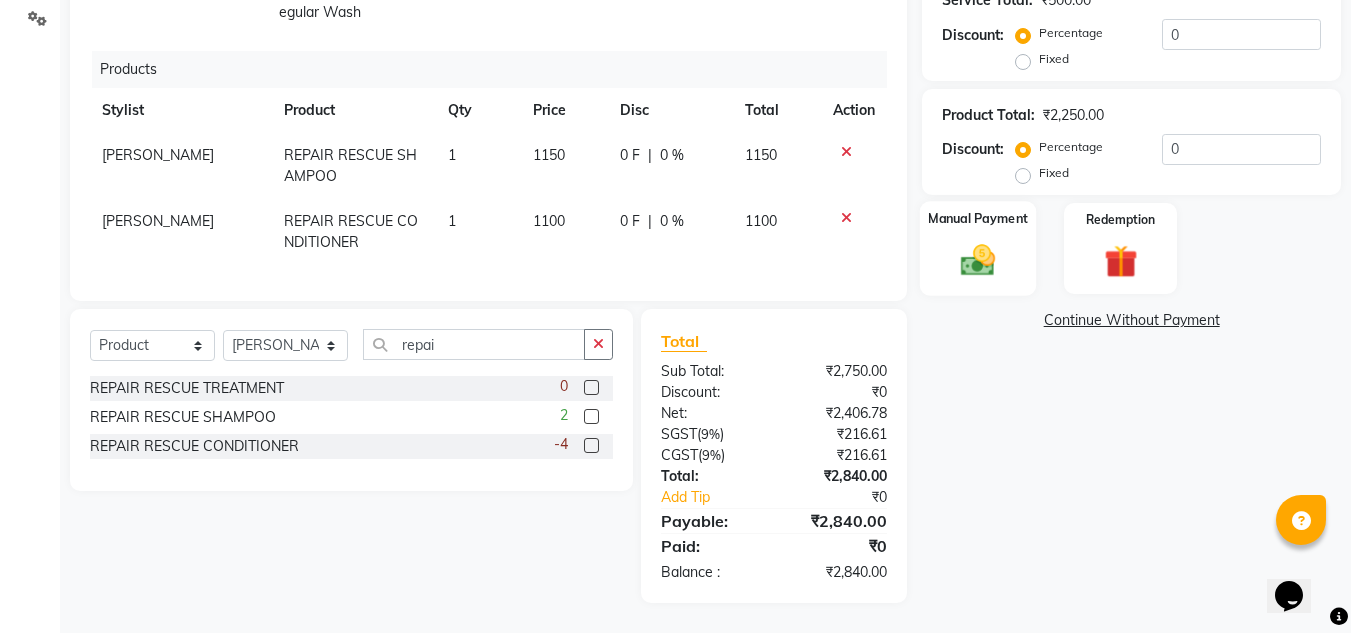 click 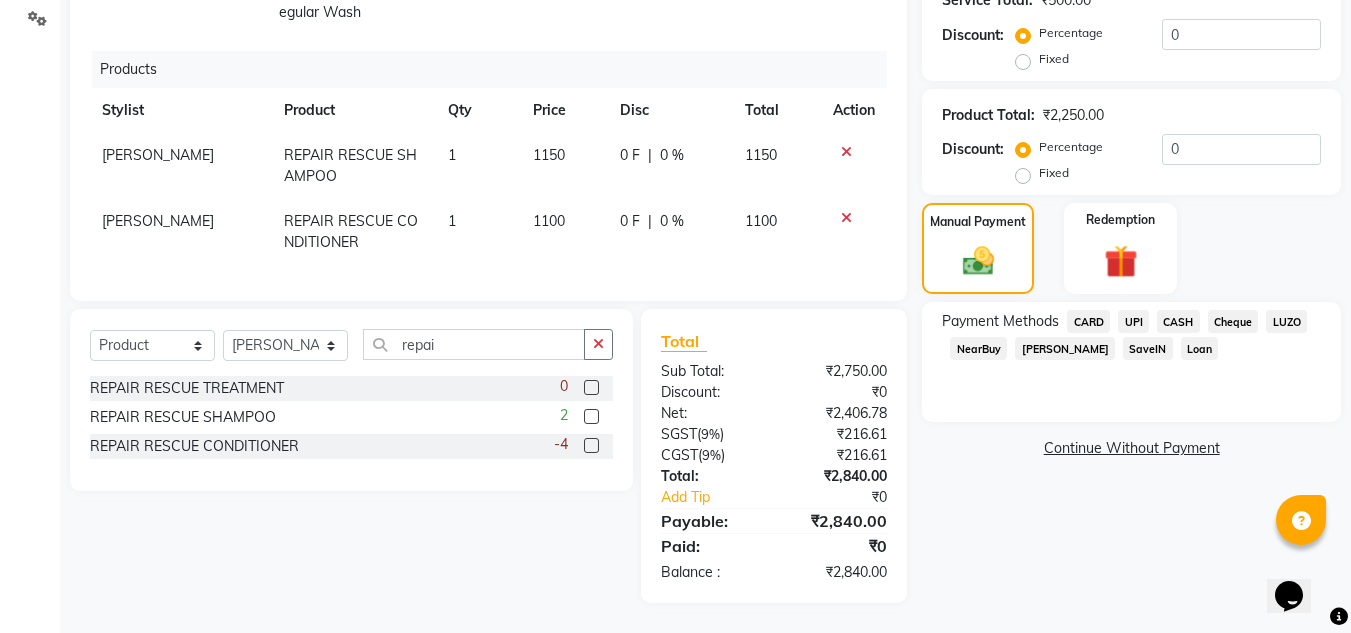 click on "CASH" 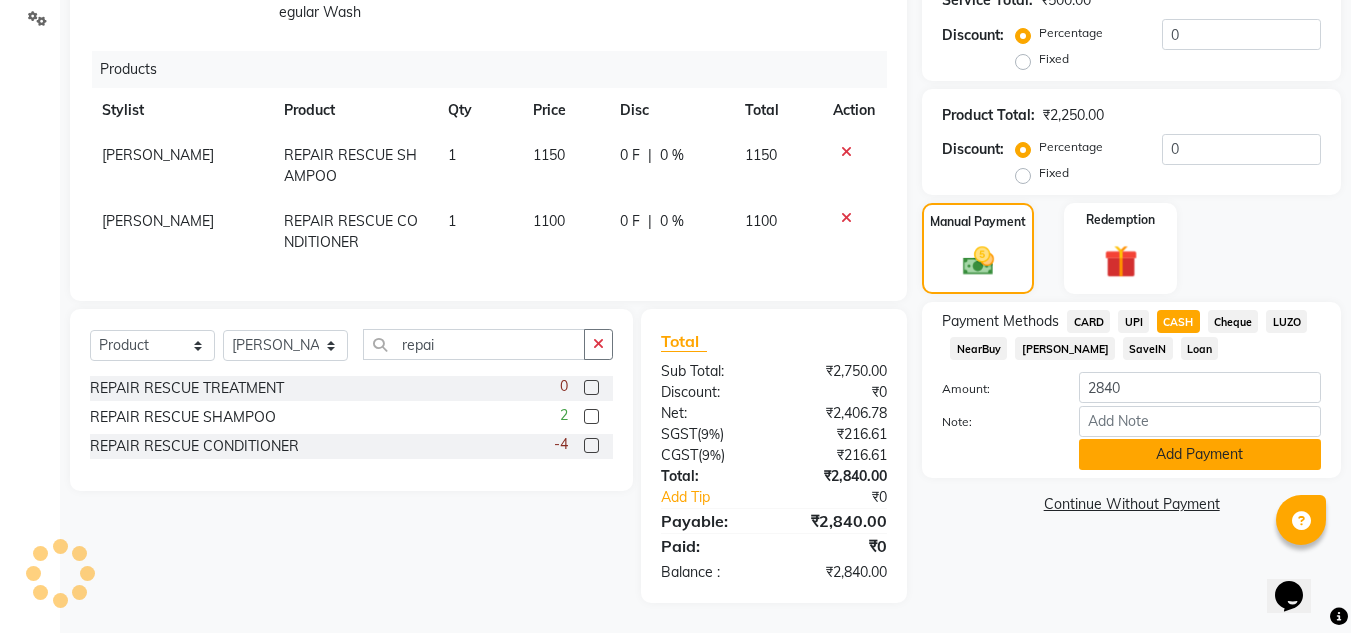 click on "Add Payment" 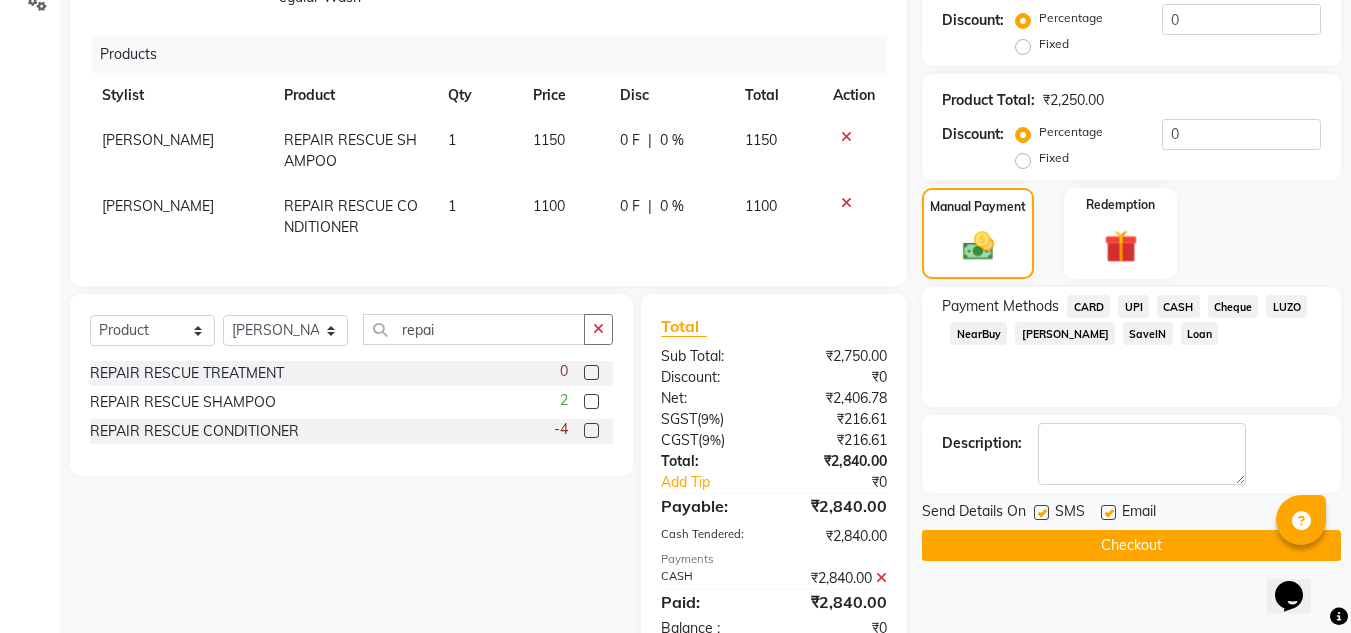scroll, scrollTop: 510, scrollLeft: 0, axis: vertical 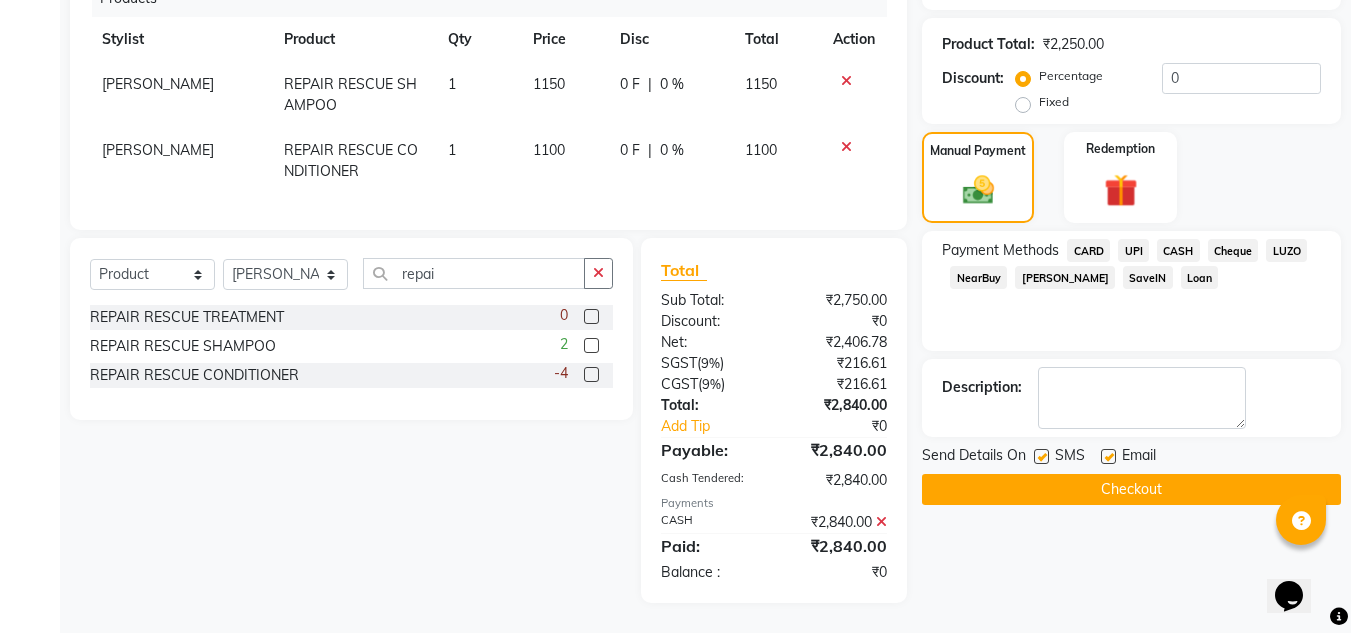 click on "Checkout" 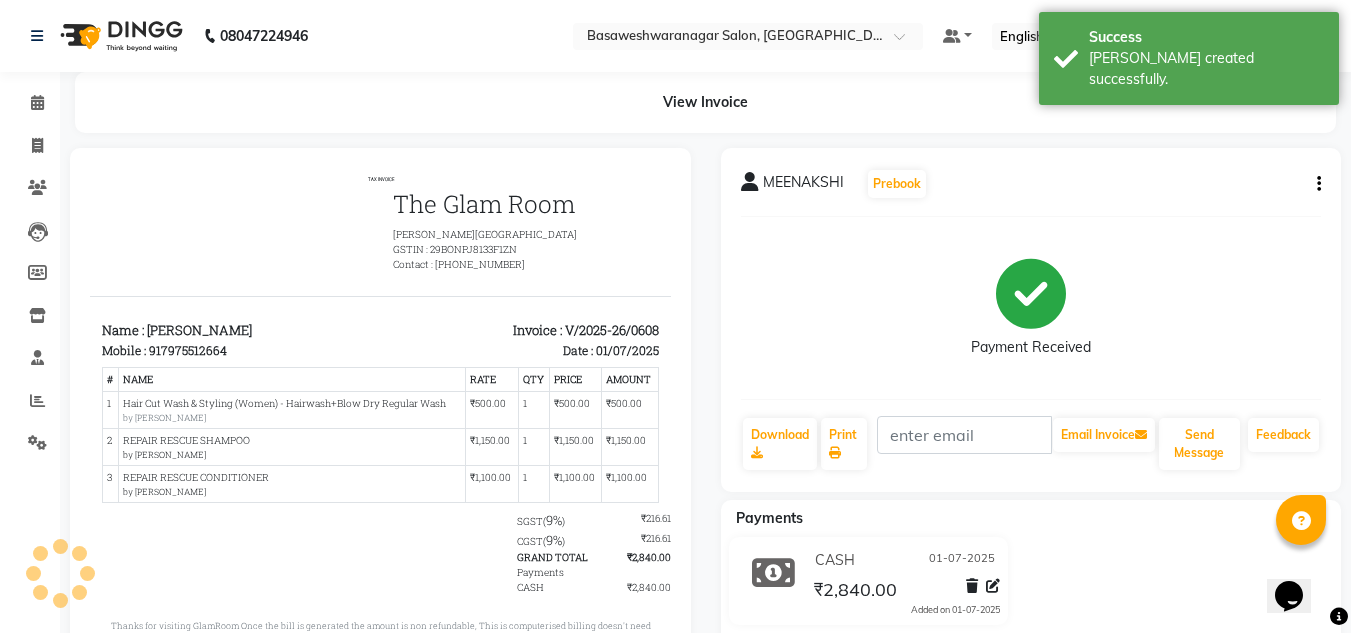 scroll, scrollTop: 0, scrollLeft: 0, axis: both 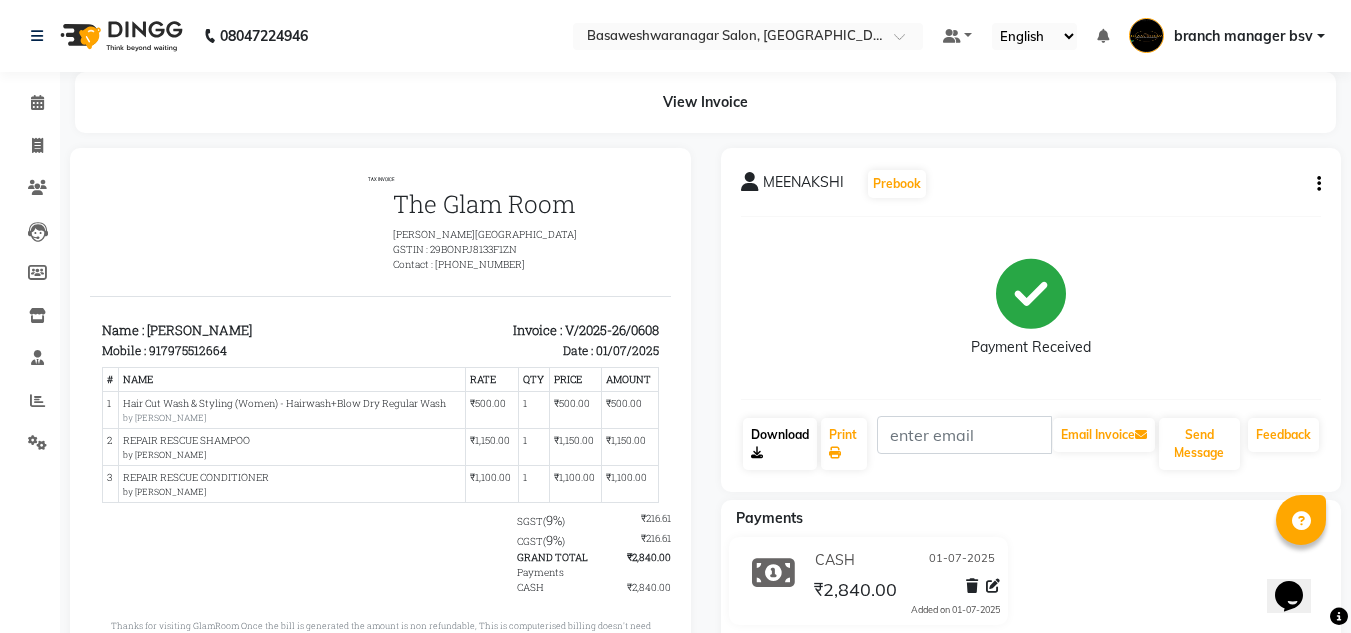 click 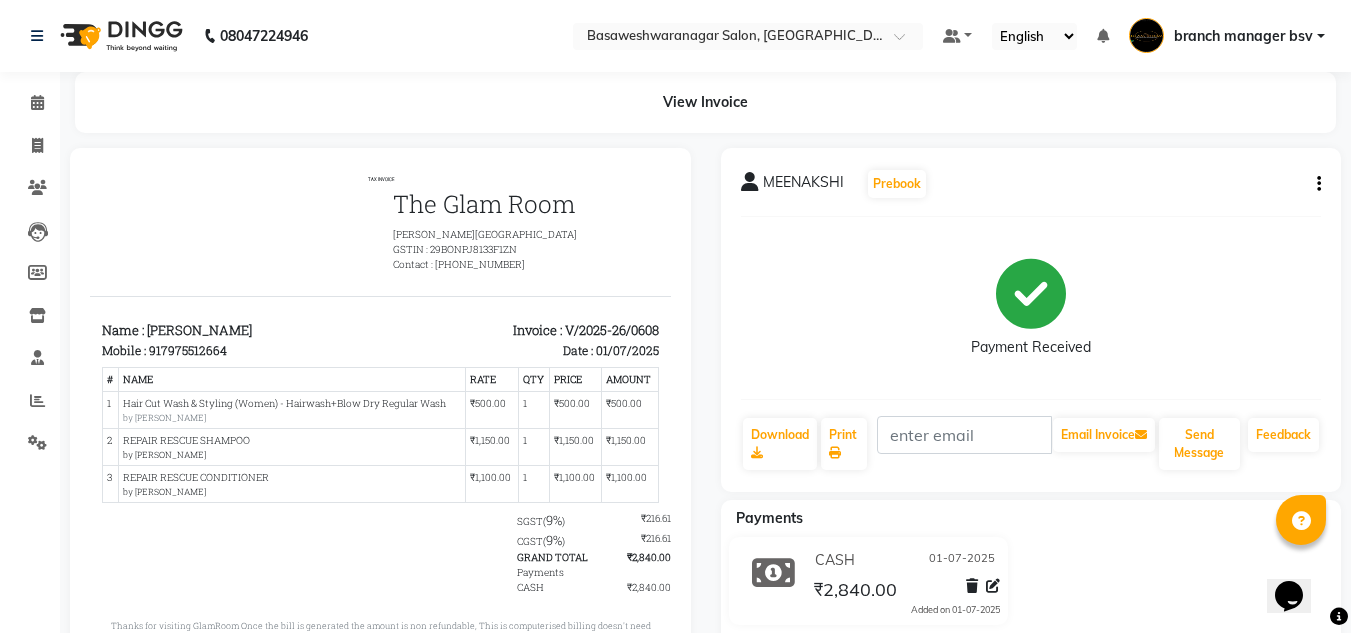 click on "917975512664" at bounding box center [188, 350] 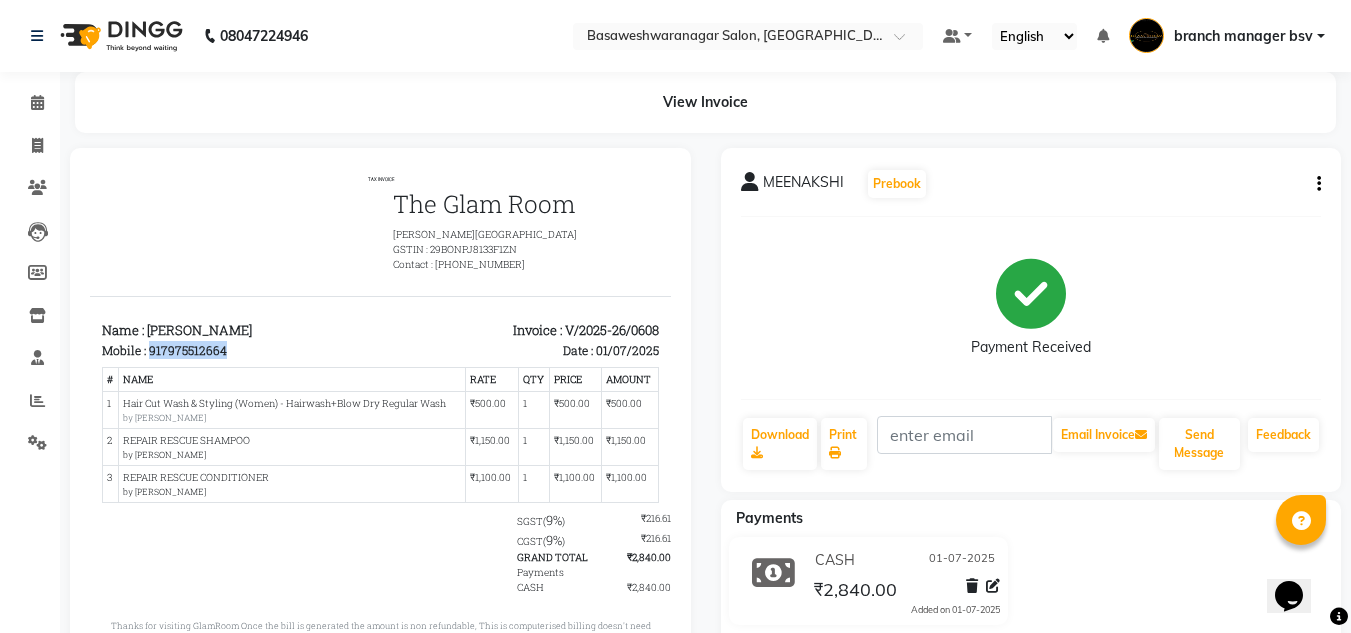click on "917975512664" at bounding box center [188, 350] 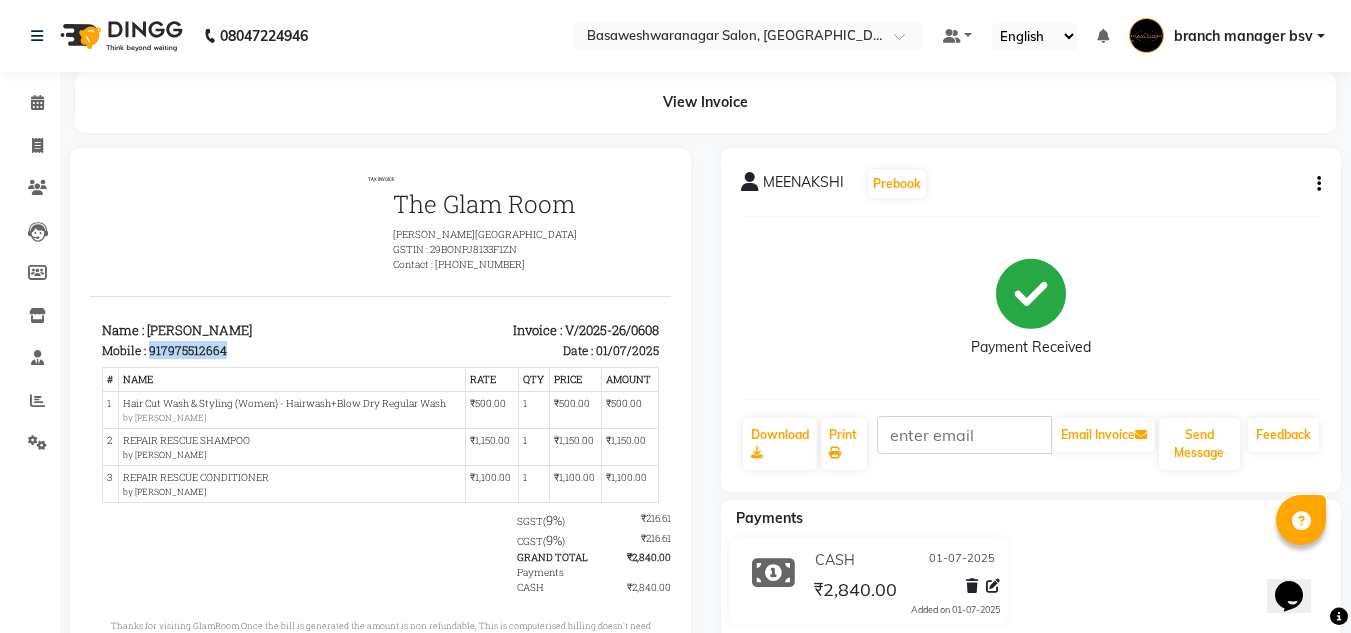 copy on "917975512664" 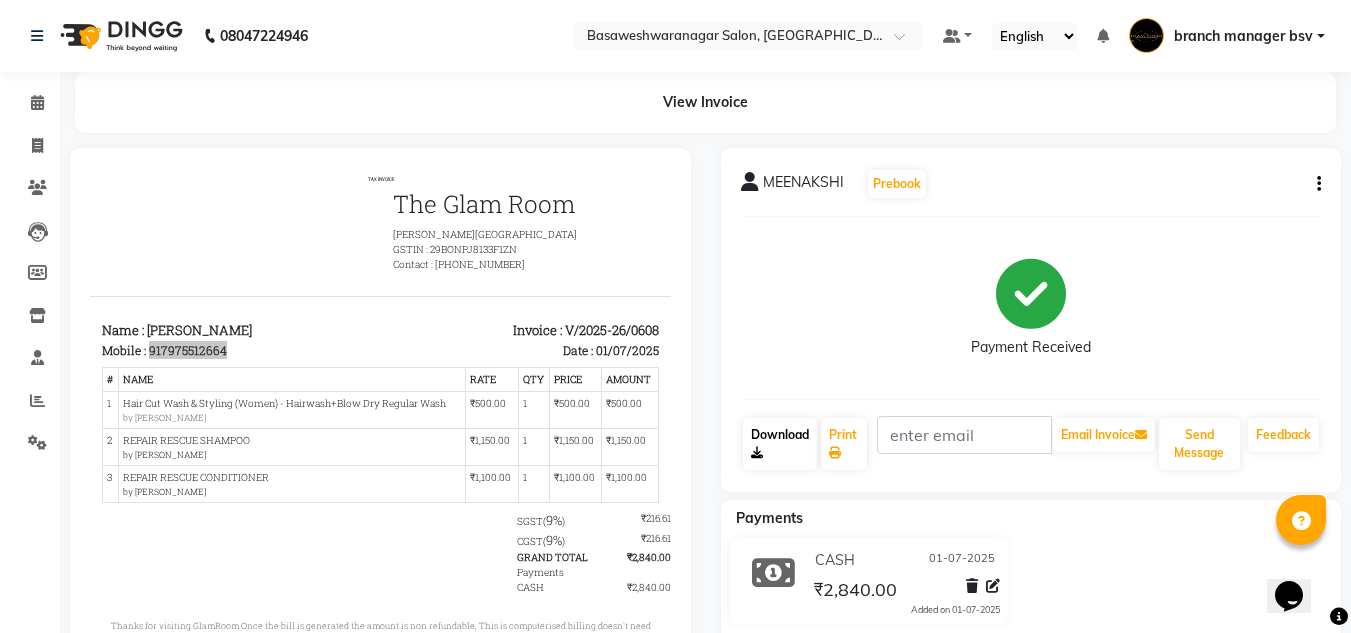 click on "Download" 